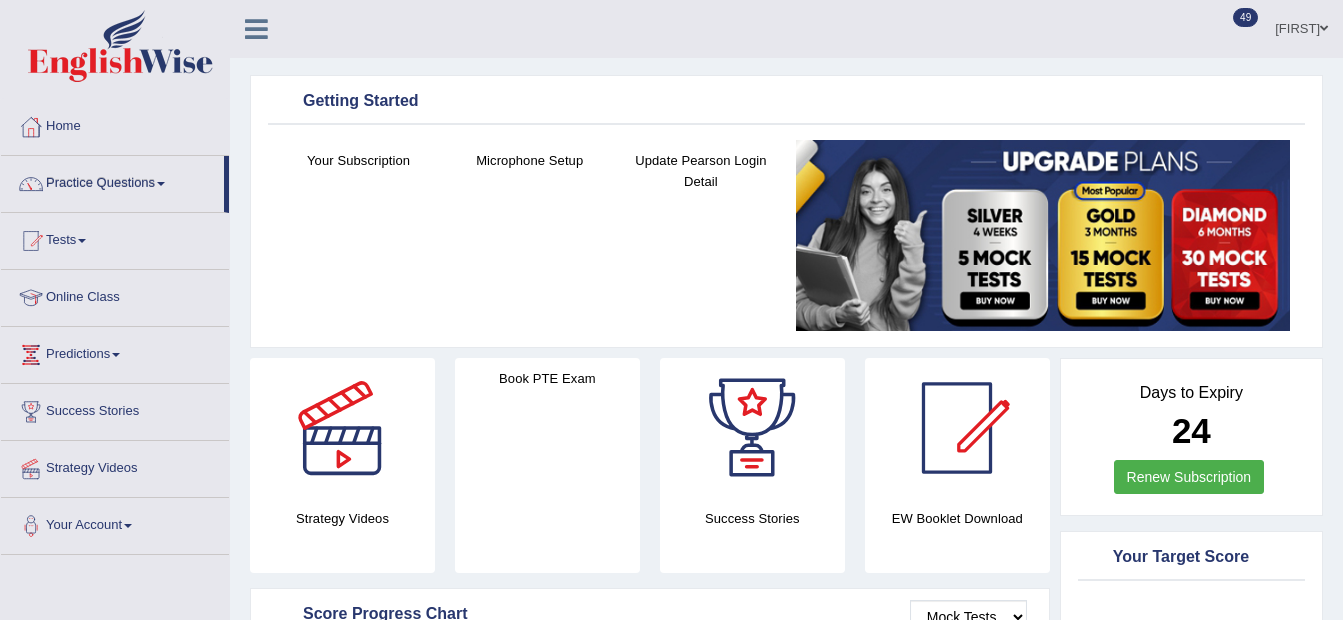 scroll, scrollTop: 0, scrollLeft: 0, axis: both 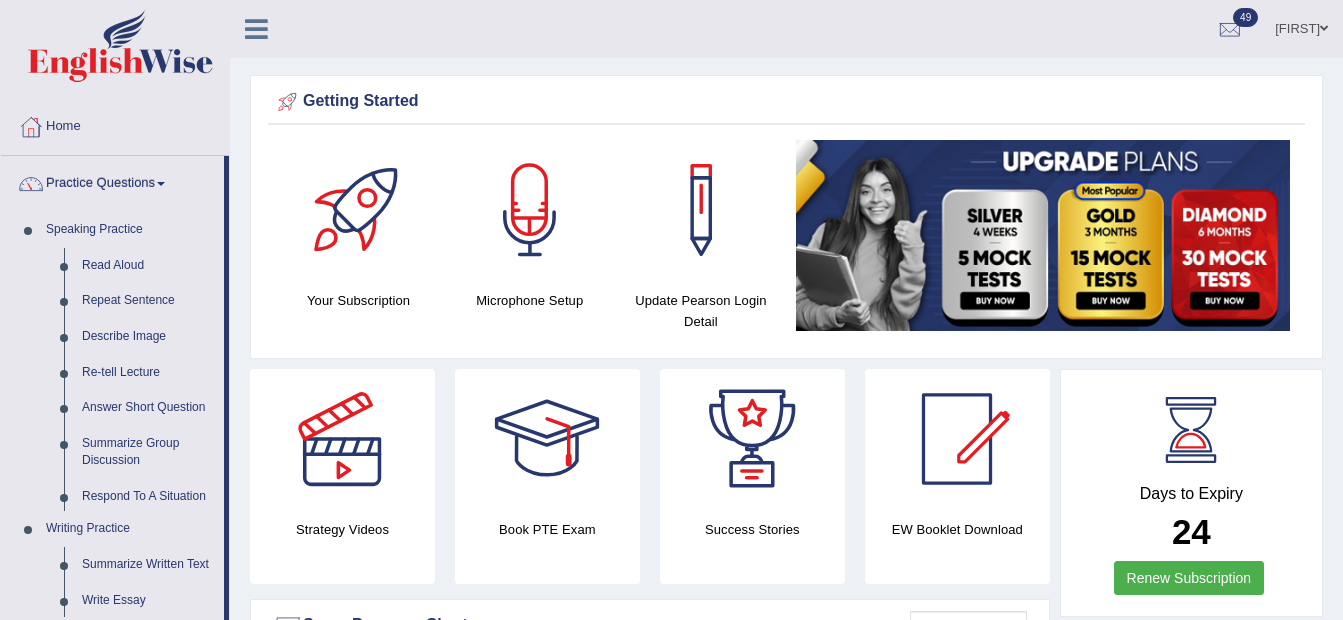click on "Practice Questions" at bounding box center (112, 181) 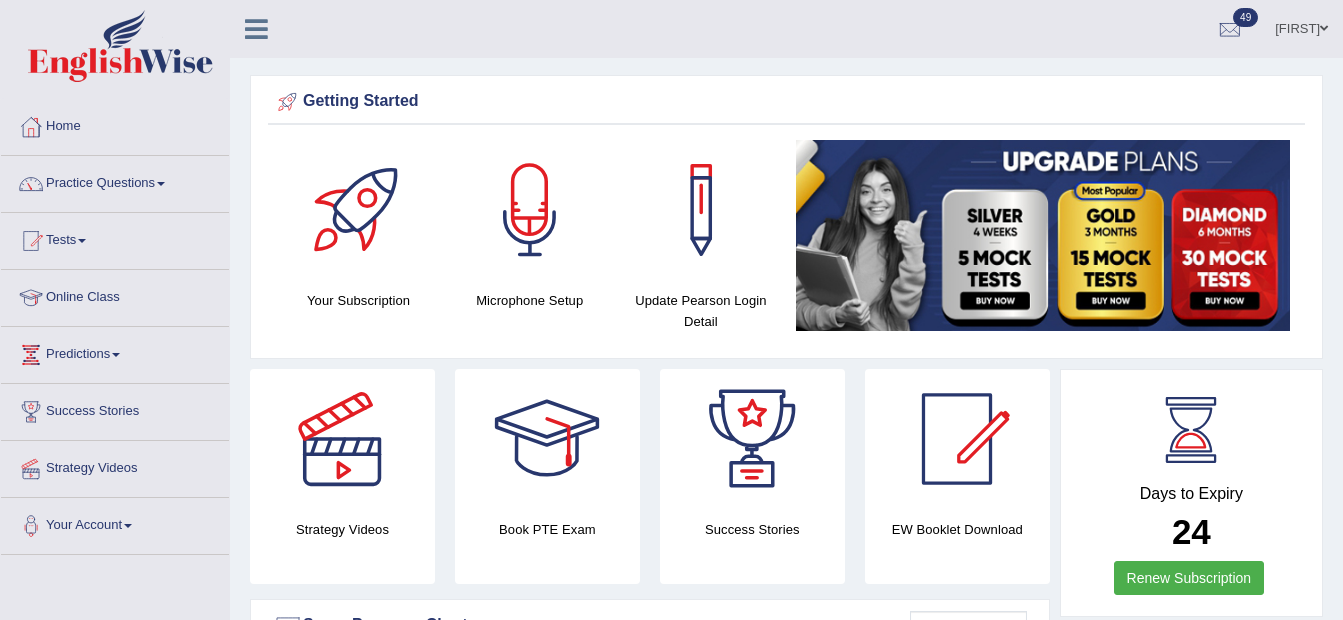 click on "Practice Questions" at bounding box center (115, 181) 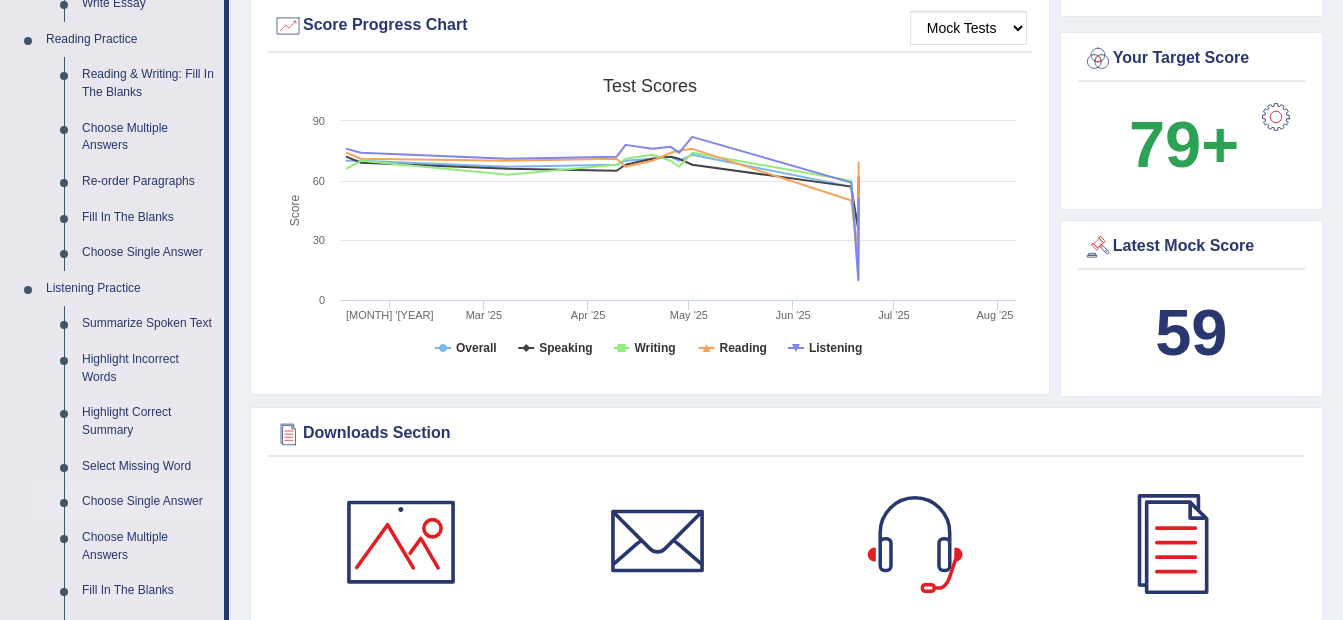 scroll, scrollTop: 700, scrollLeft: 0, axis: vertical 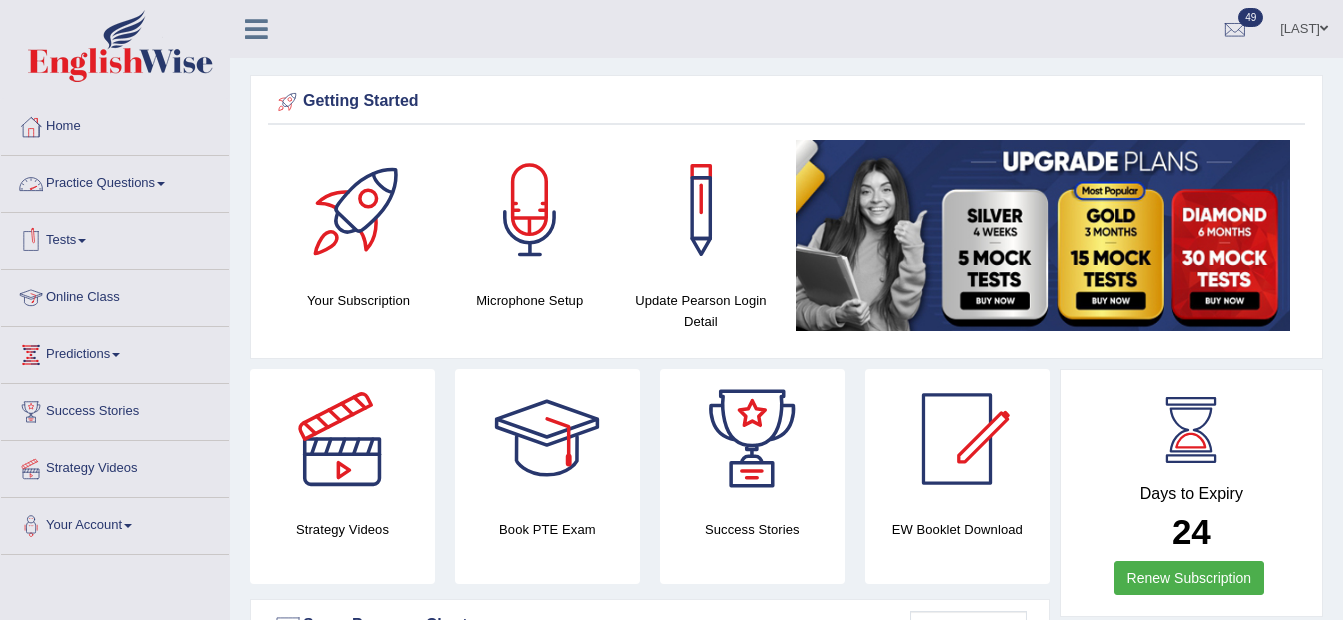 click on "Practice Questions" at bounding box center (115, 181) 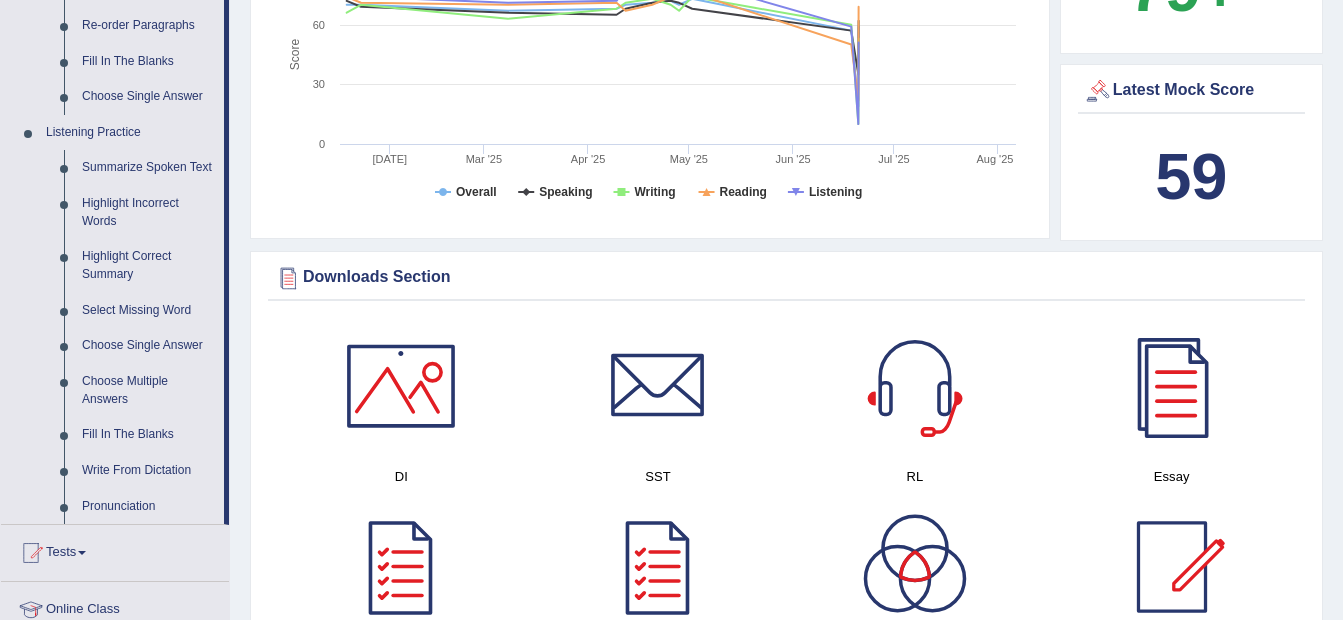 scroll, scrollTop: 800, scrollLeft: 0, axis: vertical 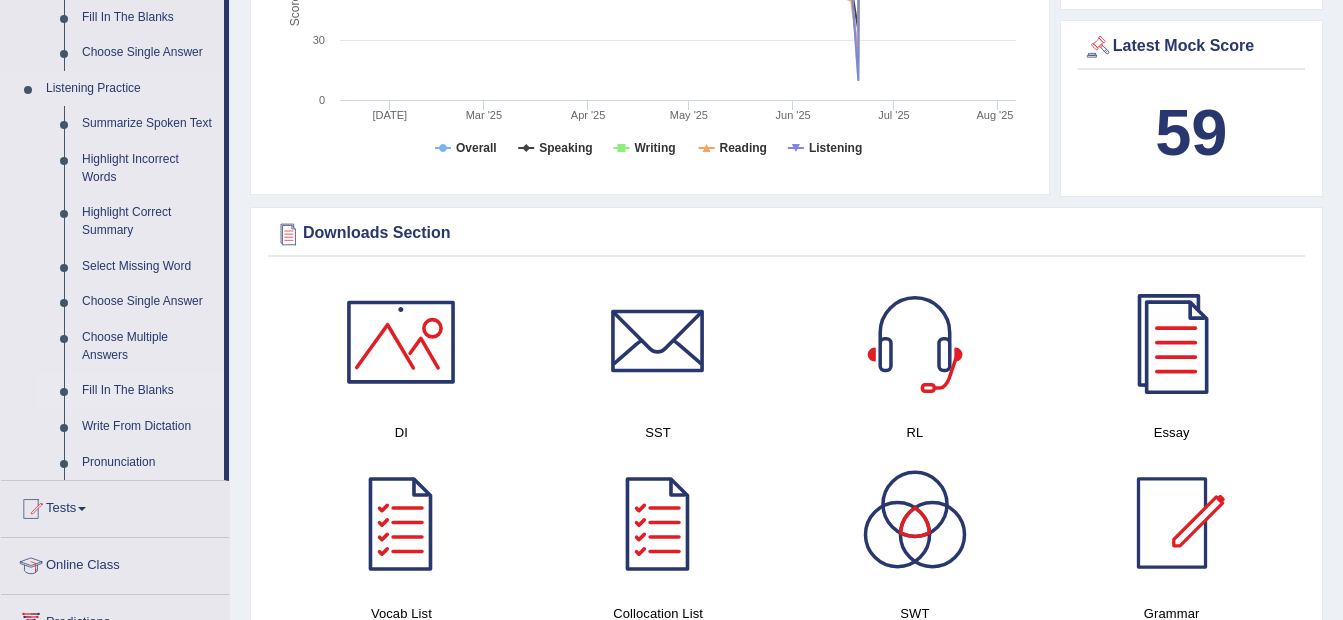 click on "Fill In The Blanks" at bounding box center (148, 391) 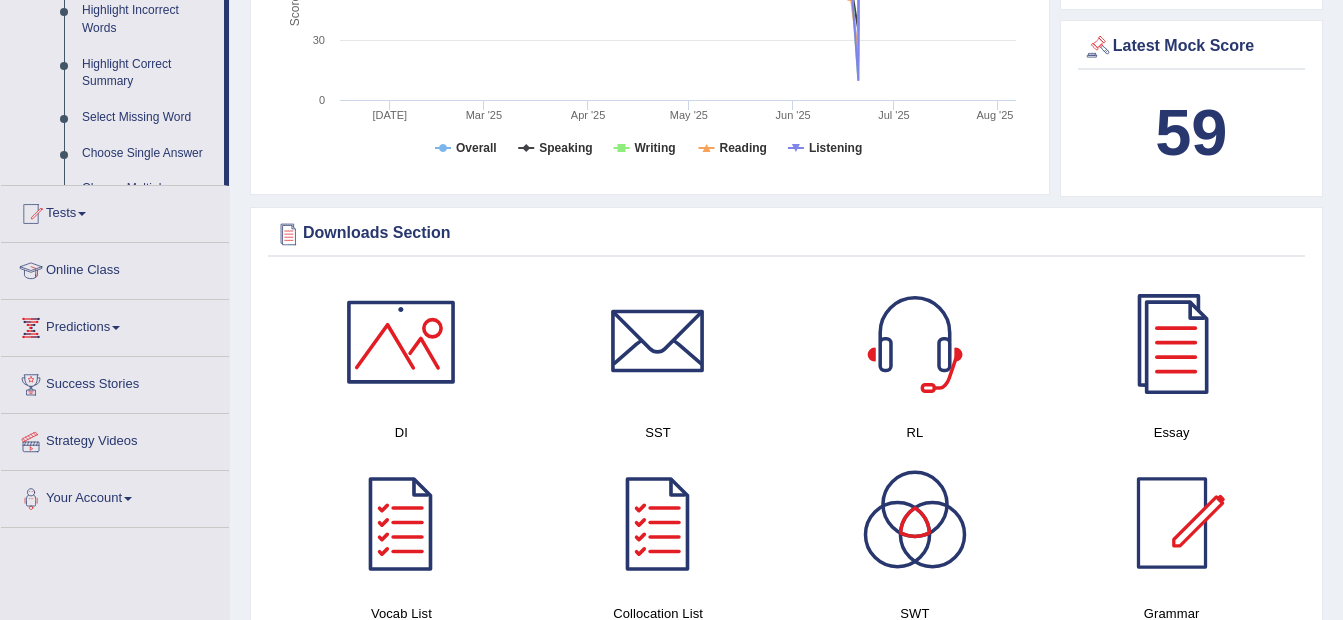 scroll, scrollTop: 354, scrollLeft: 0, axis: vertical 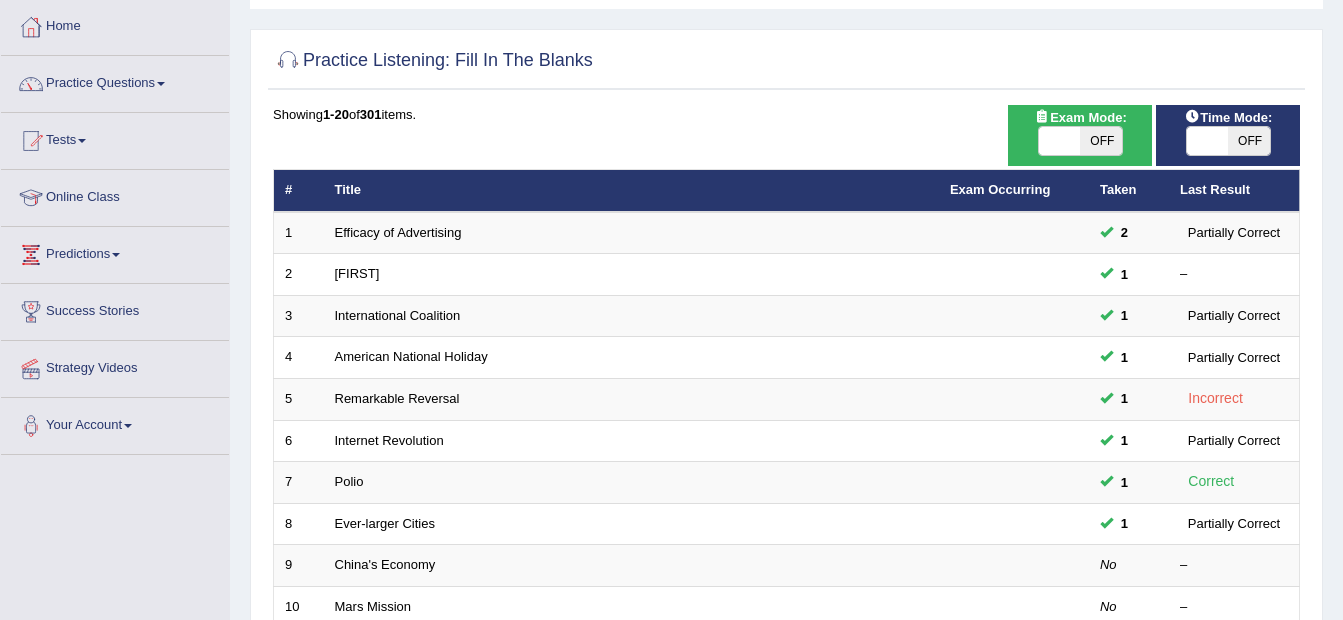 click on "OFF" at bounding box center [1101, 141] 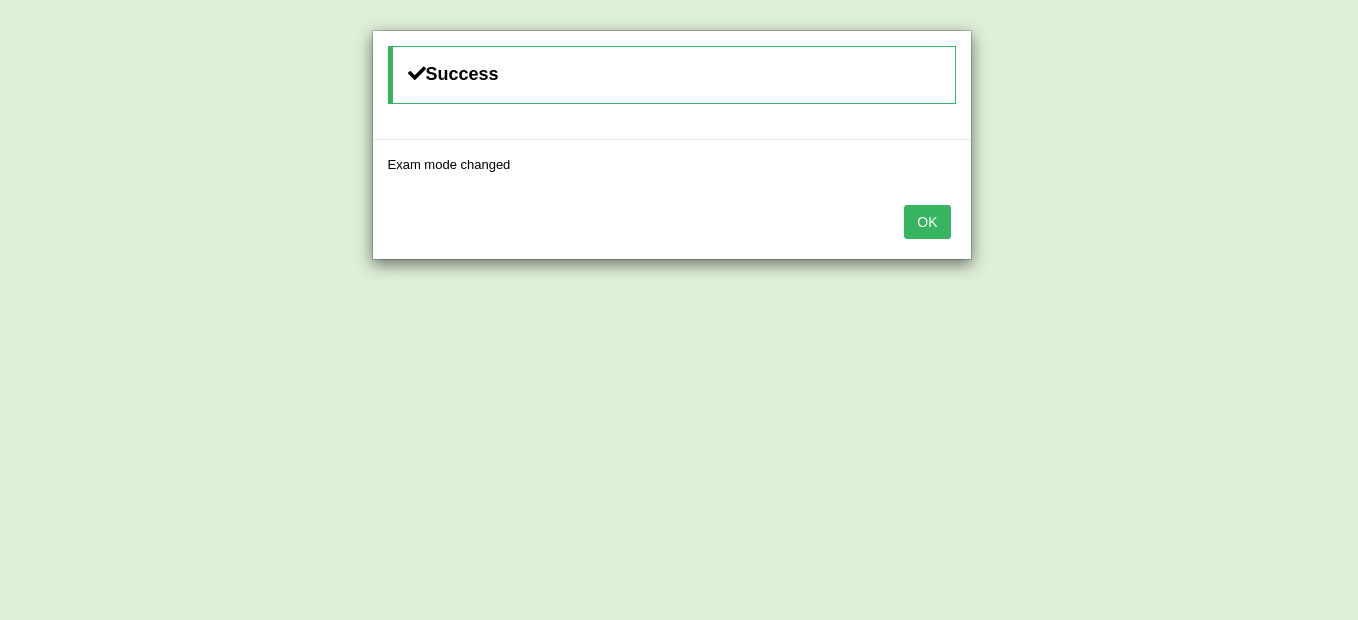click on "OK" at bounding box center [927, 222] 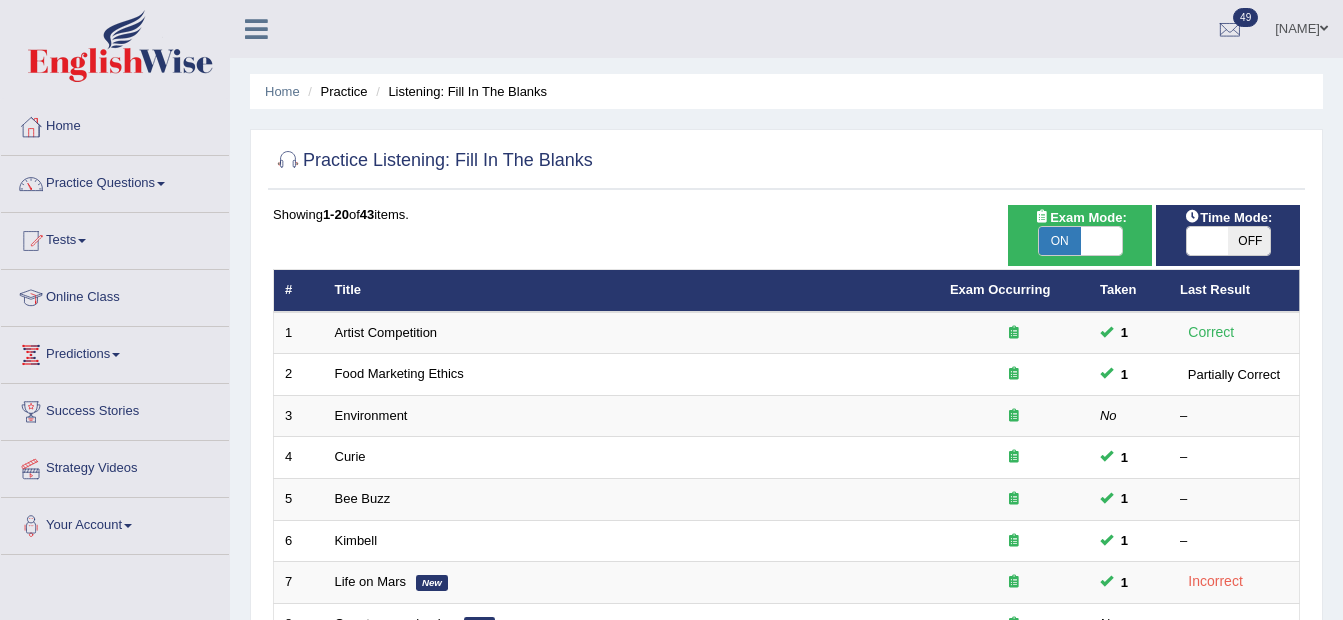 scroll, scrollTop: 100, scrollLeft: 0, axis: vertical 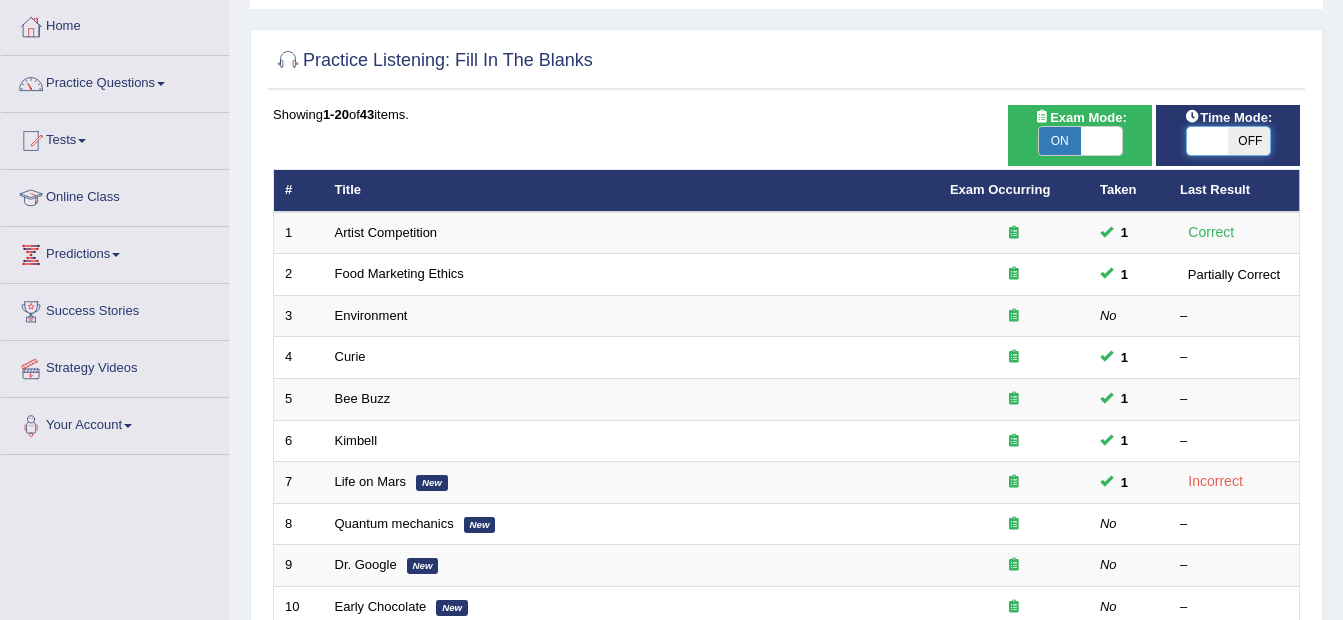 click at bounding box center (1208, 141) 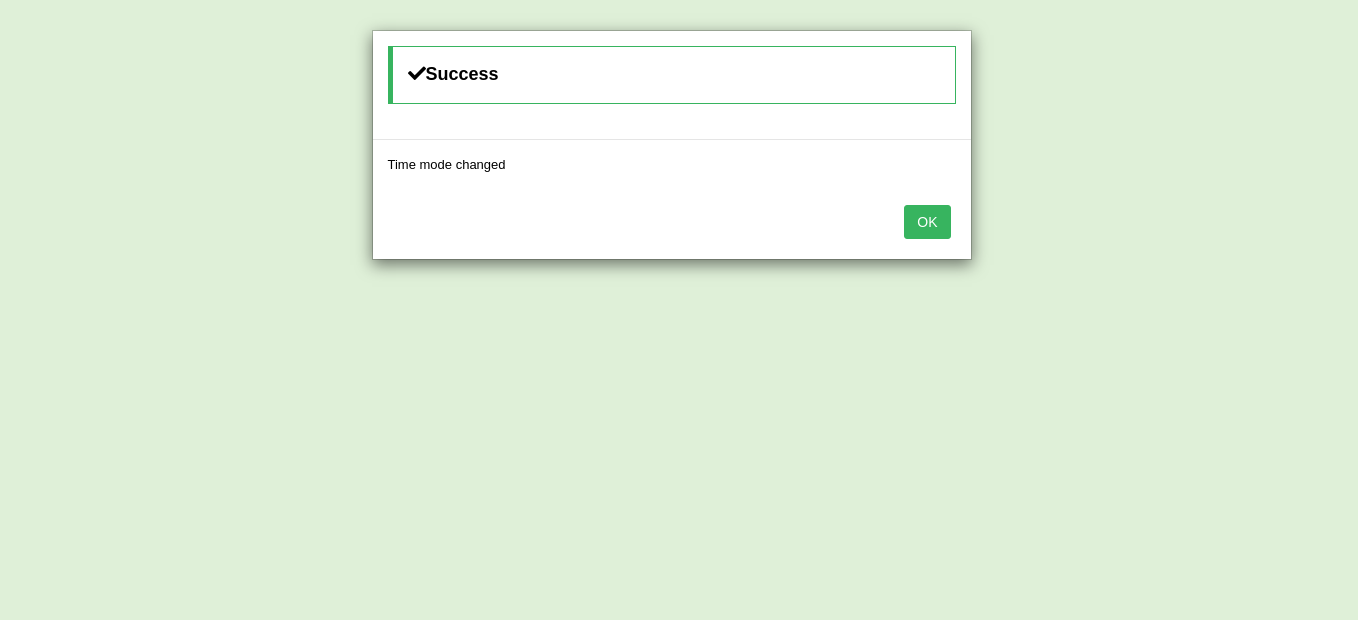click on "OK" at bounding box center [927, 222] 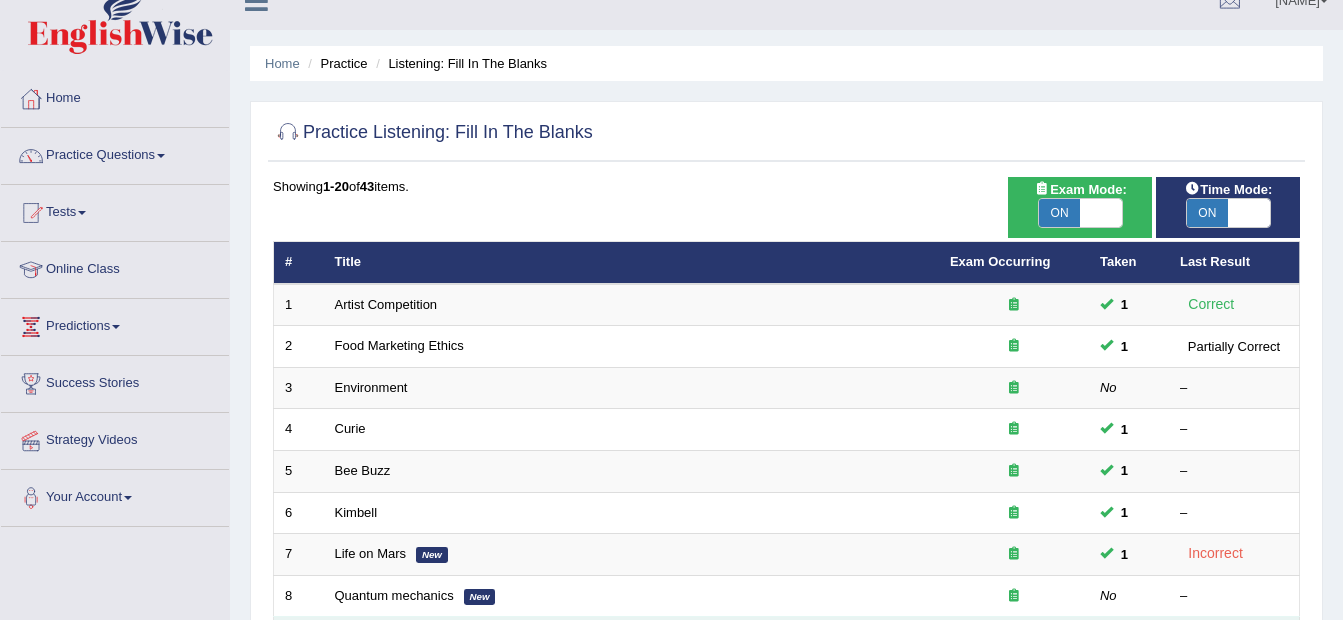 scroll, scrollTop: 0, scrollLeft: 0, axis: both 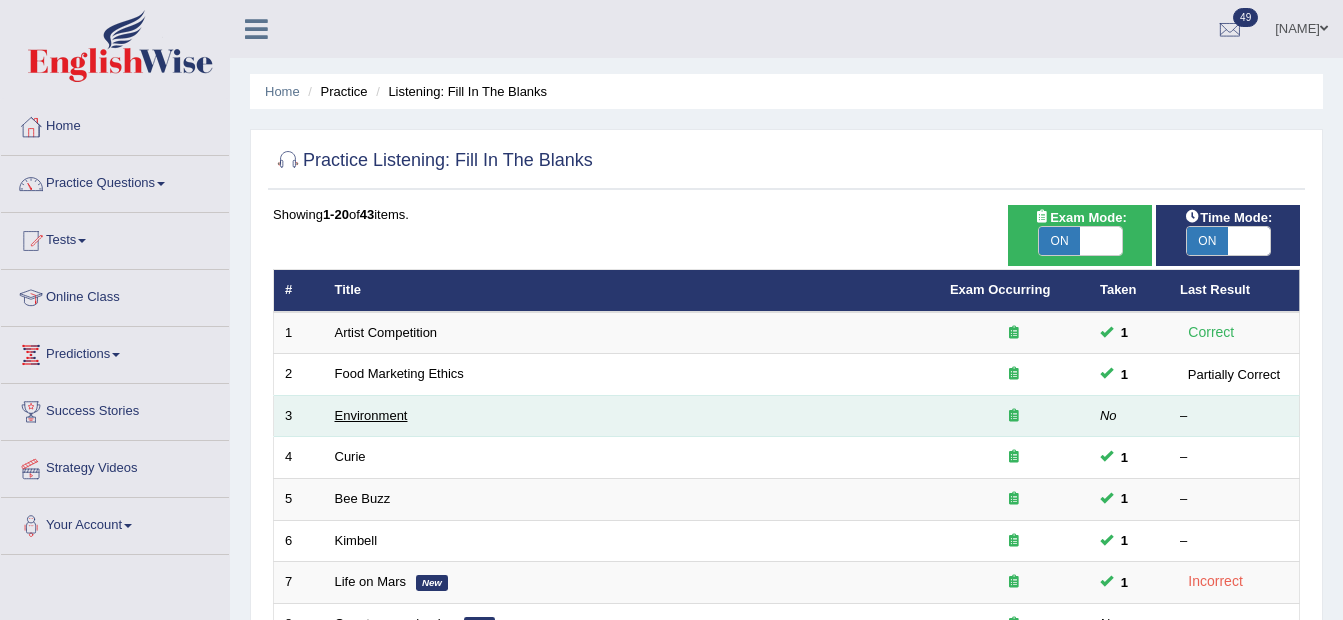 click on "Environment" at bounding box center [371, 415] 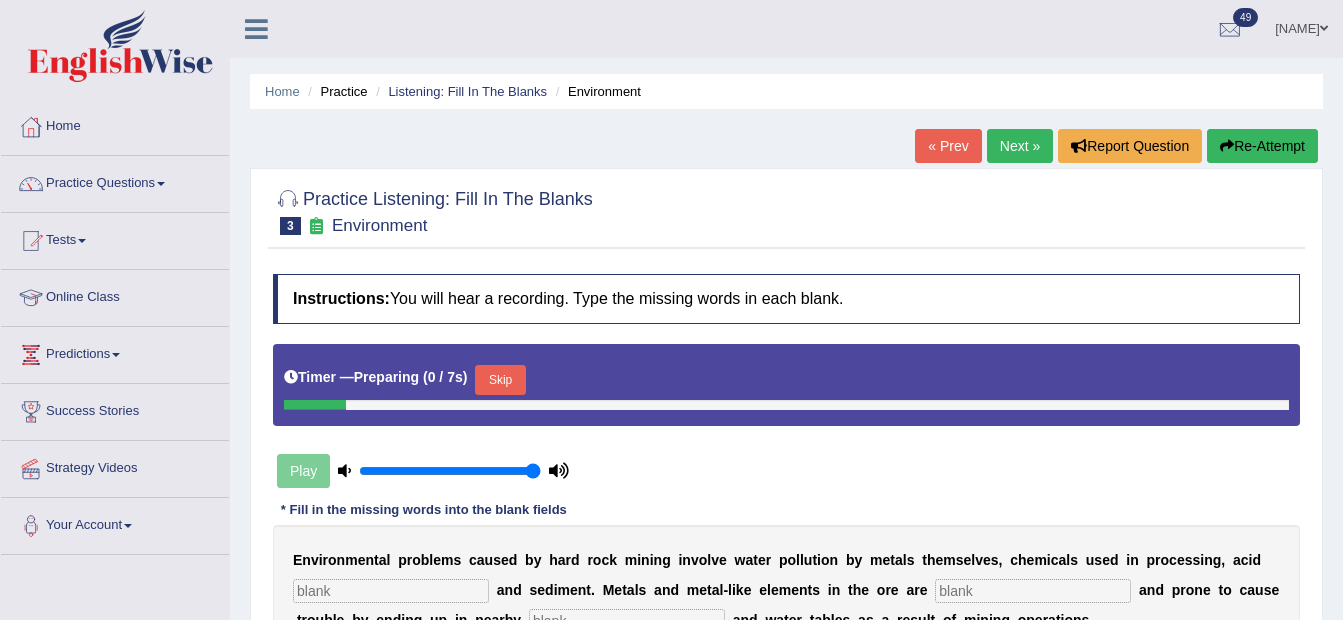 scroll, scrollTop: 0, scrollLeft: 0, axis: both 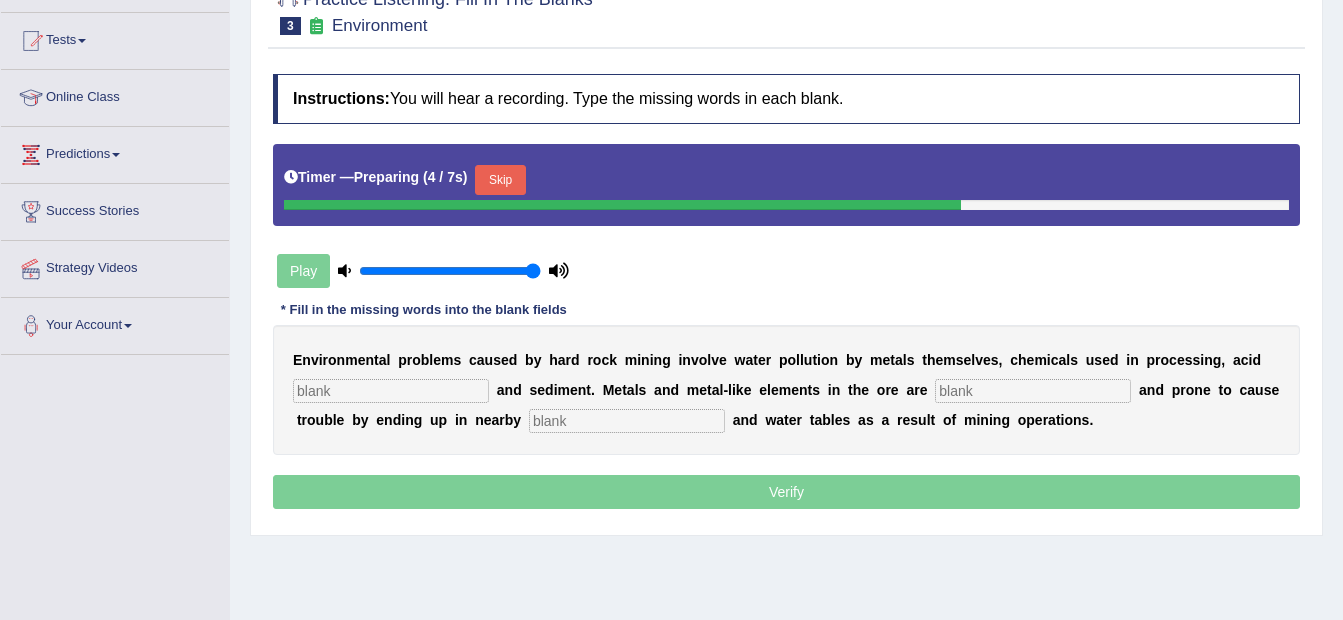 click at bounding box center [391, 391] 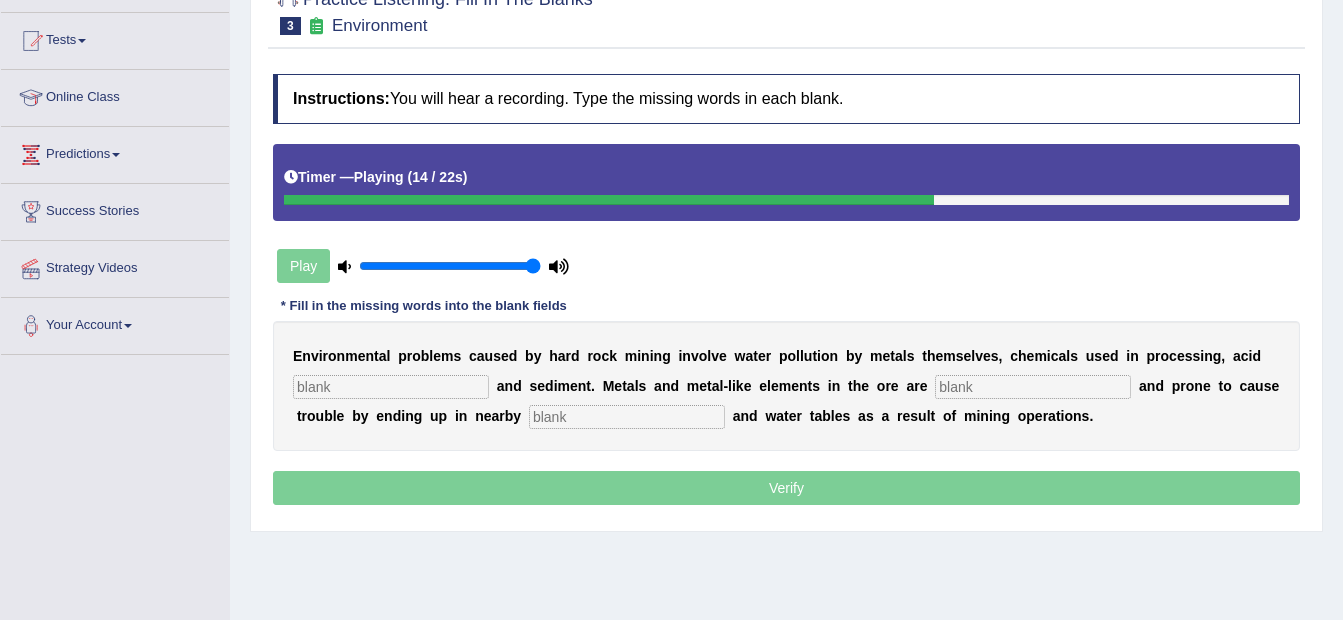 click at bounding box center [1033, 387] 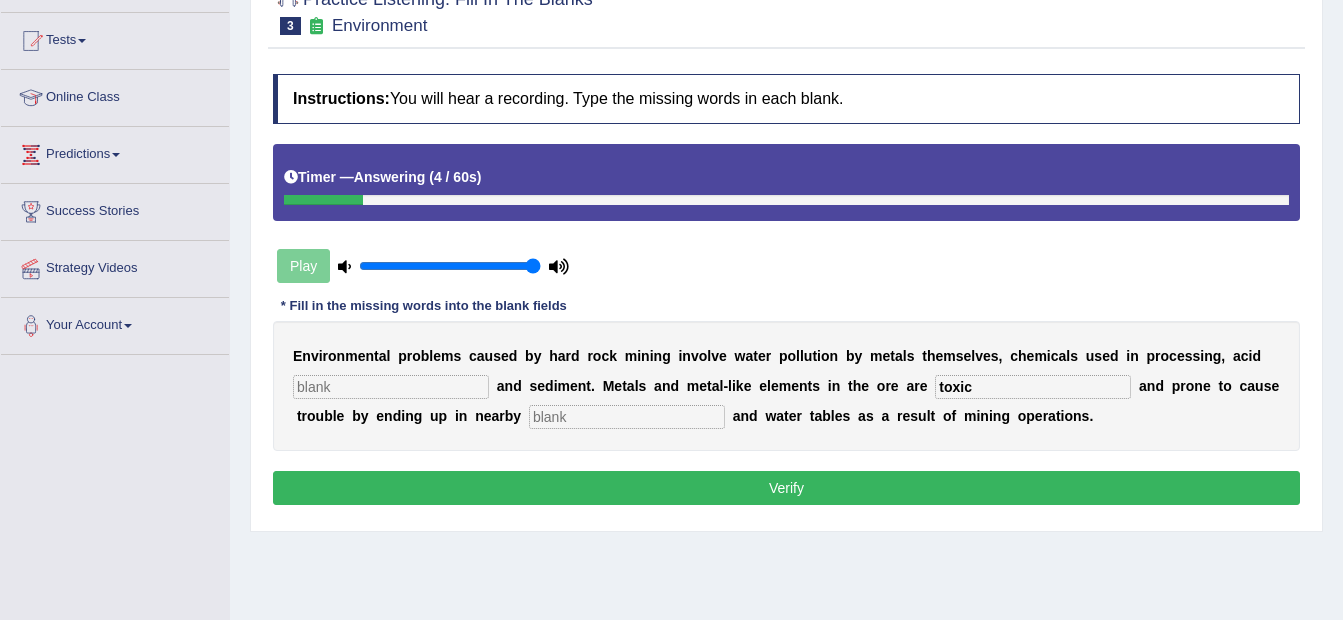 type on "toxic" 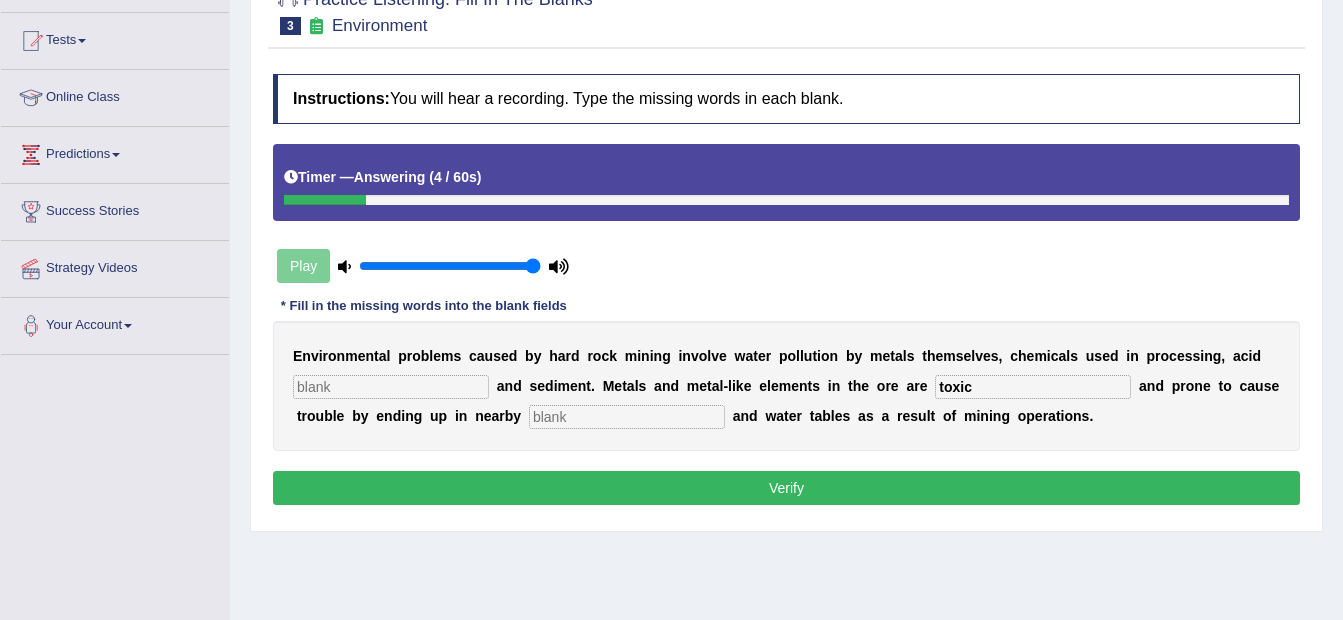 click at bounding box center (627, 417) 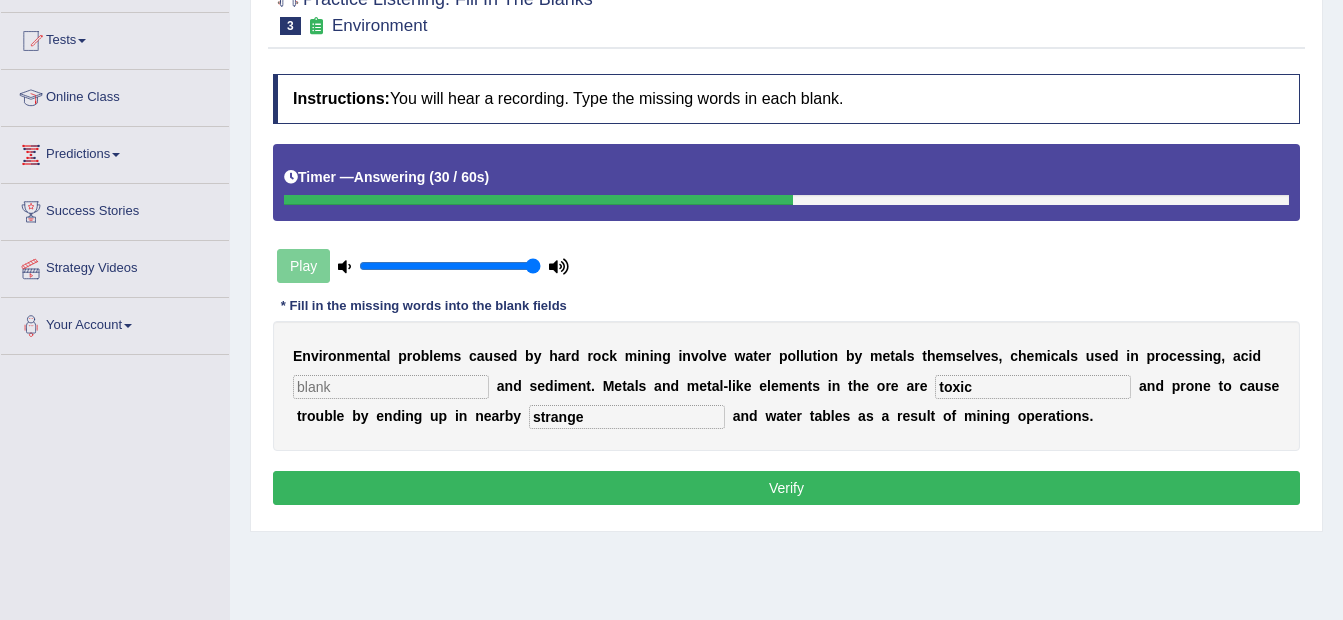 type on "strange" 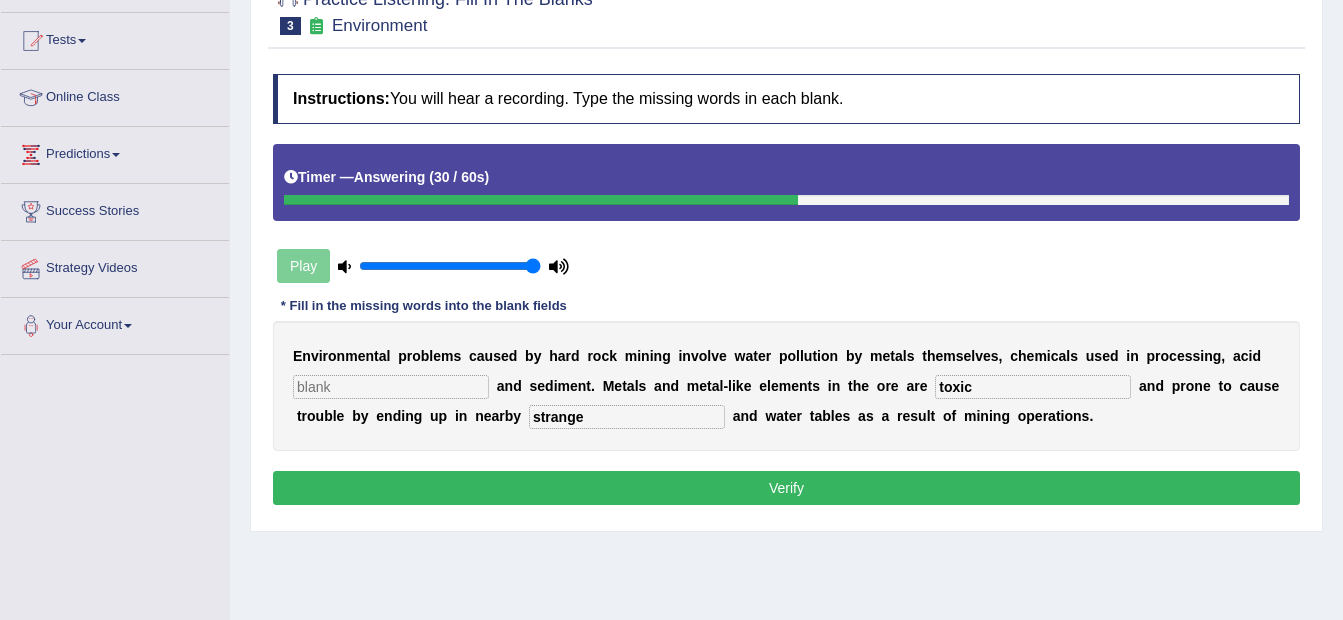 click on "Verify" at bounding box center (786, 488) 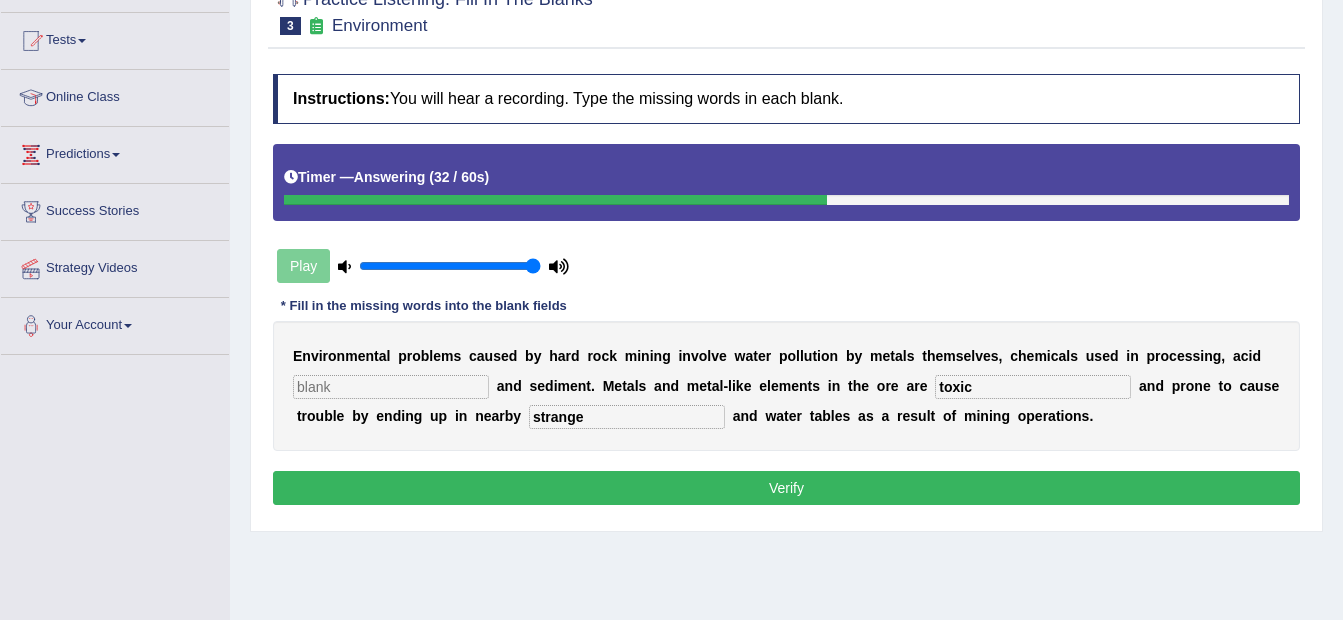 click at bounding box center (391, 387) 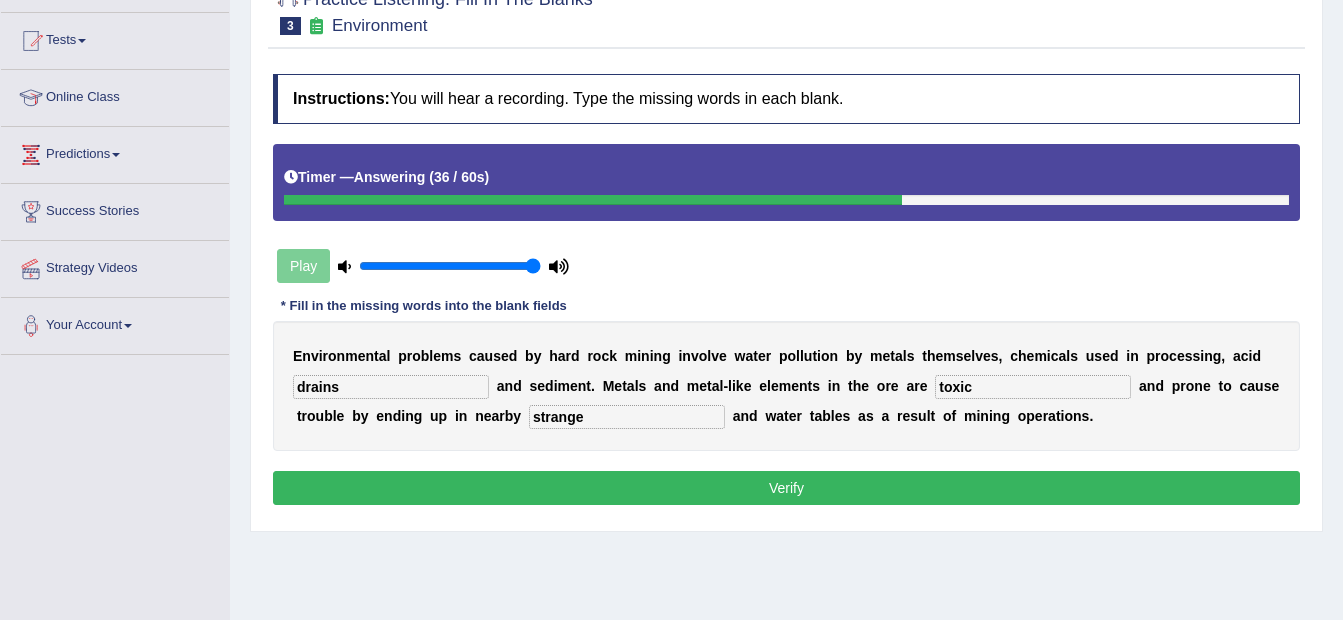 type on "drains" 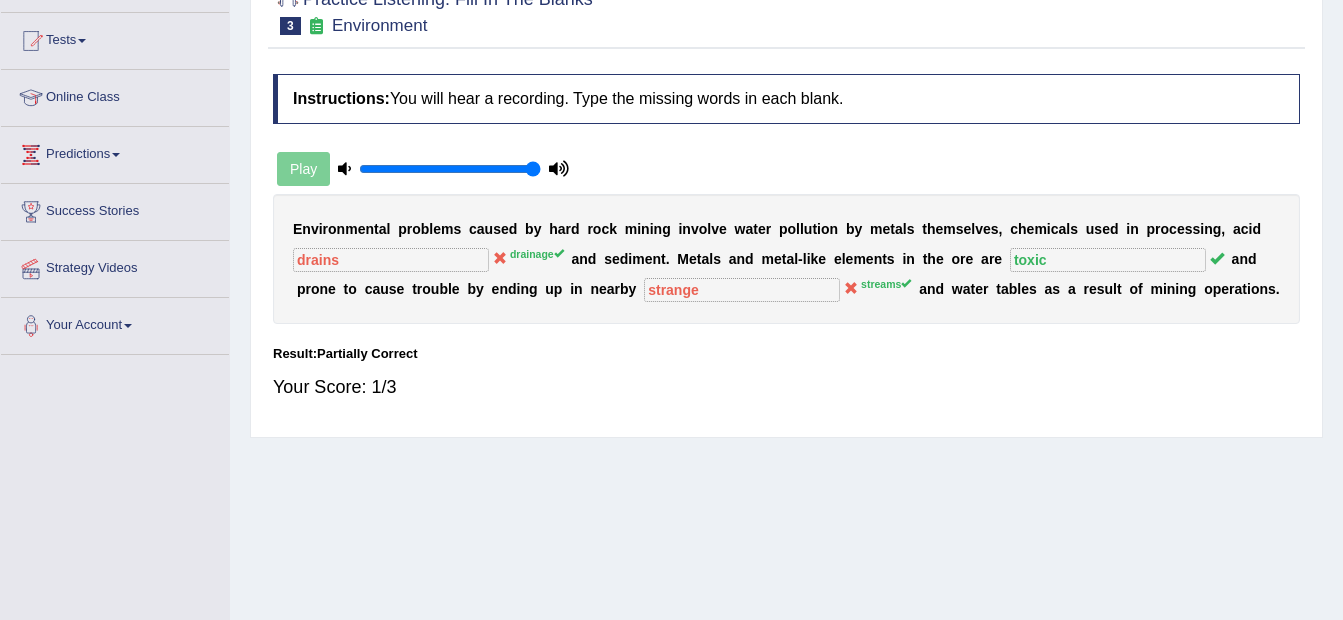 click on "Play" at bounding box center [423, 169] 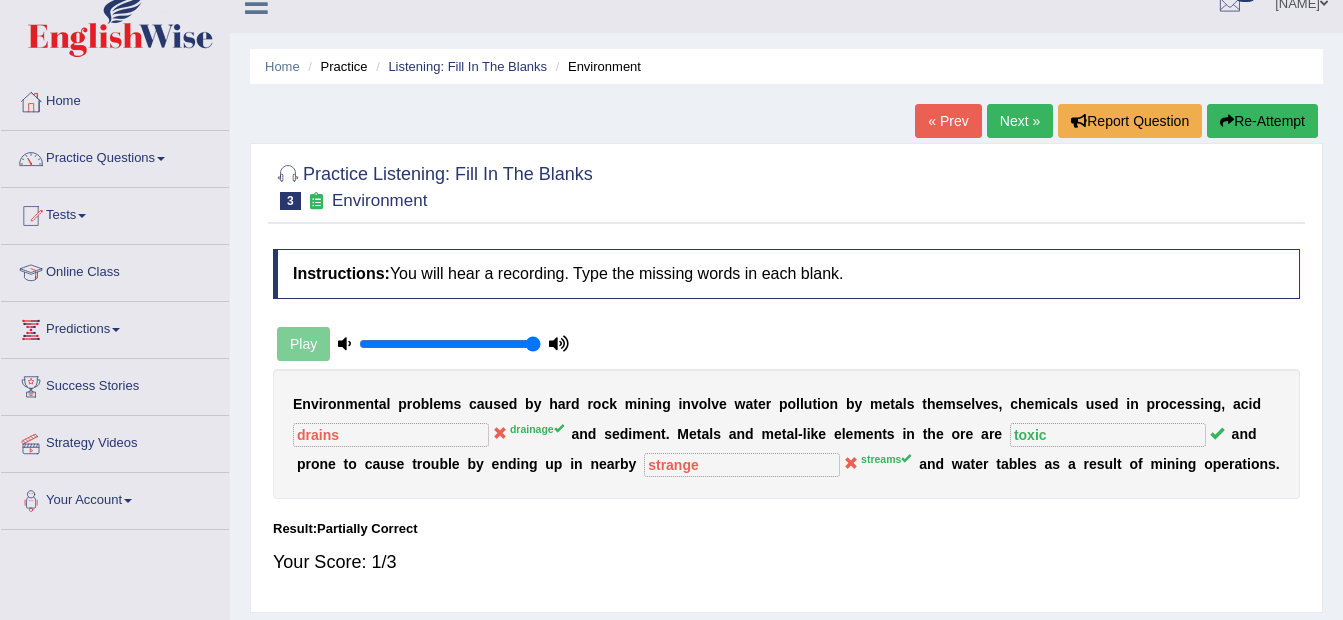 scroll, scrollTop: 0, scrollLeft: 0, axis: both 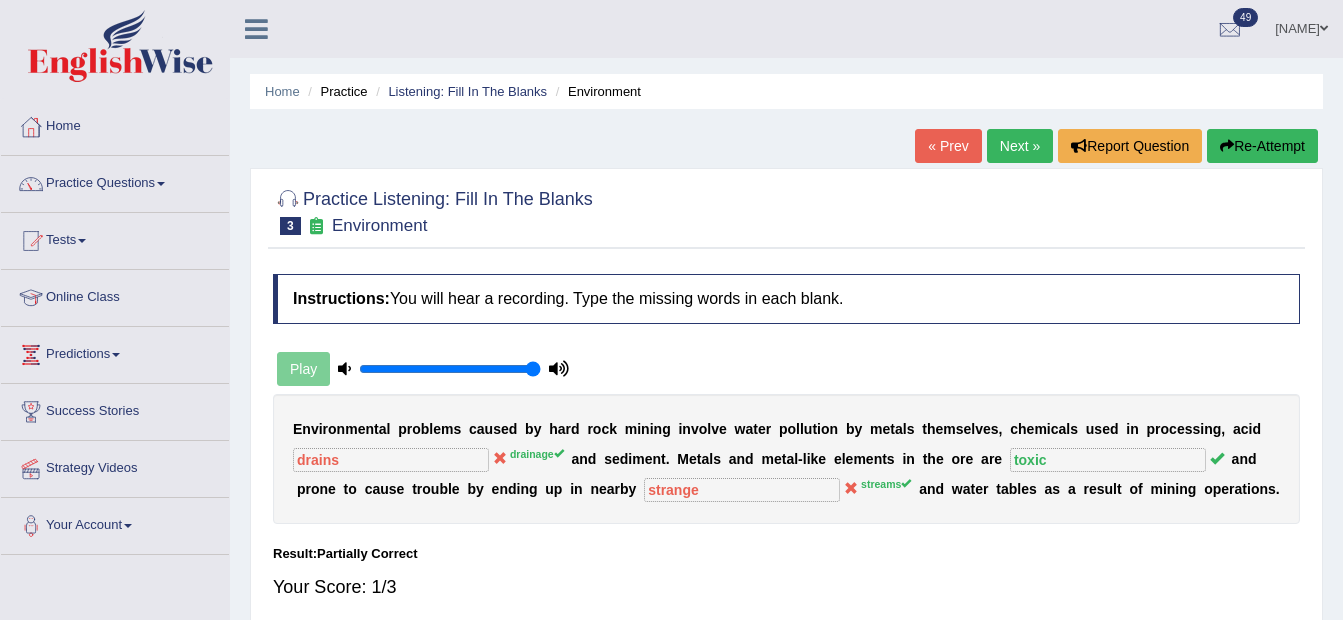 click on "Next »" at bounding box center (1020, 146) 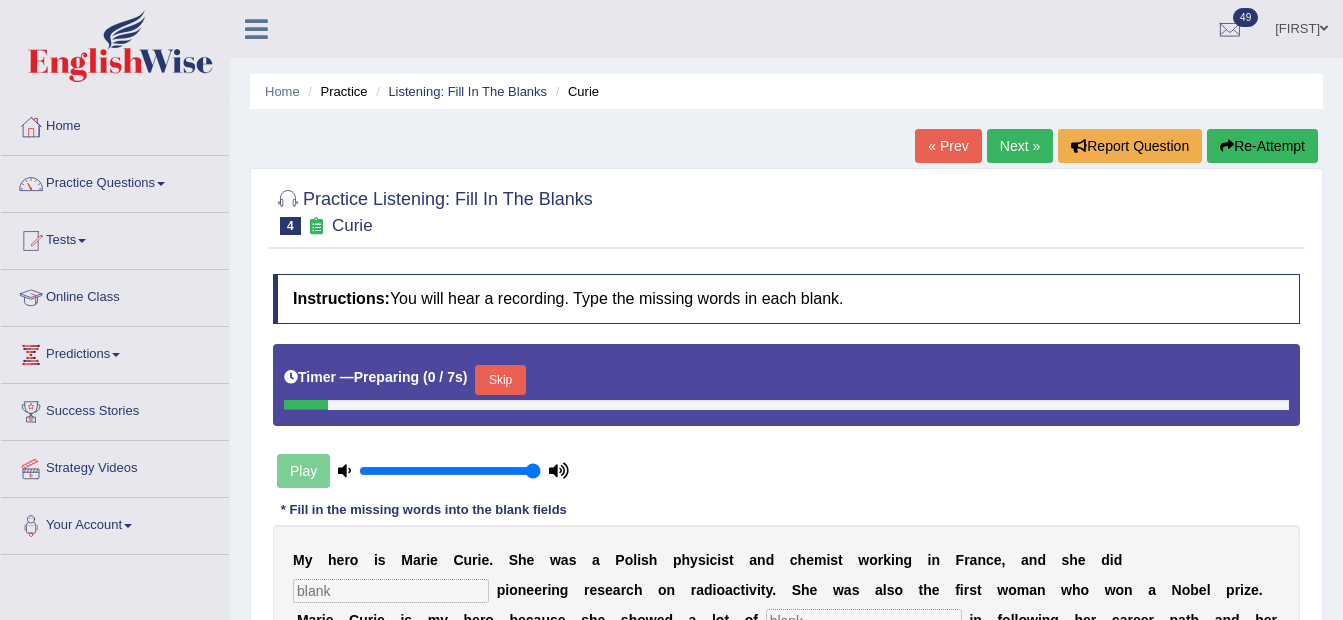 scroll, scrollTop: 0, scrollLeft: 0, axis: both 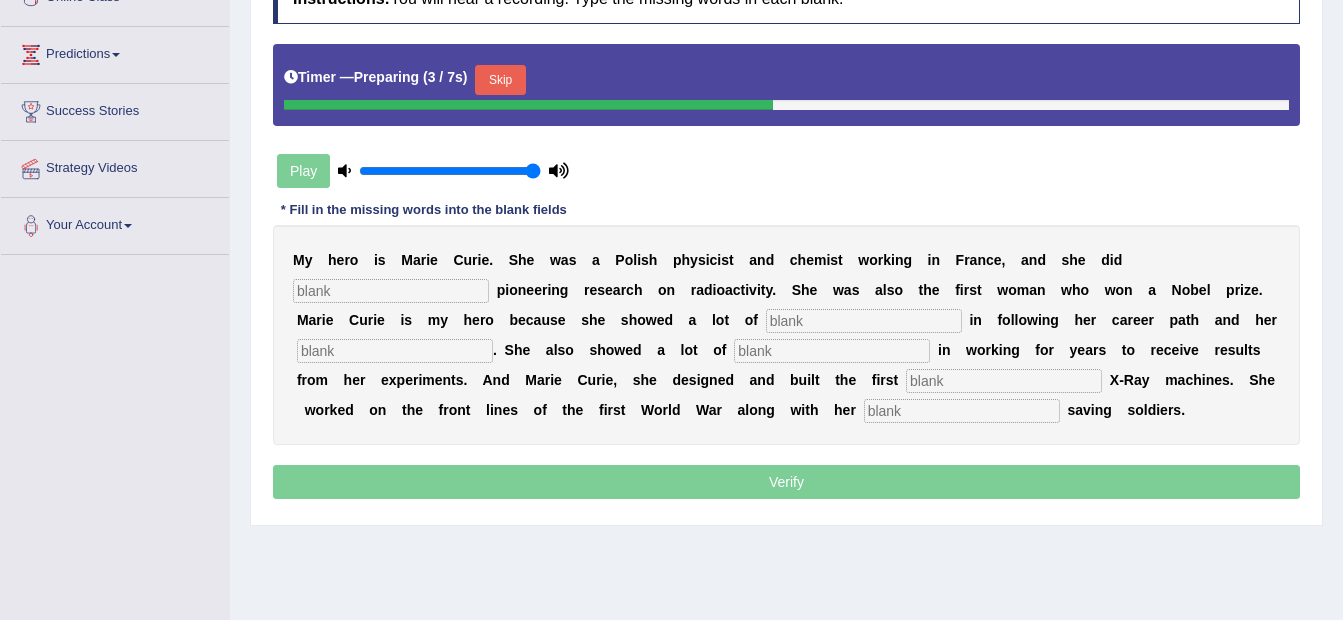 click on "M y       h e r o       i s       M a r i e       C u r i e .       S h e       w a s       a       P o l i s h       p h y s i c i s t       a n d       c h e m i s t       w o r k i n g       i n       F r a n c e ,       a n d       s h e       d i d       p i o n e e r i n g       r e s e a r c h       o n       r a d i o a c t i v i t y .       S h e       w a s       a l s o       t h e       f i r s t       w o m a n       w h o       w o n       a       N o b e l       p r i z e .       M a r i e       C u r i e       i s       m y       h e r o       b e c a u s e       s h e       s h o w e d       a       l o t       o f       i n       f o l l o w i n g       h e r       c a r e e r       p a t h       a n d       h e r    .    S h e       a l s o       s h o w e d       a       l o t       o f       i n       w o r k i n g       f o r       y e a r s       t o       r e c e" at bounding box center [786, 335] 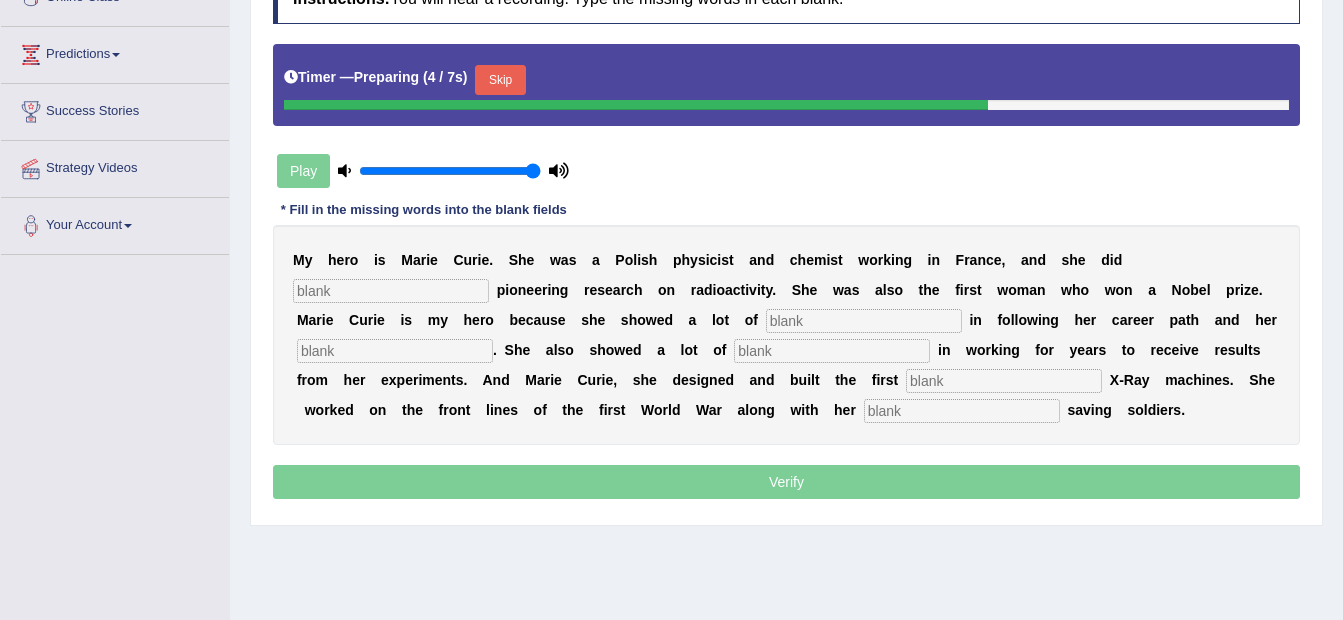 click at bounding box center (391, 291) 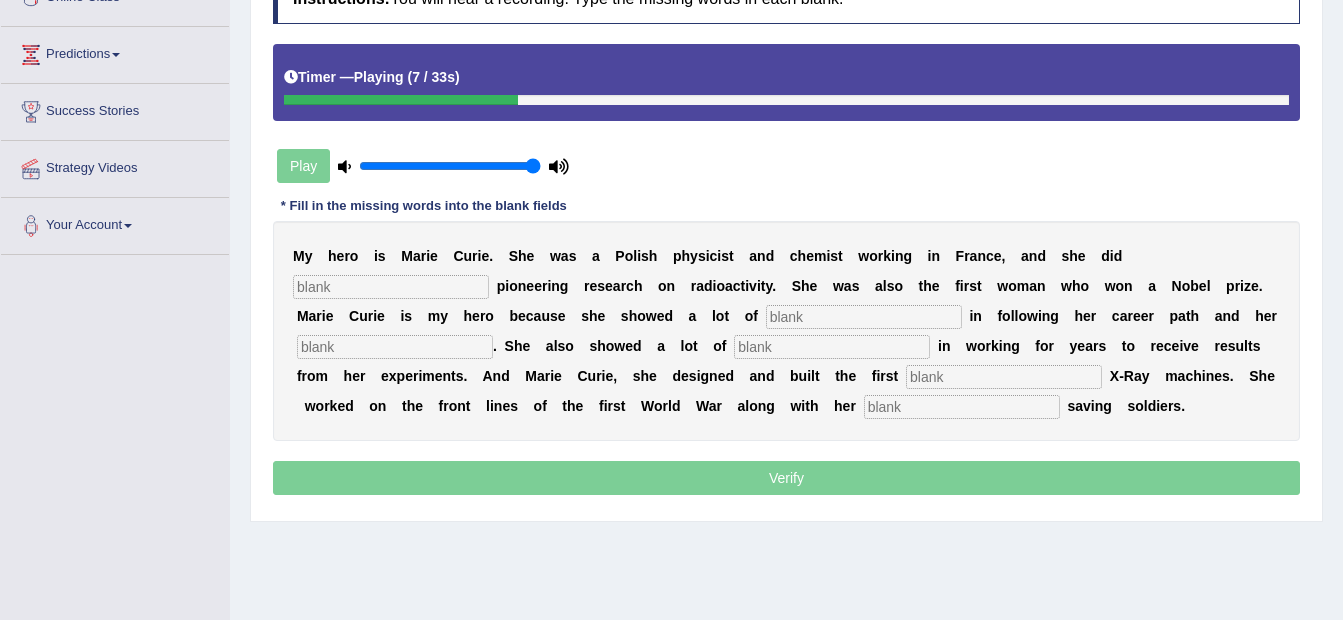 click at bounding box center [391, 287] 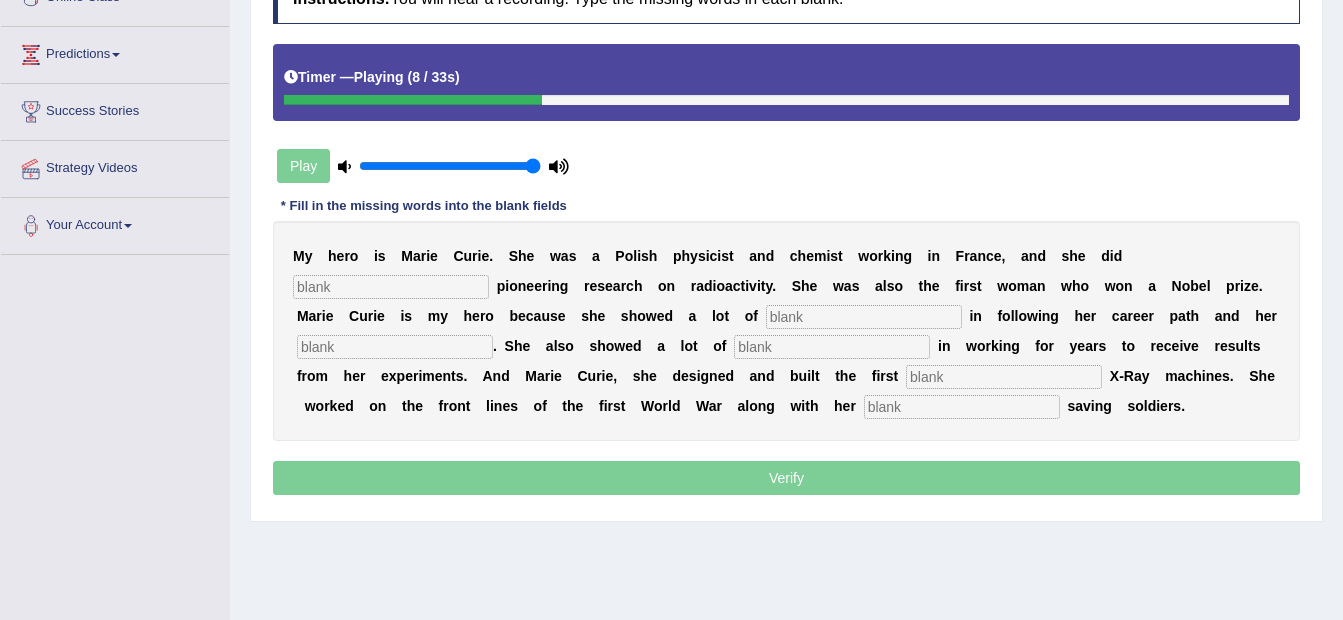 click at bounding box center (391, 287) 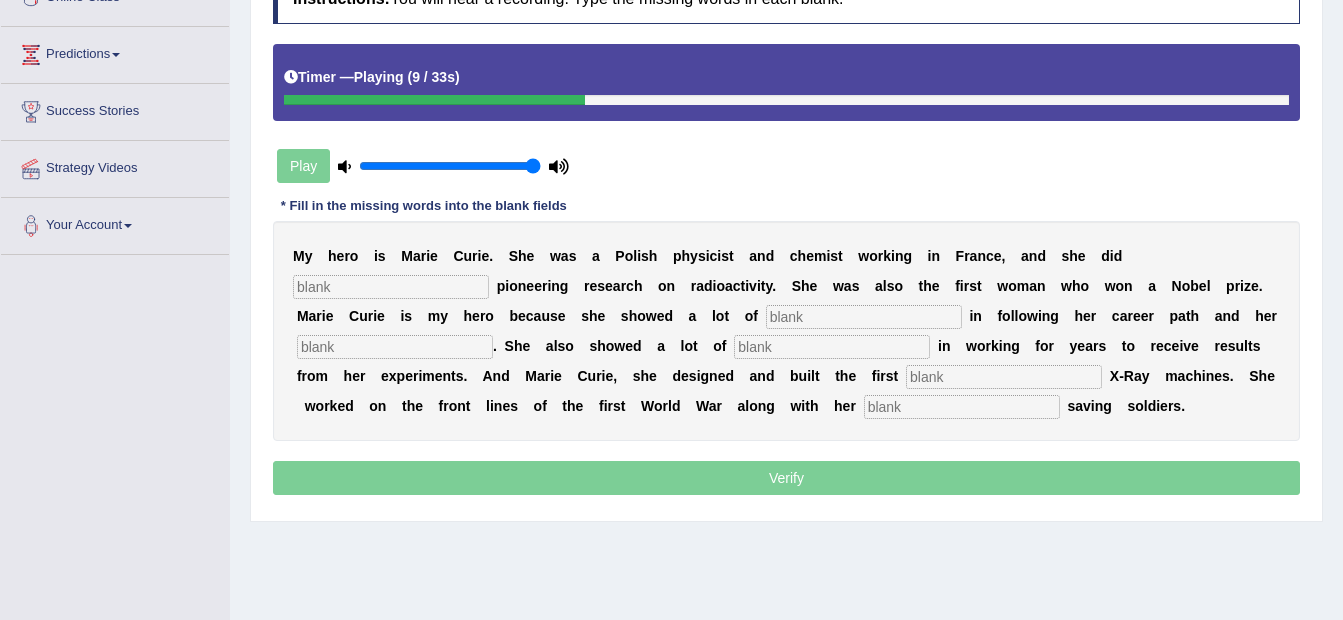 click on "M y       h e r o       i s       M a r i e       C u r i e .       S h e       w a s       a       P o l i s h       p h y s i c i s t       a n d       c h e m i s t       w o r k i n g       i n       F r a n c e ,       a n d       s h e       d i d       p i o n e e r i n g       r e s e a r c h       o n       r a d i o a c t i v i t y .       S h e       w a s       a l s o       t h e       f i r s t       w o m a n       w h o       w o n       a       N o b e l       p r i z e .       M a r i e       C u r i e       i s       m y       h e r o       b e c a u s e       s h e       s h o w e d       a       l o t       o f       i n       f o l l o w i n g       h e r       c a r e e r       p a t h       a n d       h e r    .    S h e       a l s o       s h o w e d       a       l o t       o f       i n       w o r k i n g       f o r       y e a r s       t o       r e c e" at bounding box center (786, 331) 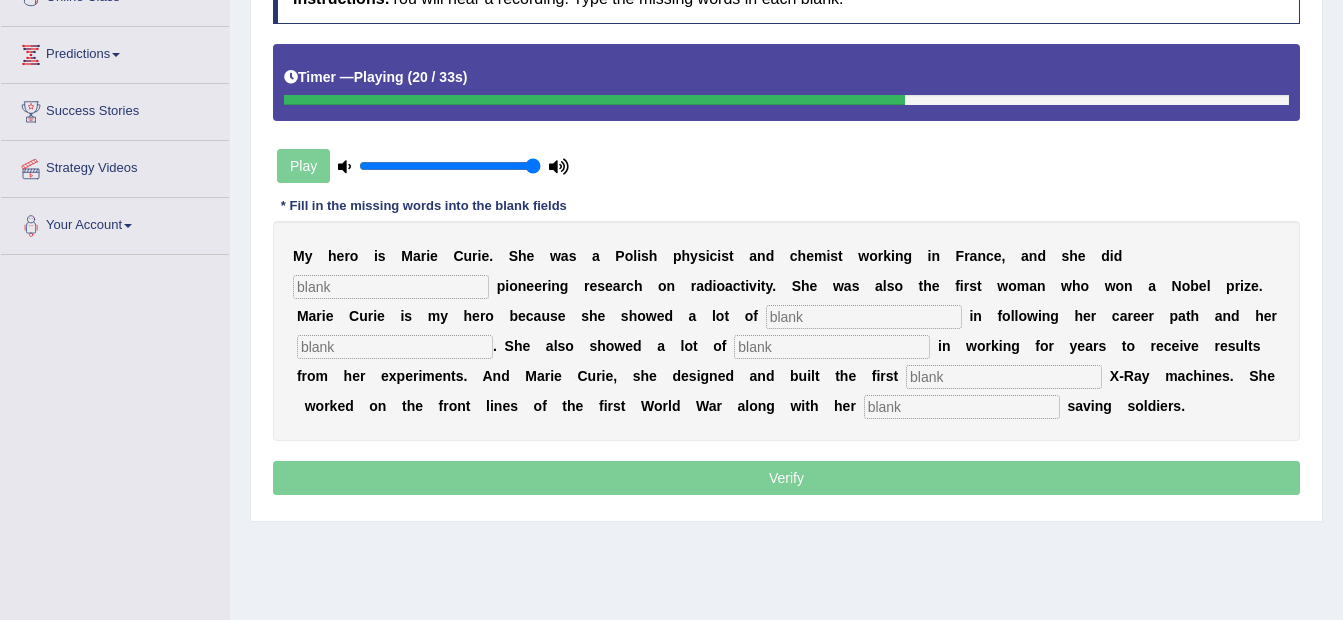 click at bounding box center [395, 347] 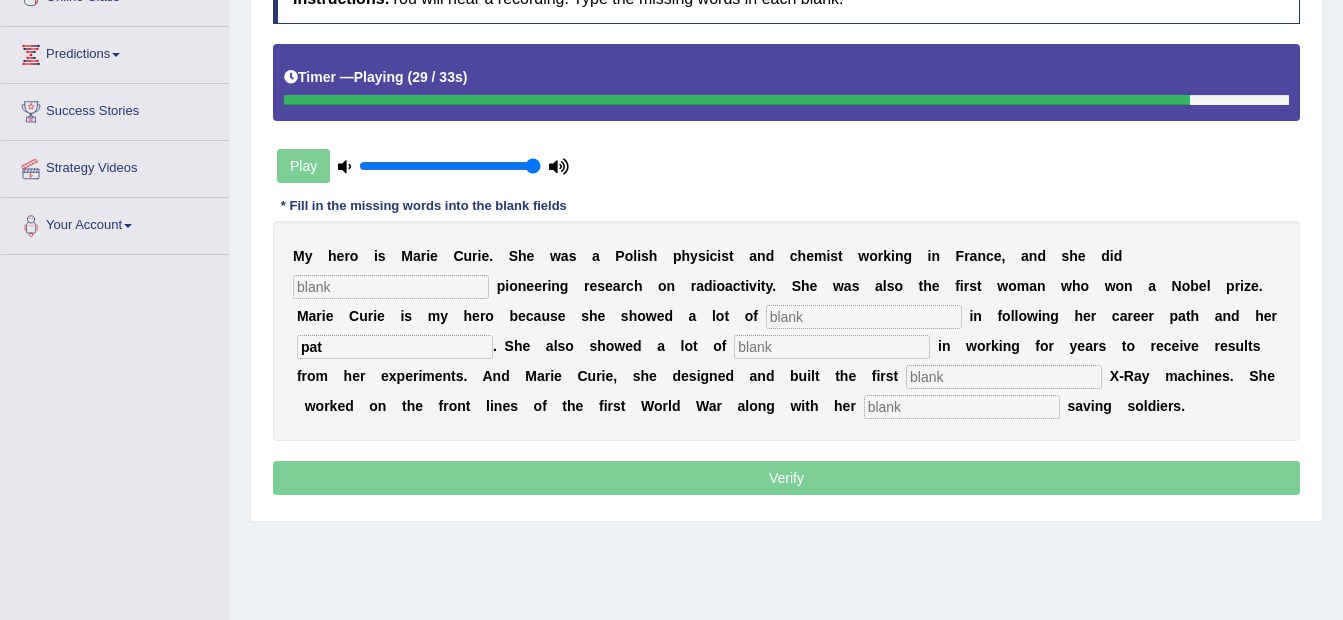 type on "pat" 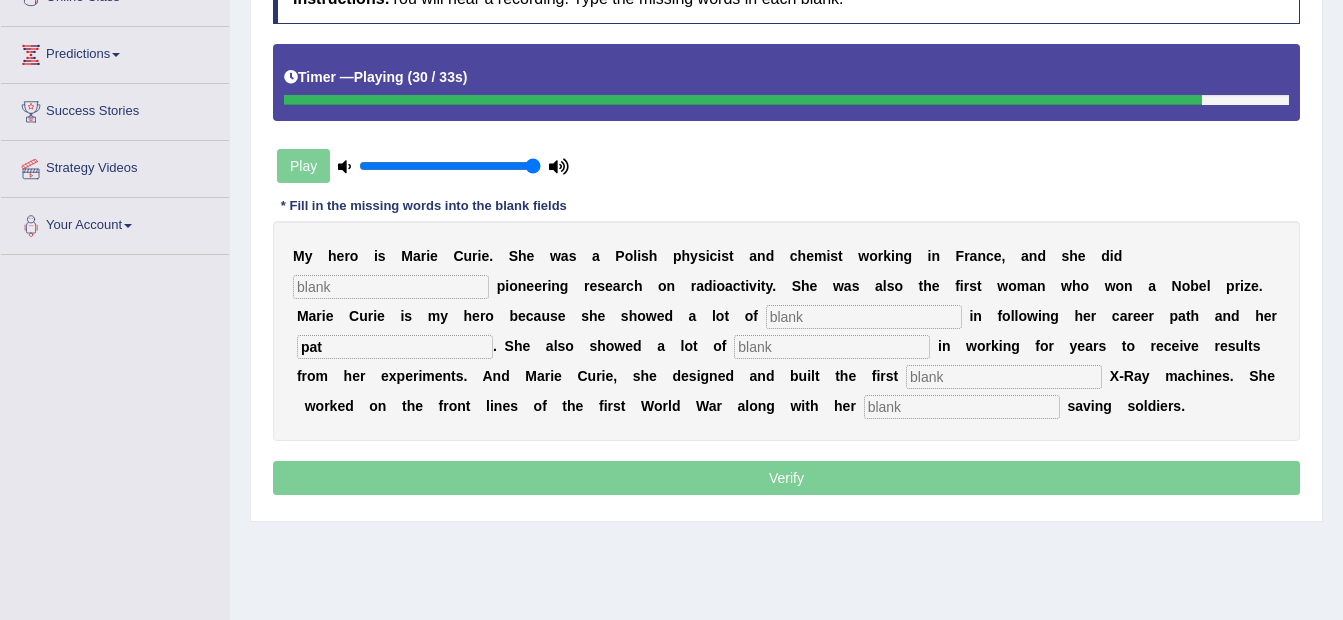 click at bounding box center (1004, 377) 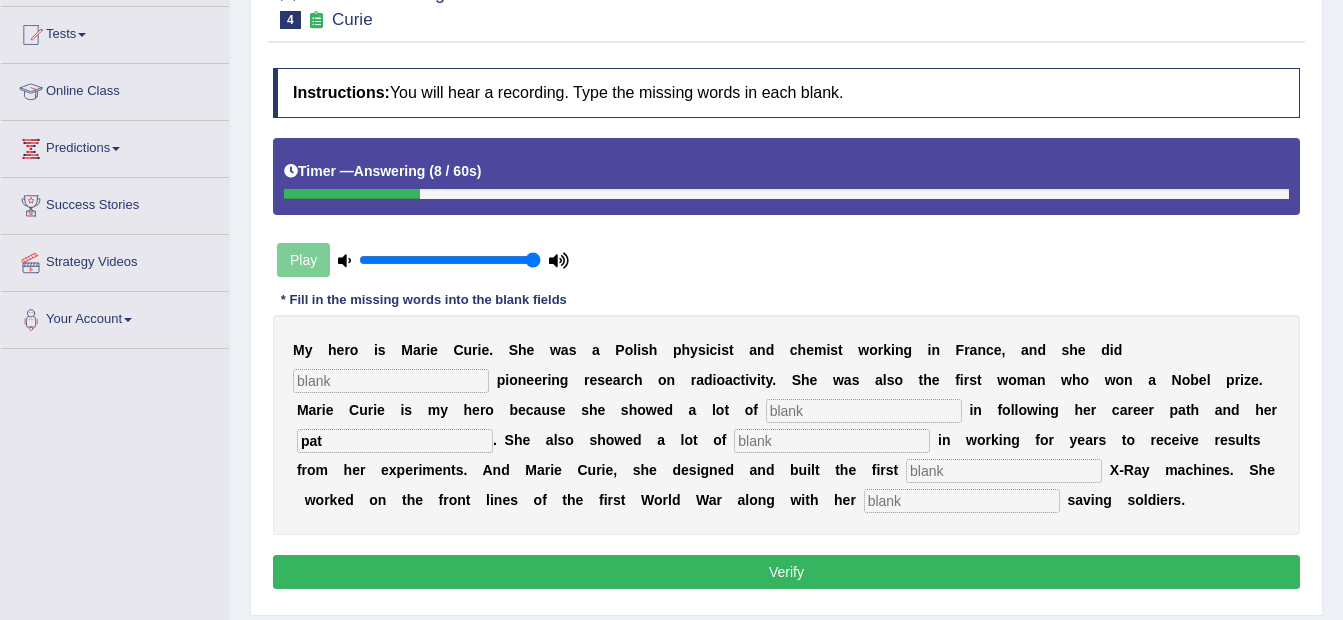 scroll, scrollTop: 100, scrollLeft: 0, axis: vertical 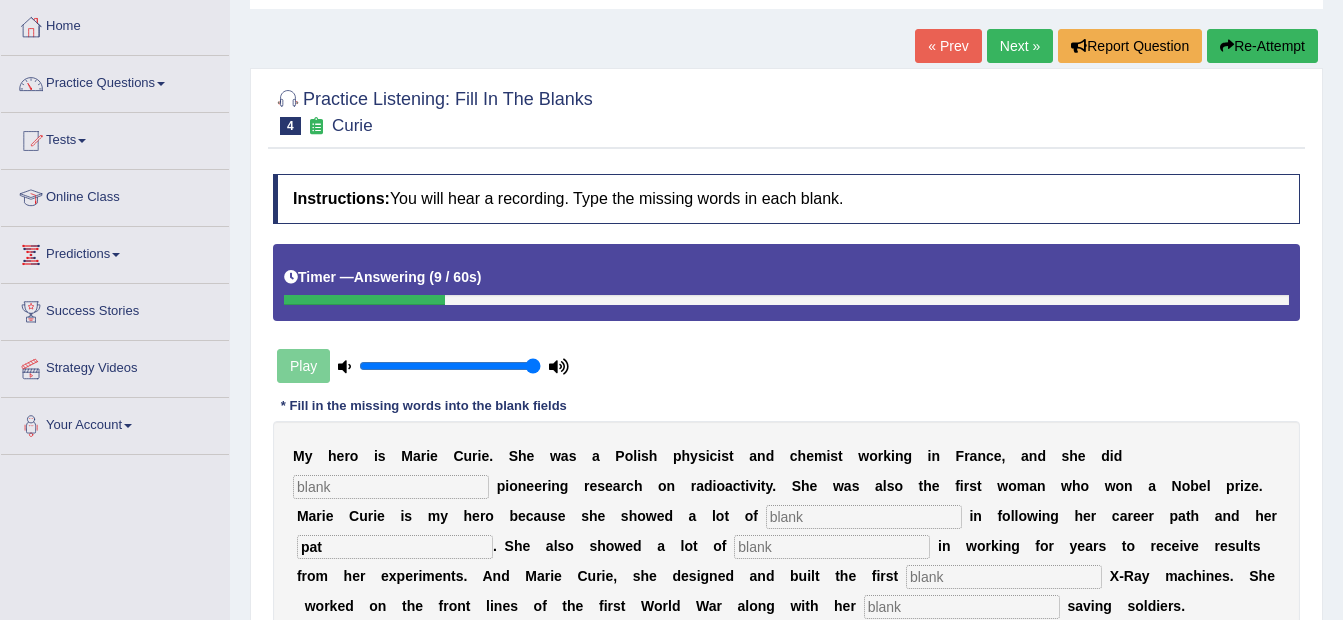 click on "« Prev" at bounding box center [948, 46] 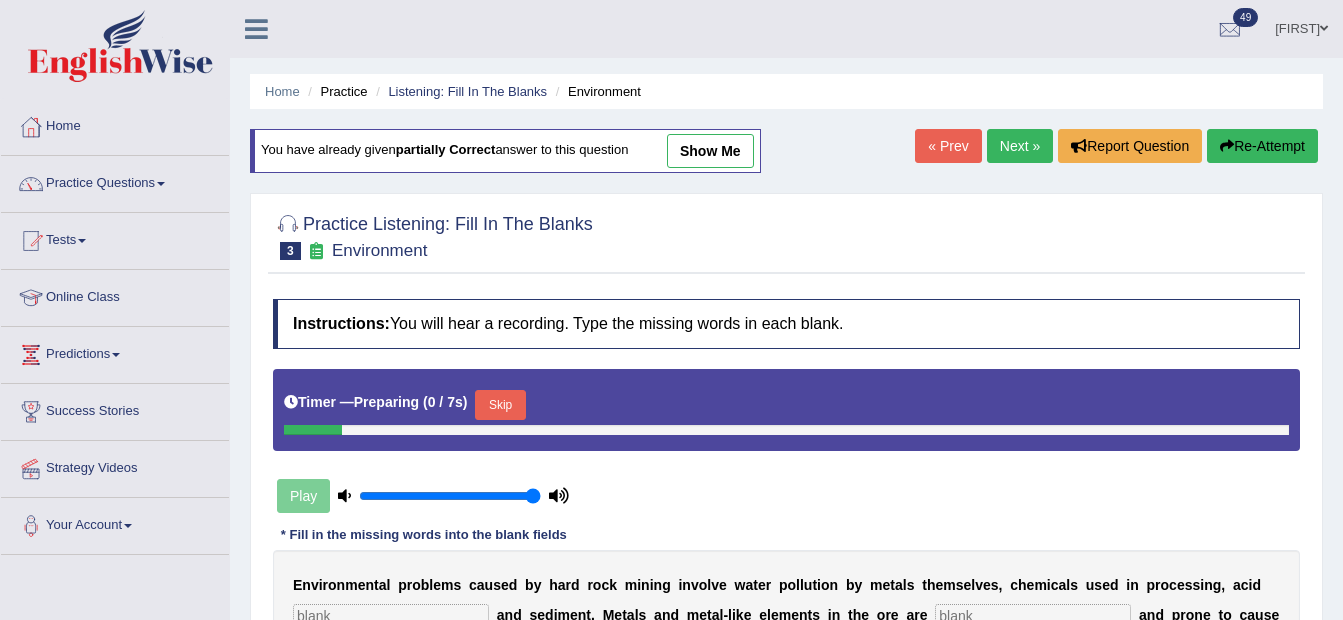 scroll, scrollTop: 0, scrollLeft: 0, axis: both 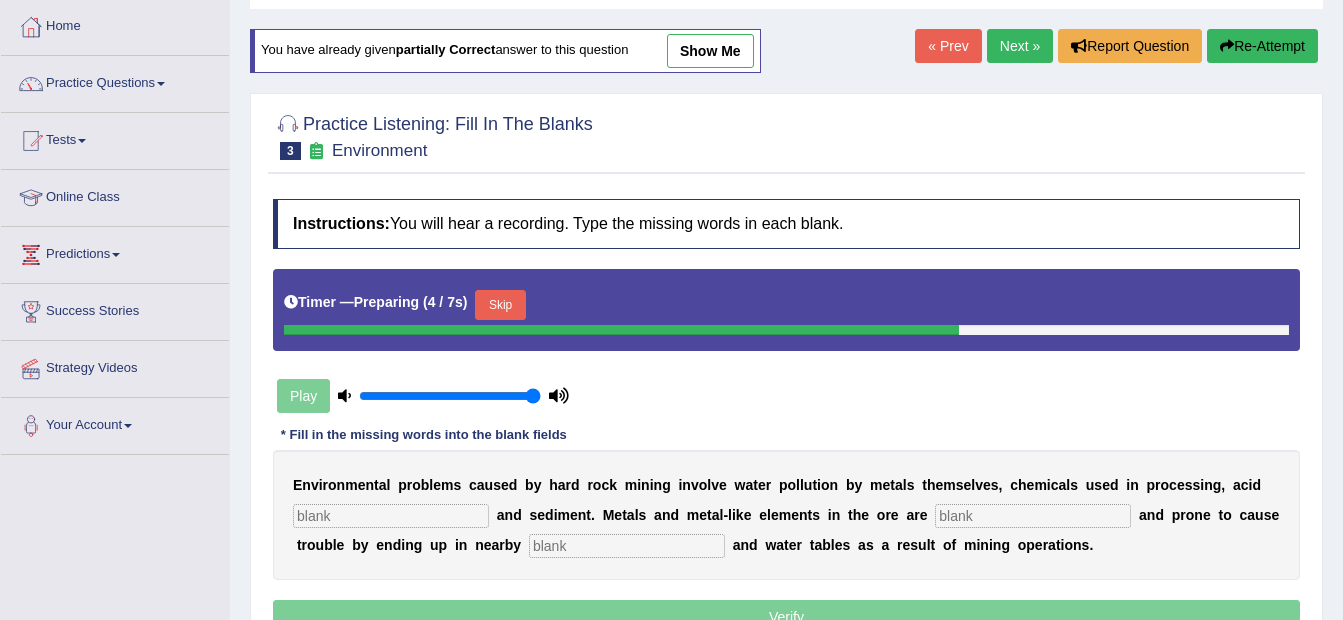 click on "Next »" at bounding box center (1020, 46) 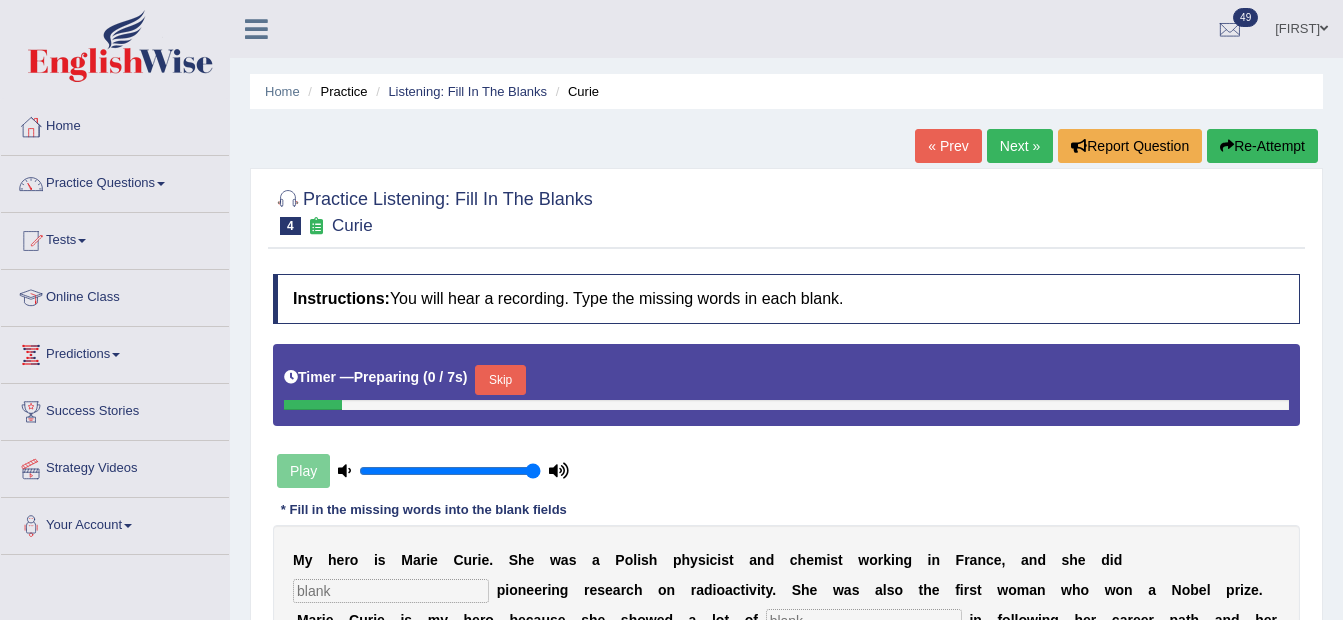 scroll, scrollTop: 200, scrollLeft: 0, axis: vertical 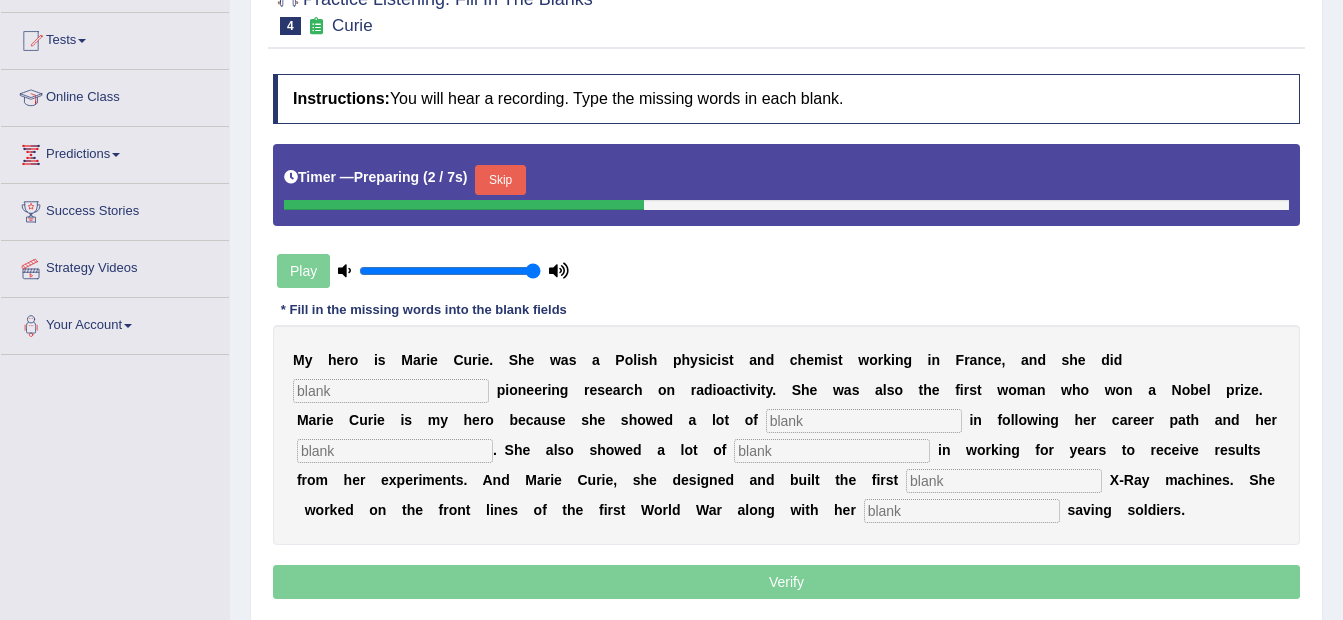 click at bounding box center (391, 391) 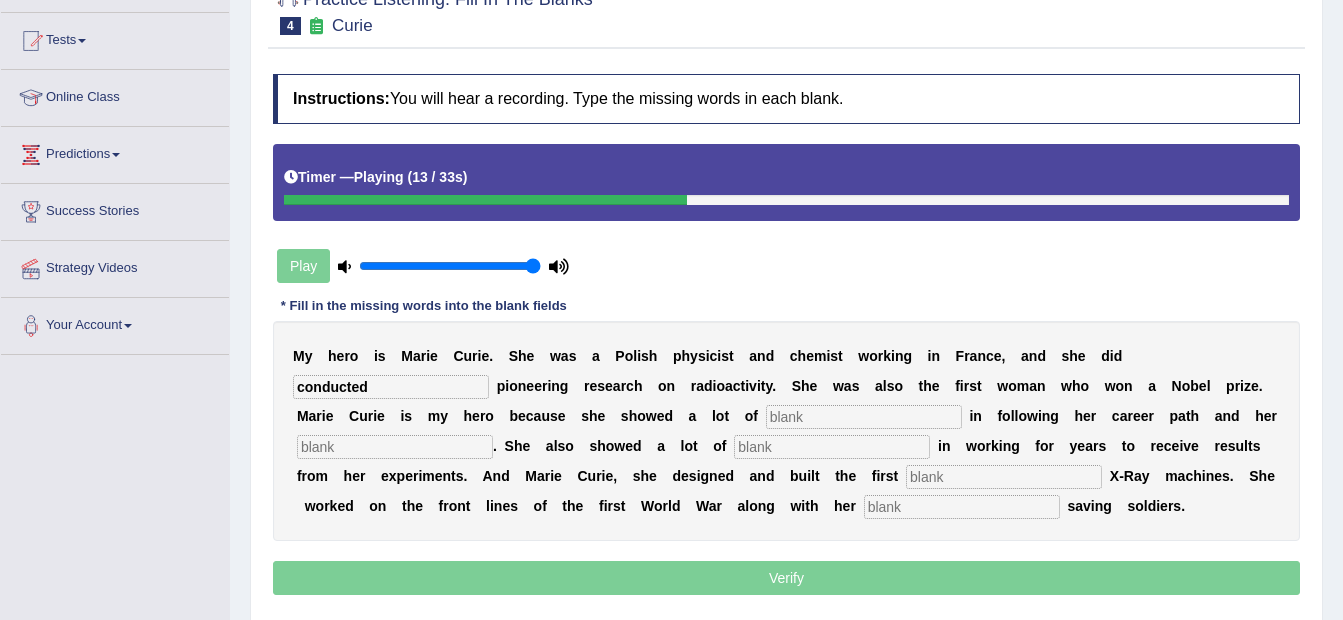 type on "conducted" 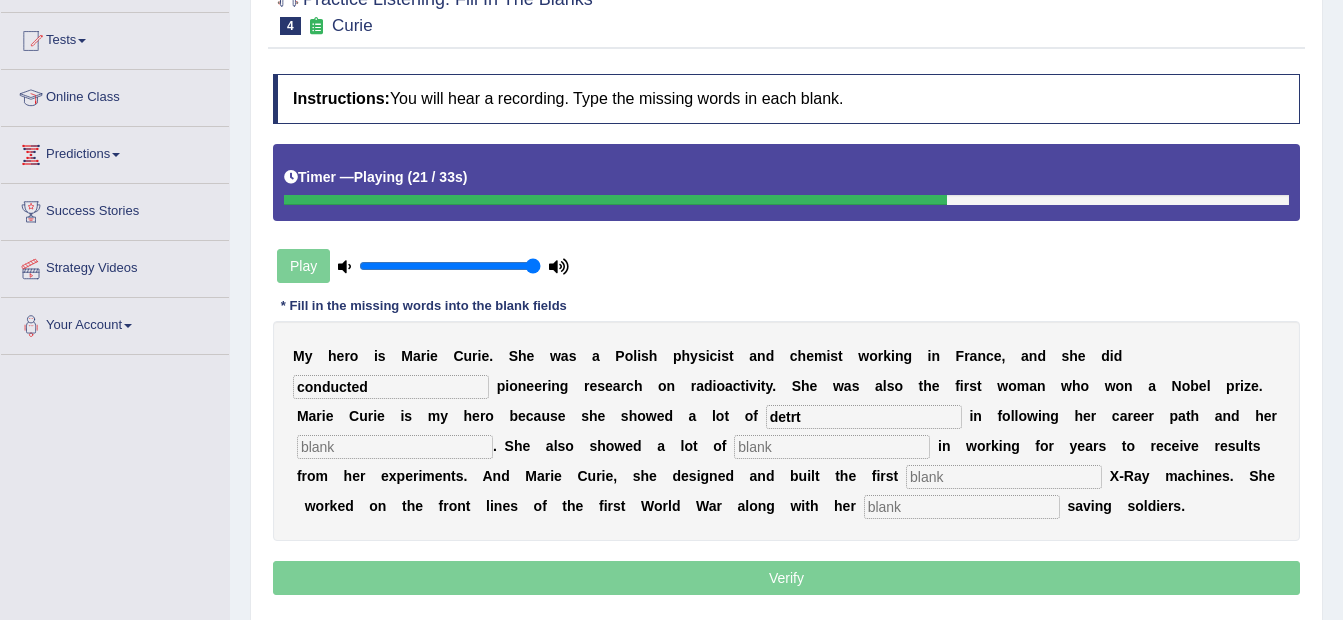 type on "detrt" 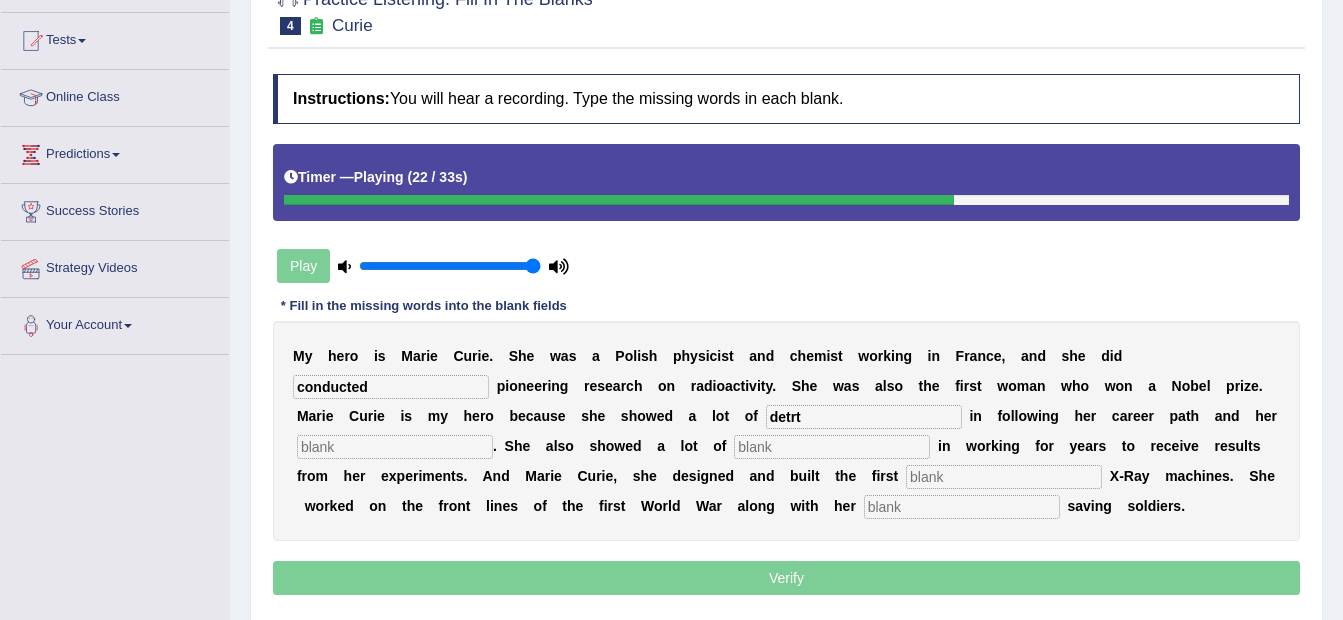 click at bounding box center (832, 447) 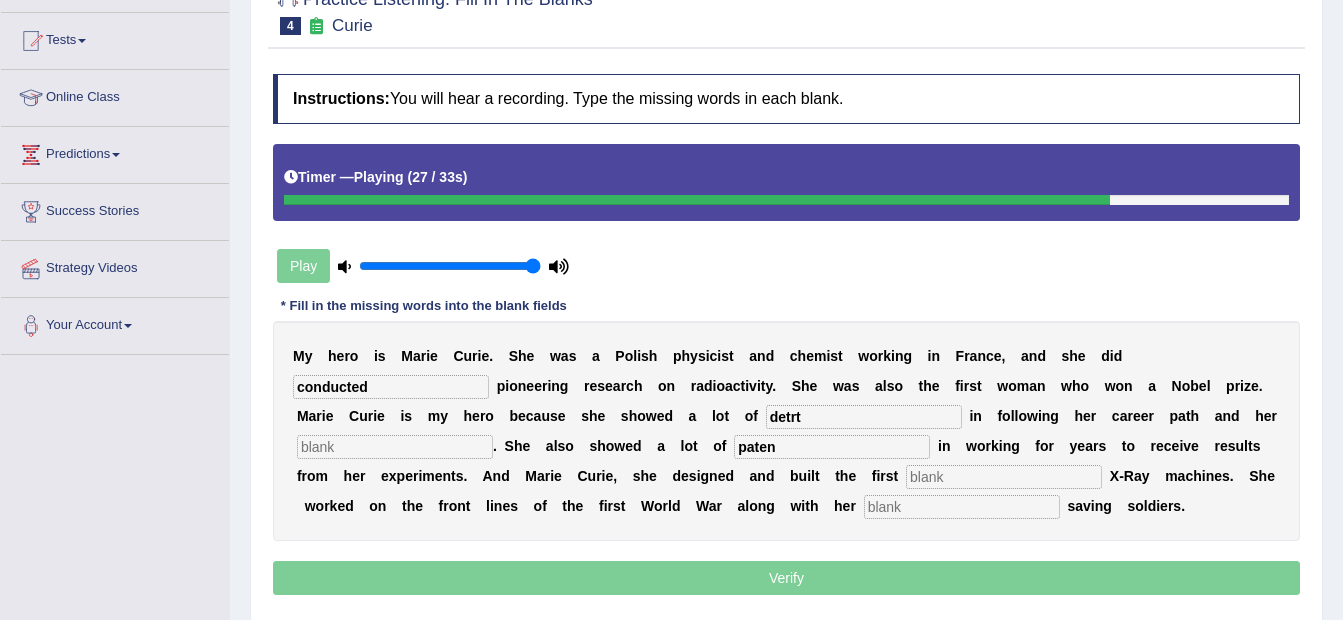 type on "paten" 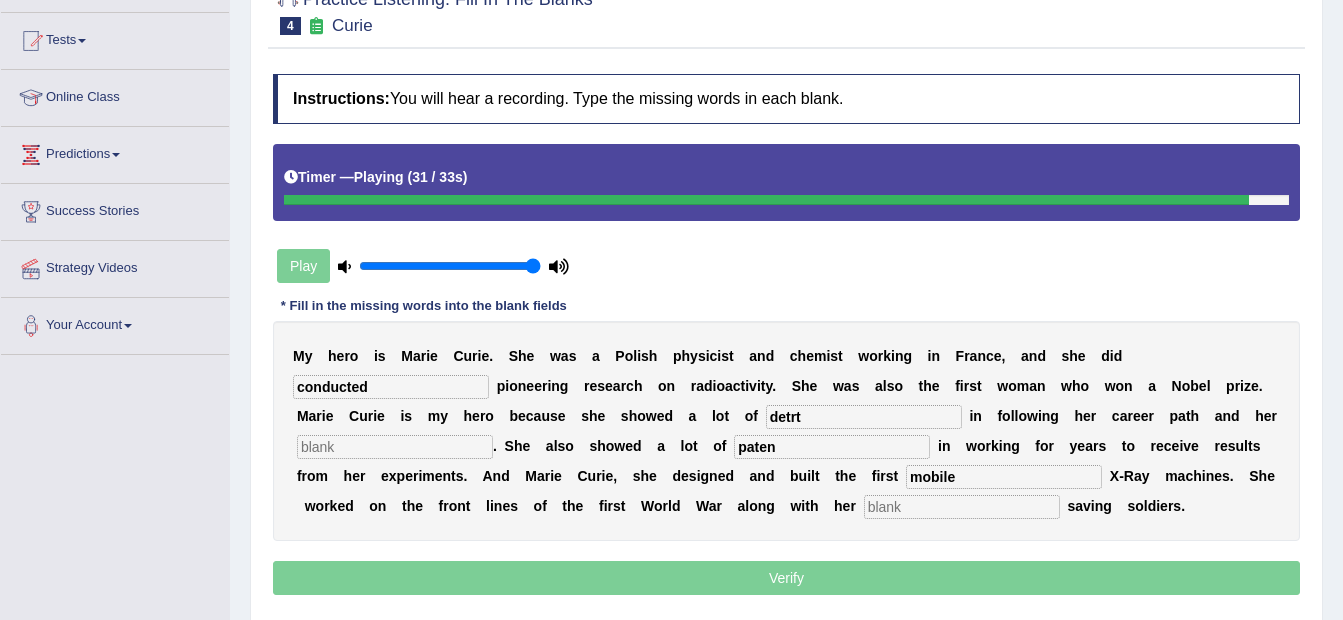 type on "mobile" 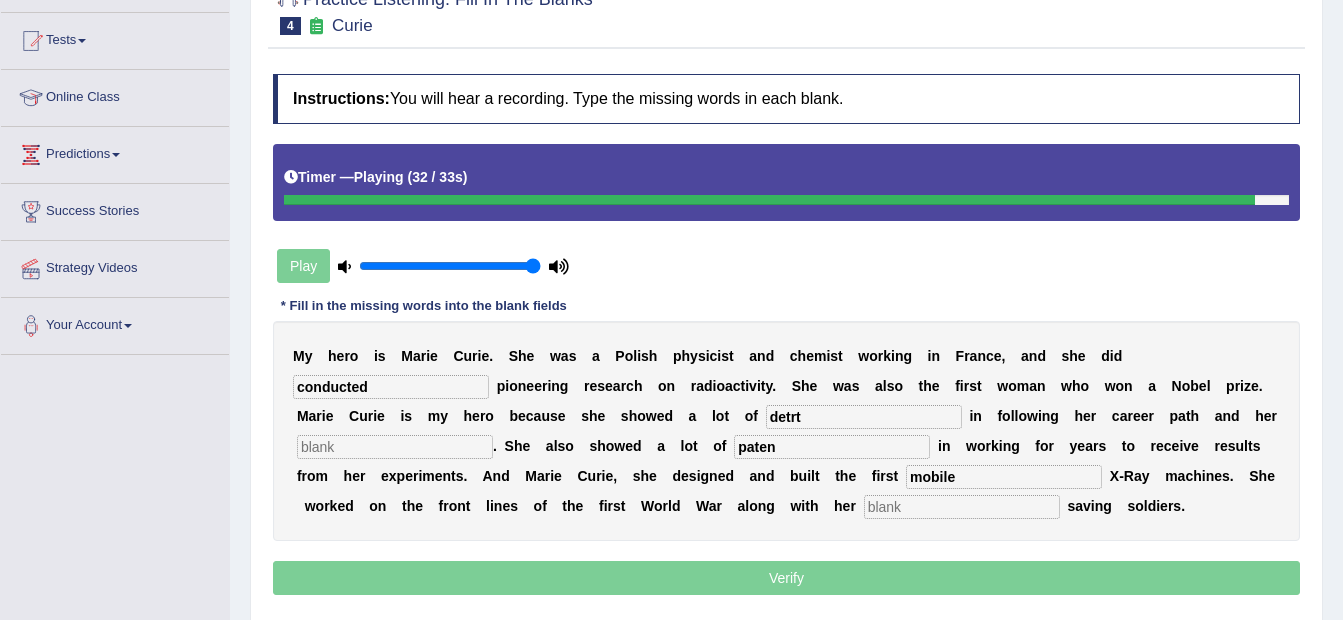 click at bounding box center [962, 507] 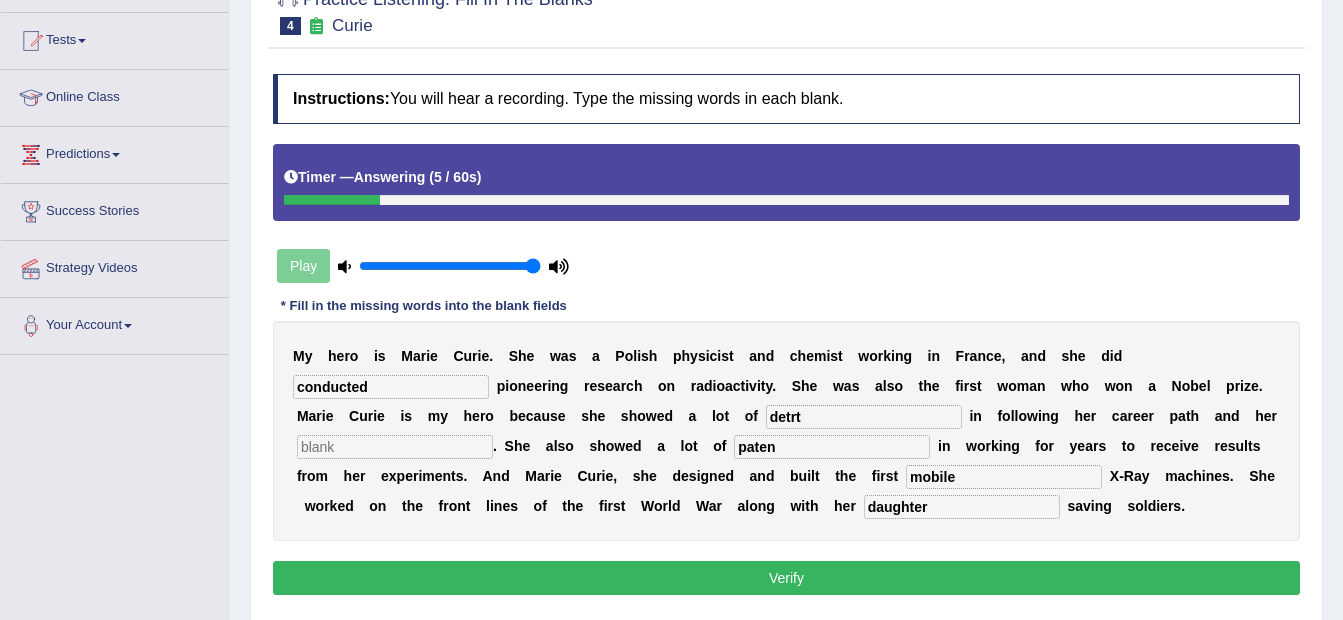 type on "daughter" 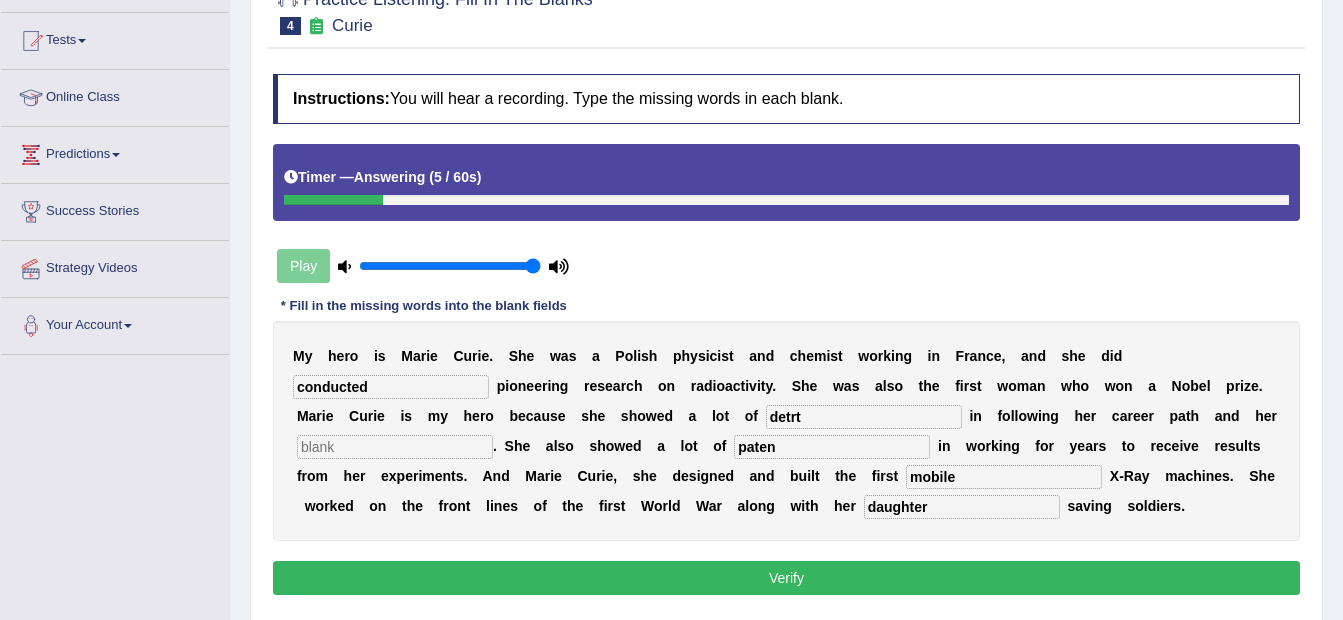click on "detrt" at bounding box center [864, 417] 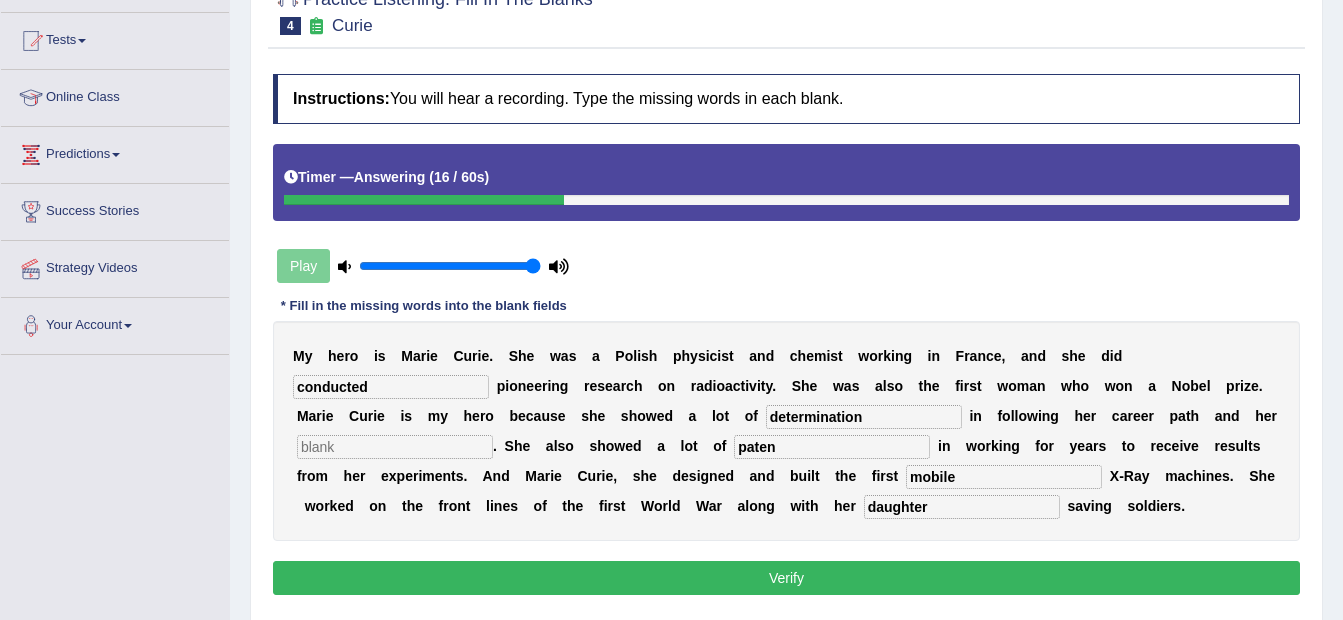 type on "determination" 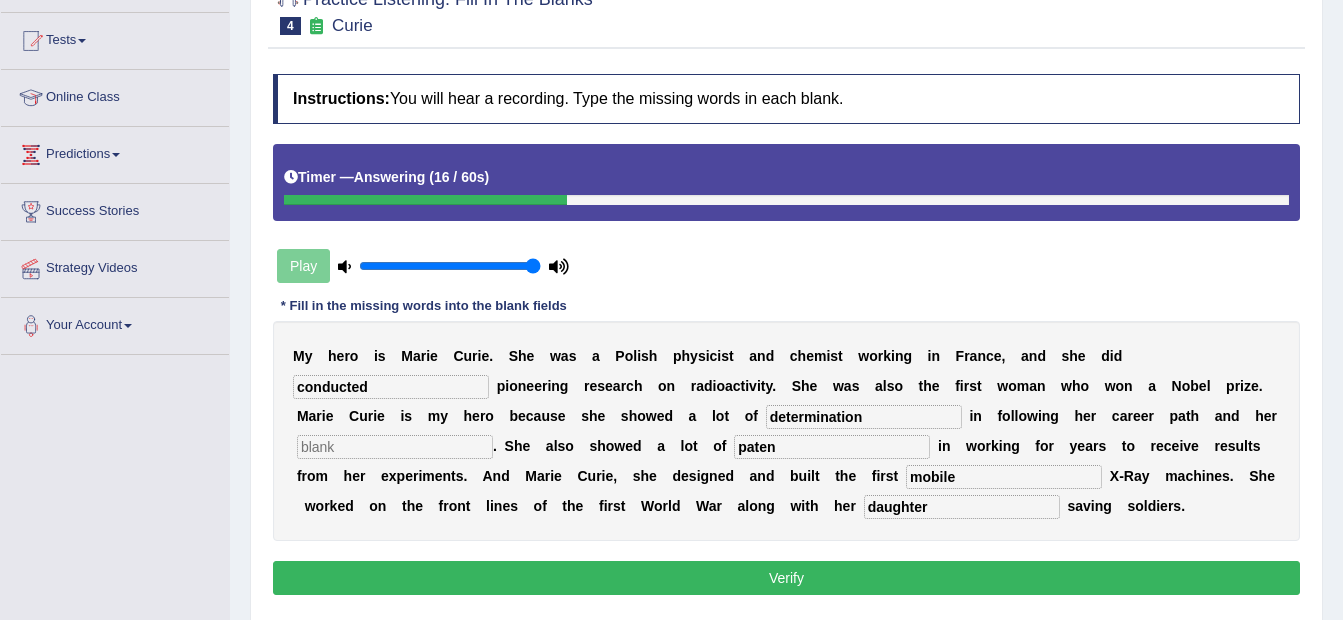 click at bounding box center [395, 447] 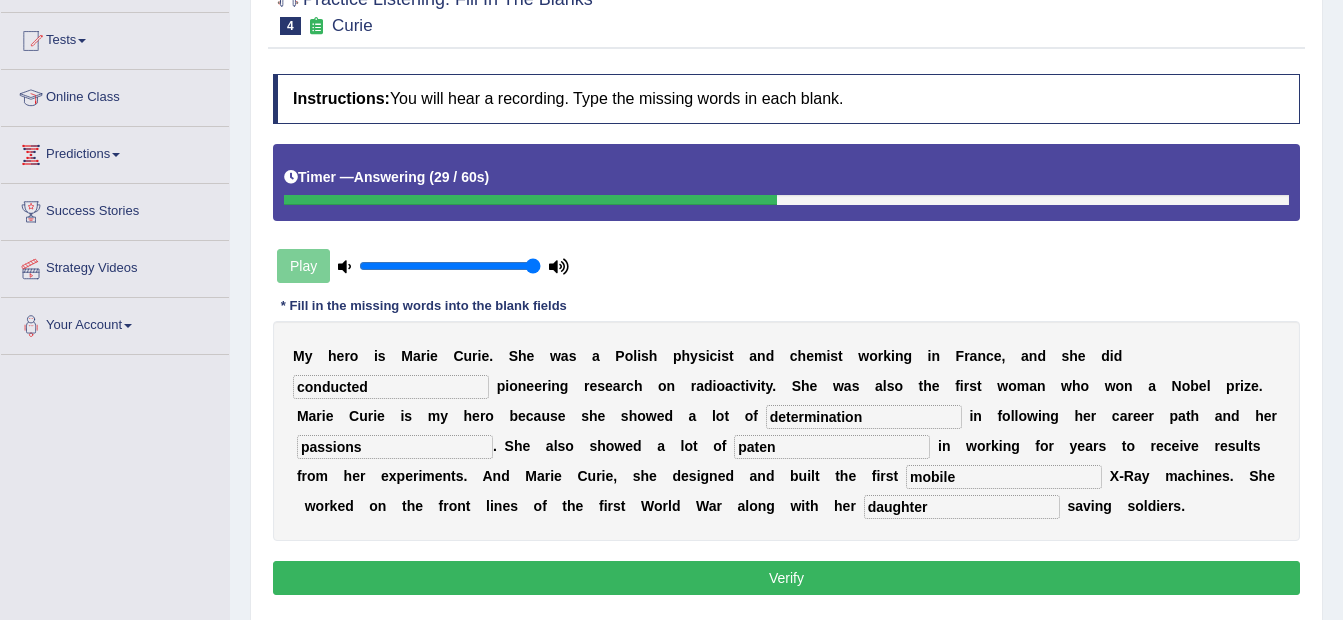 type on "passions" 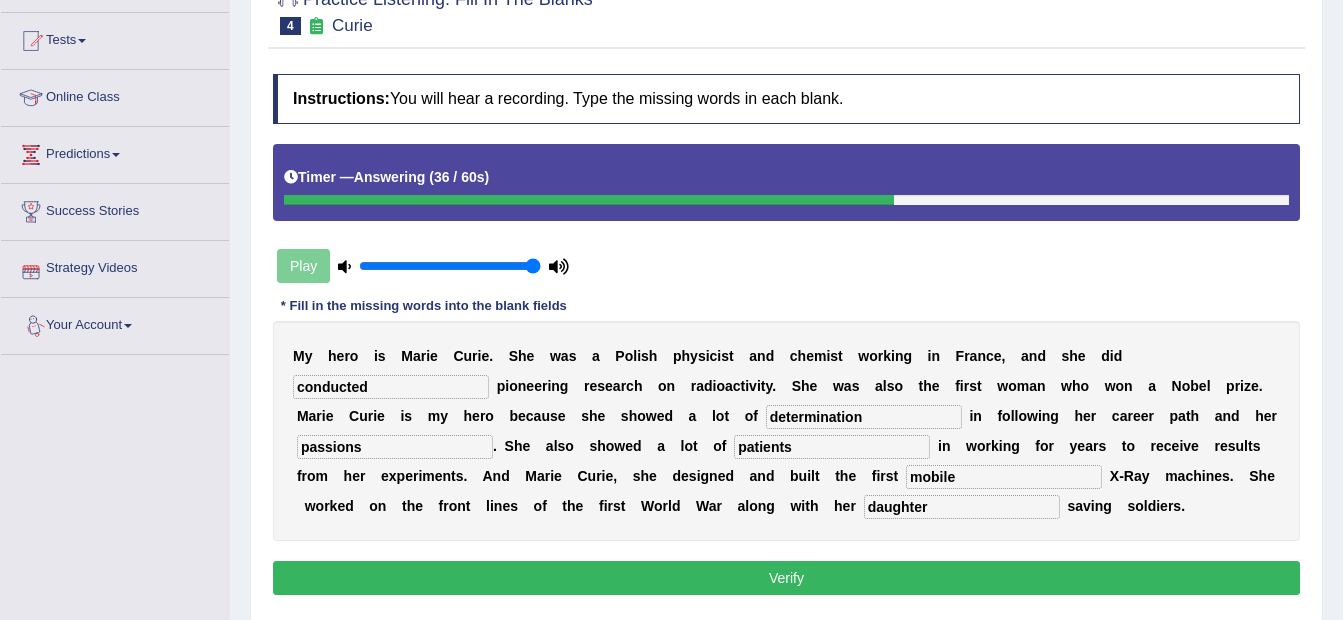 type on "patients" 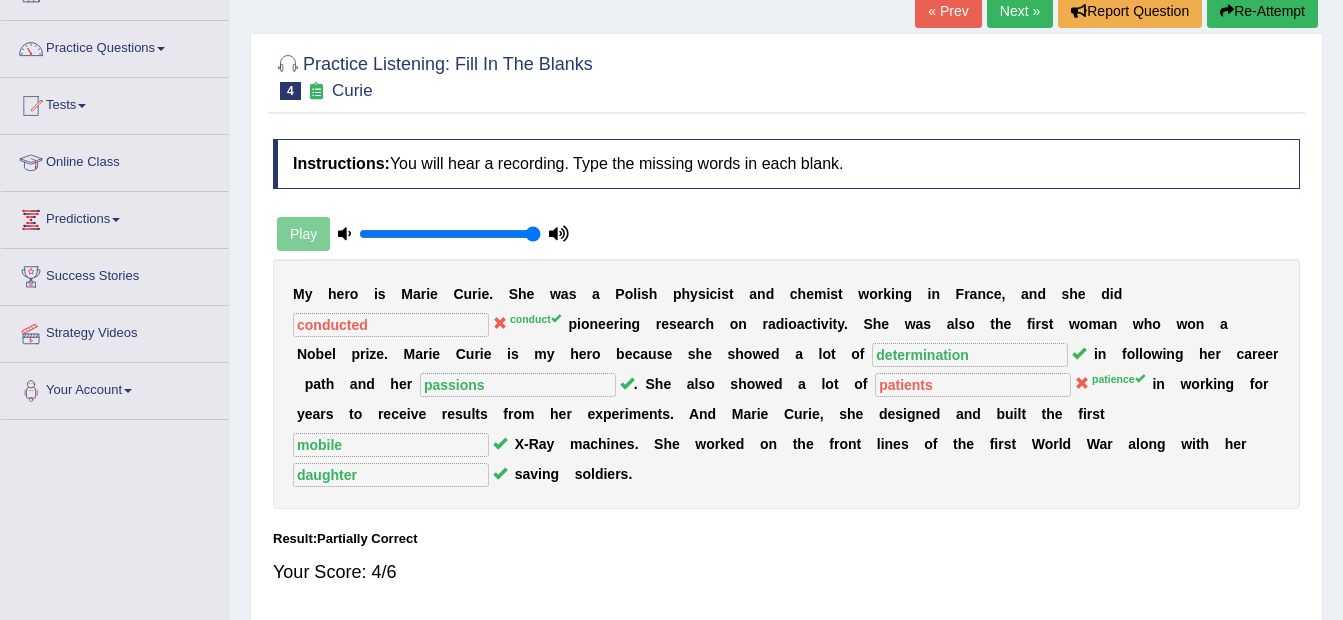 scroll, scrollTop: 100, scrollLeft: 0, axis: vertical 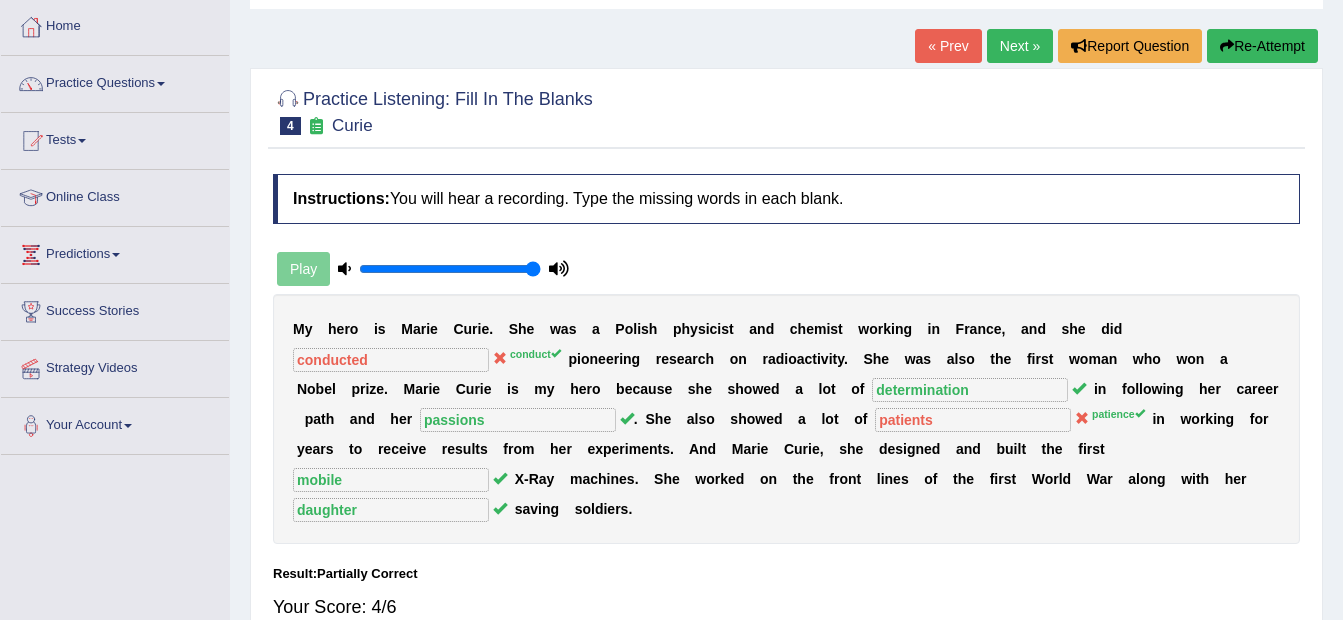 click on "Next »" at bounding box center [1020, 46] 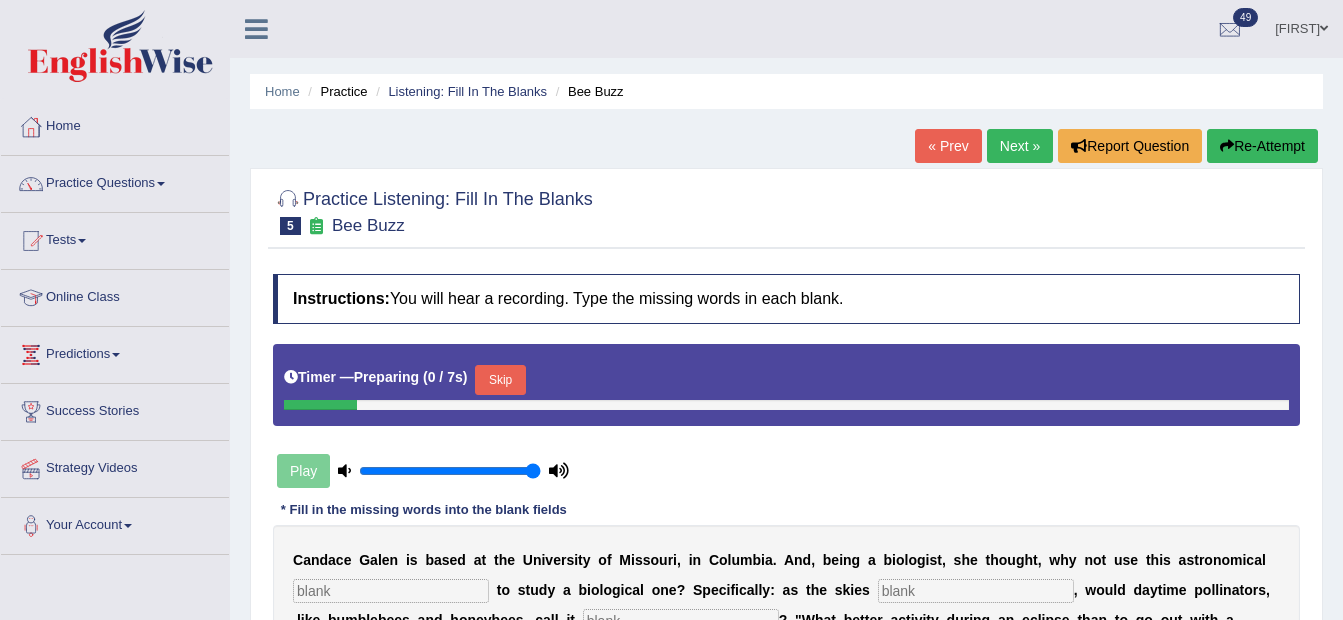 scroll, scrollTop: 200, scrollLeft: 0, axis: vertical 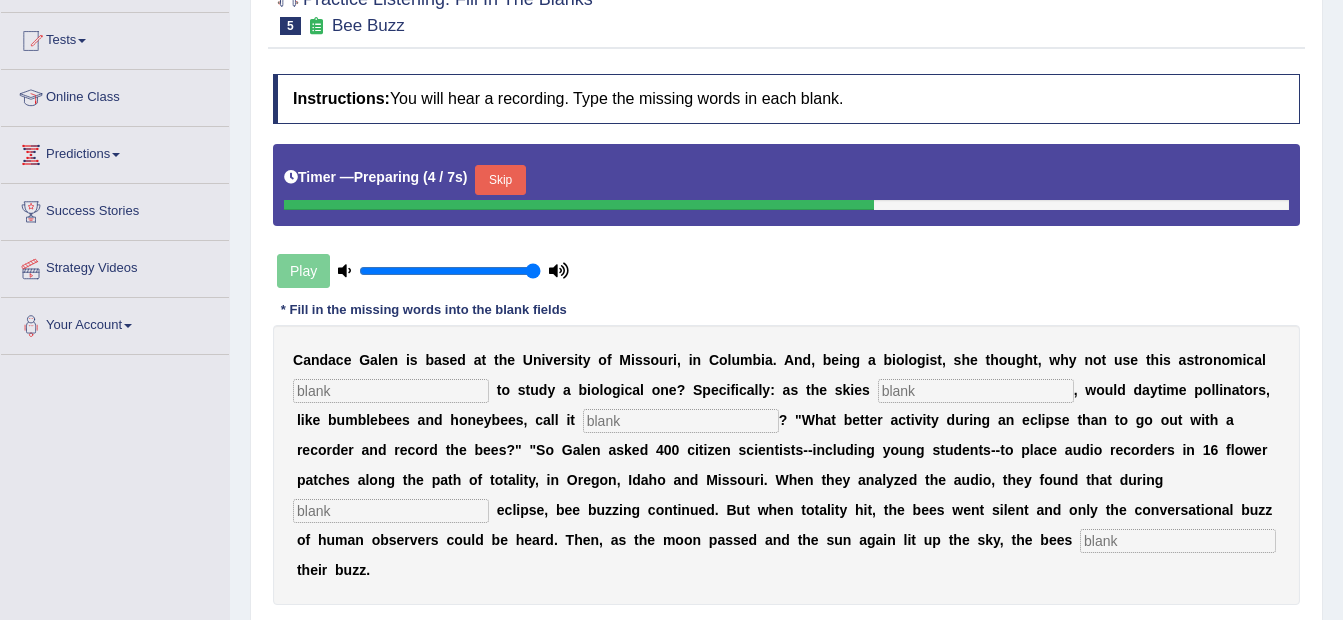 click at bounding box center [391, 391] 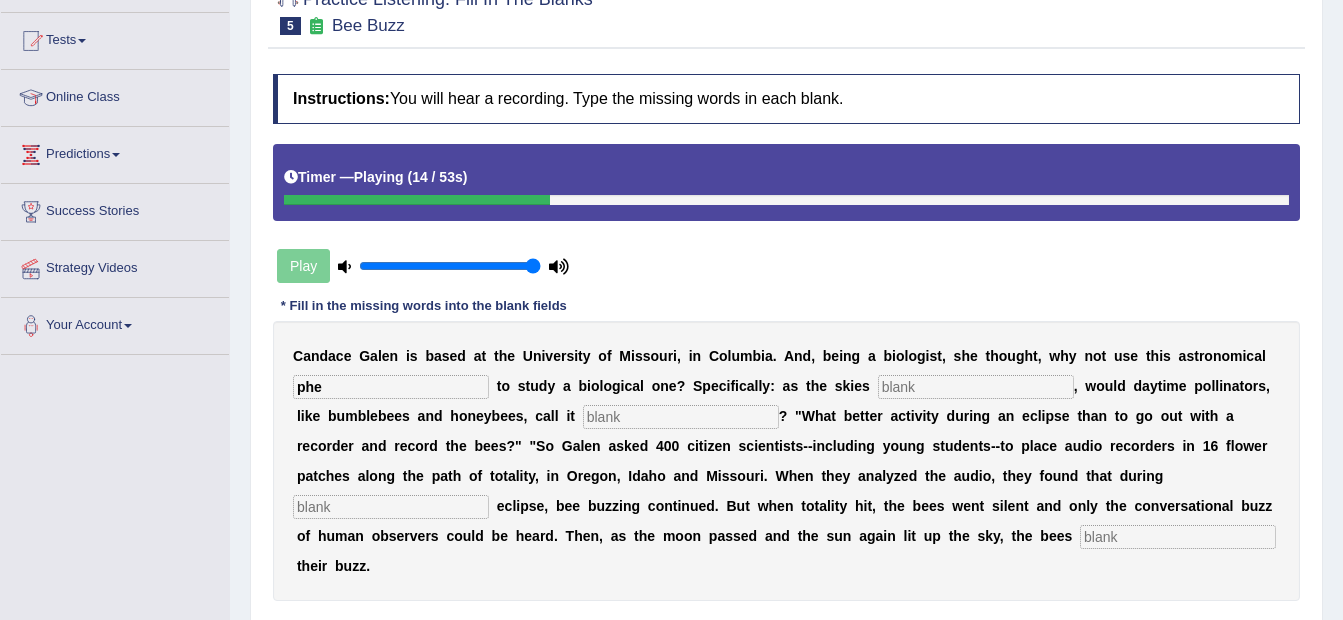 type on "phe" 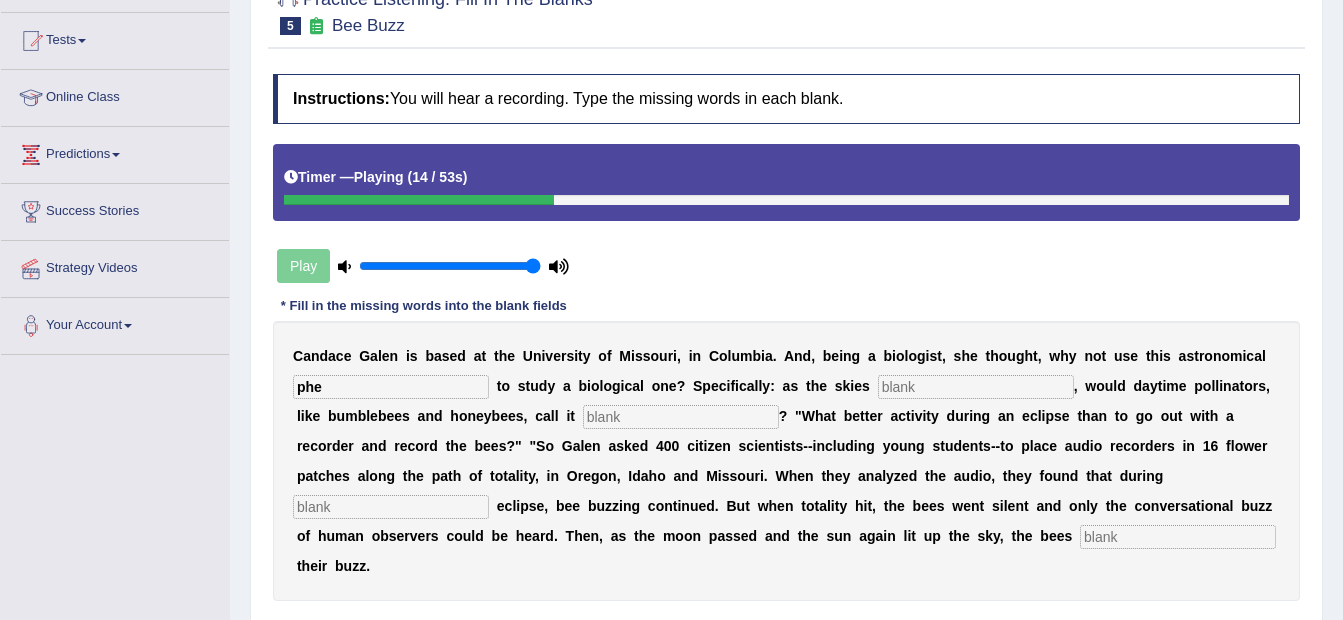 click at bounding box center [976, 387] 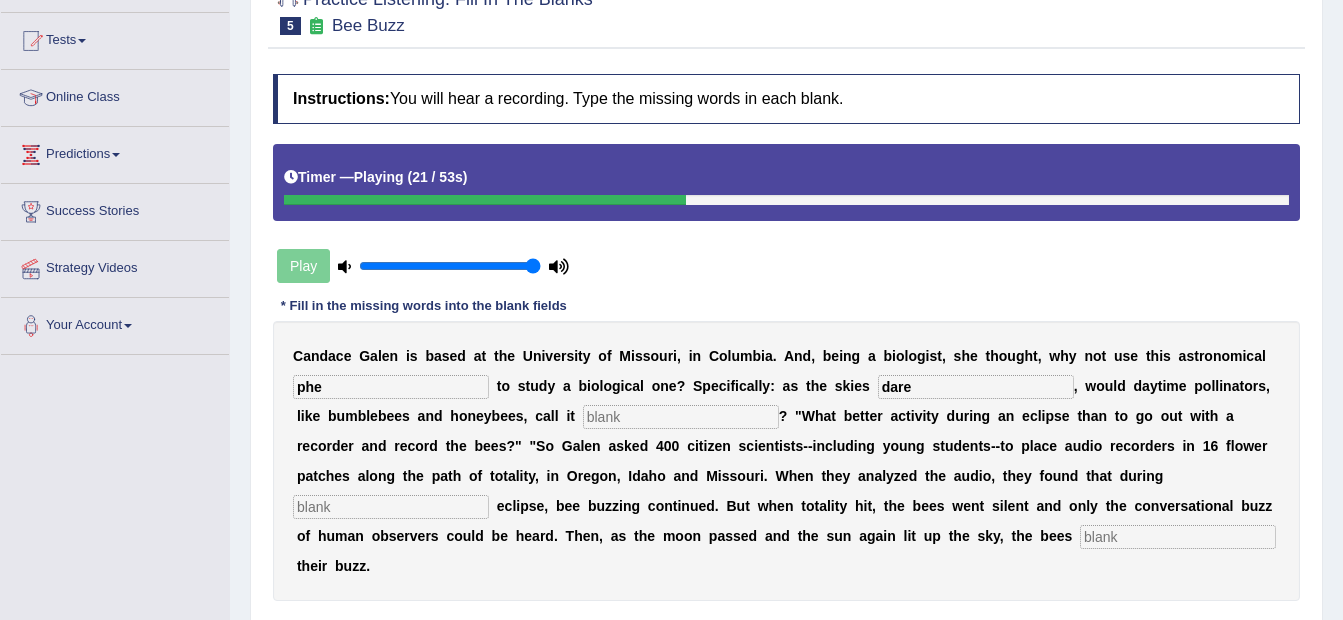 type on "dare" 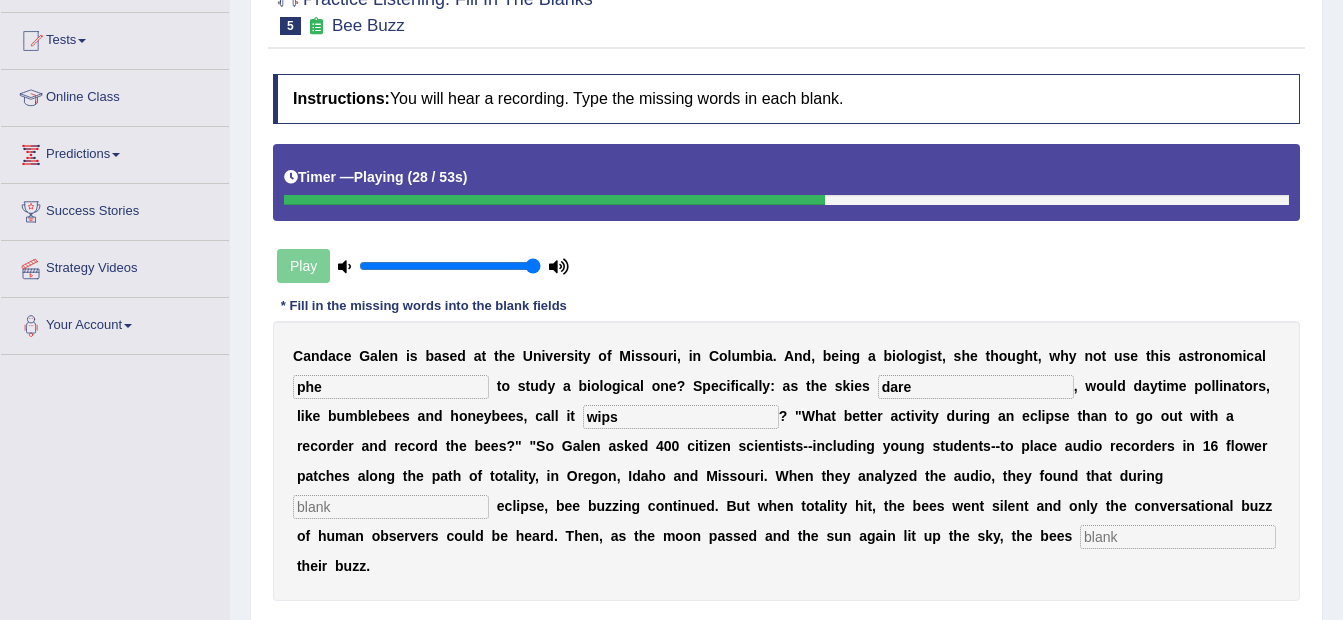 type on "wips" 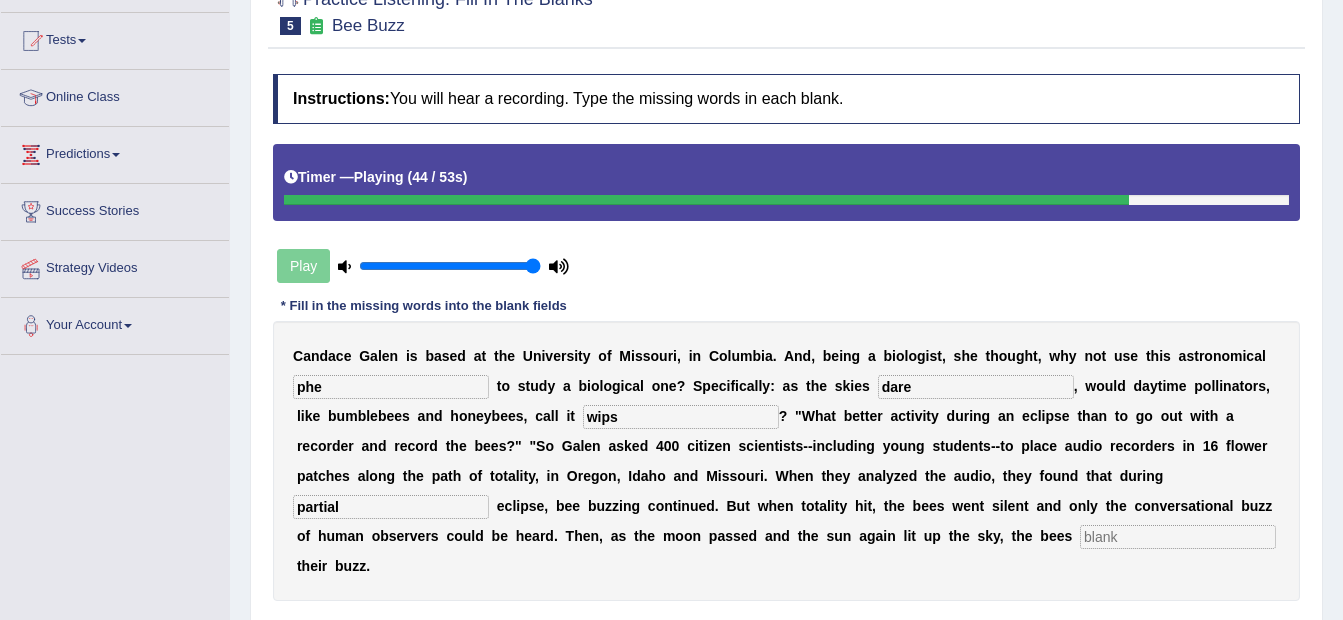 type on "partial" 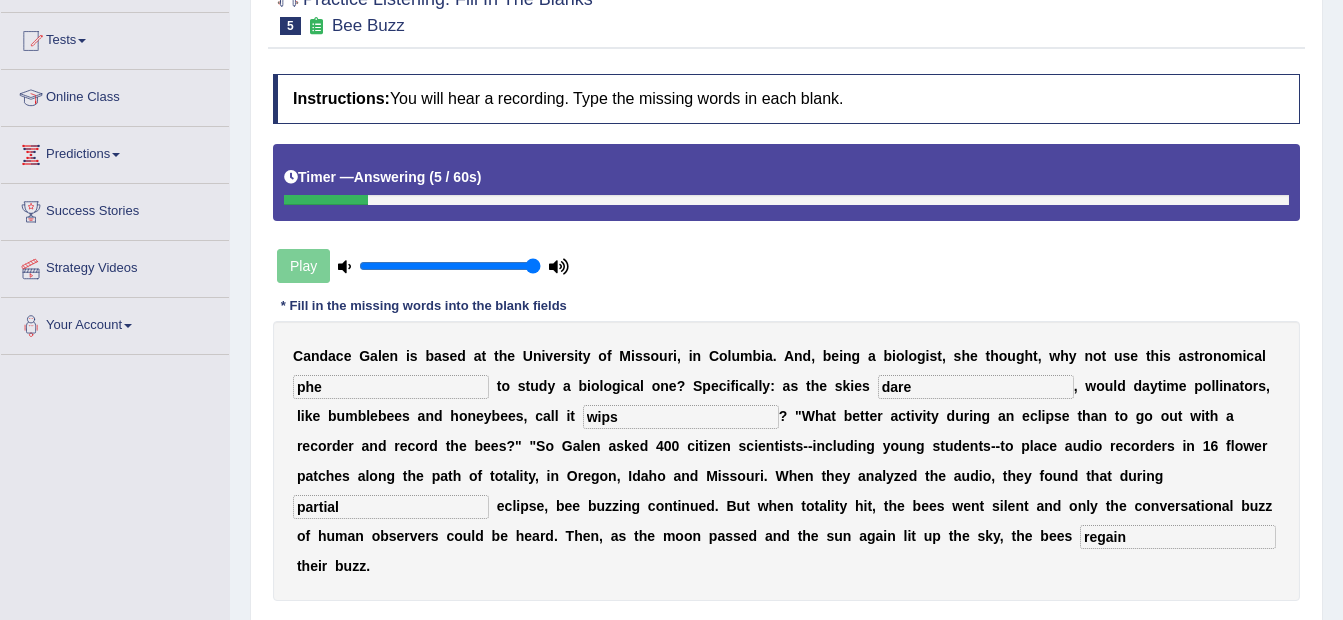 type on "regain" 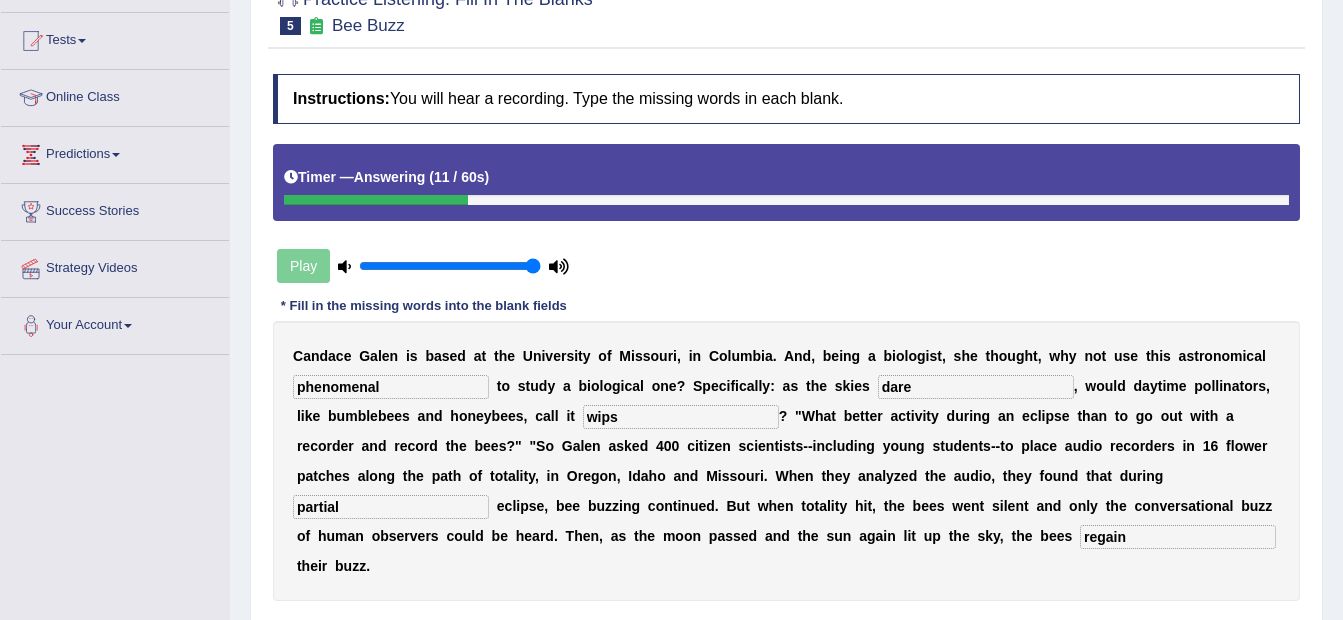 type on "phenomenal" 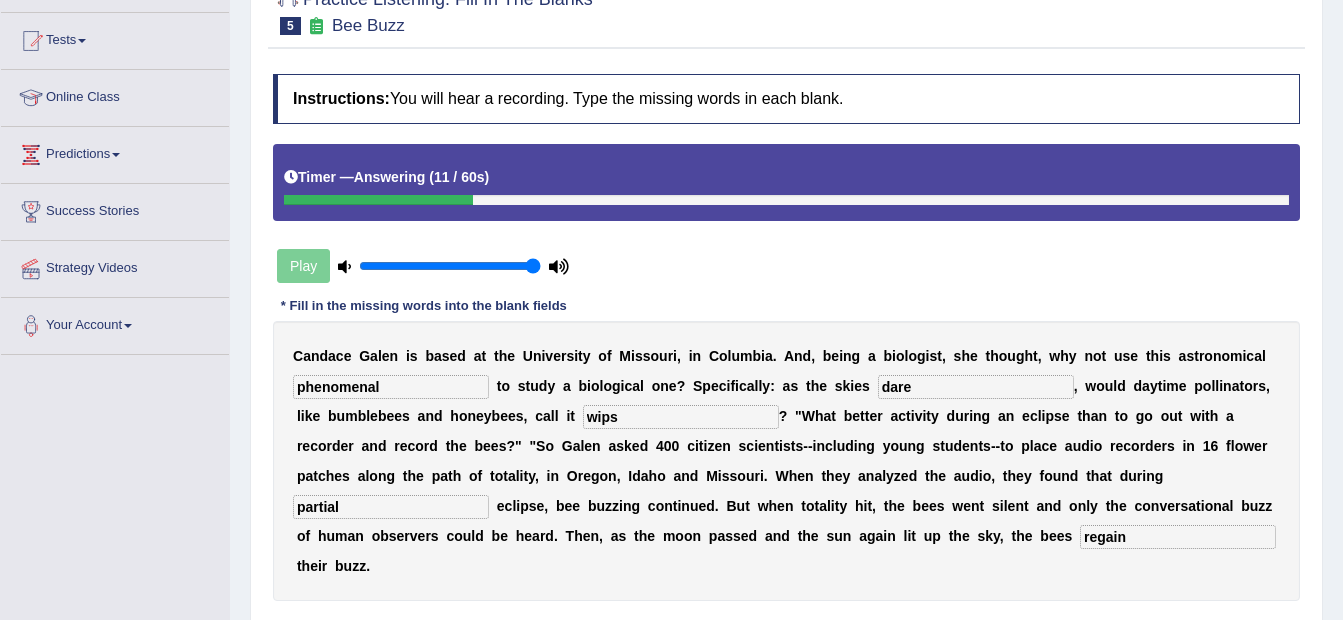 click on "dare" at bounding box center [976, 387] 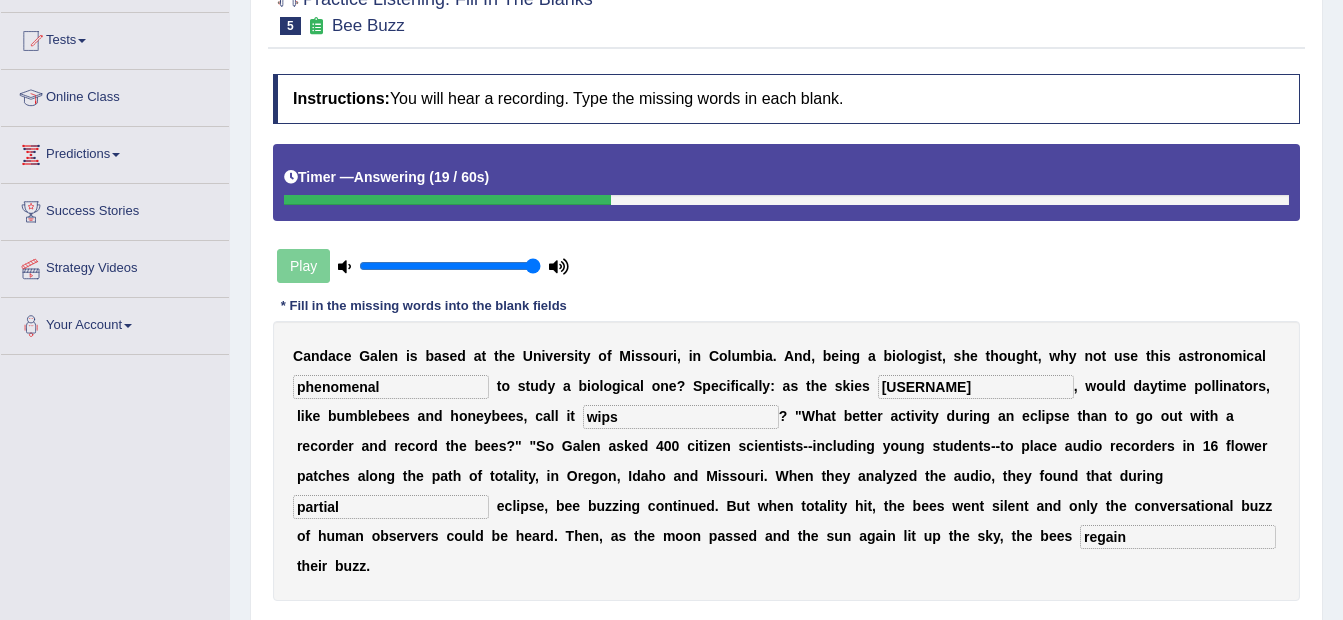 type on "darekened" 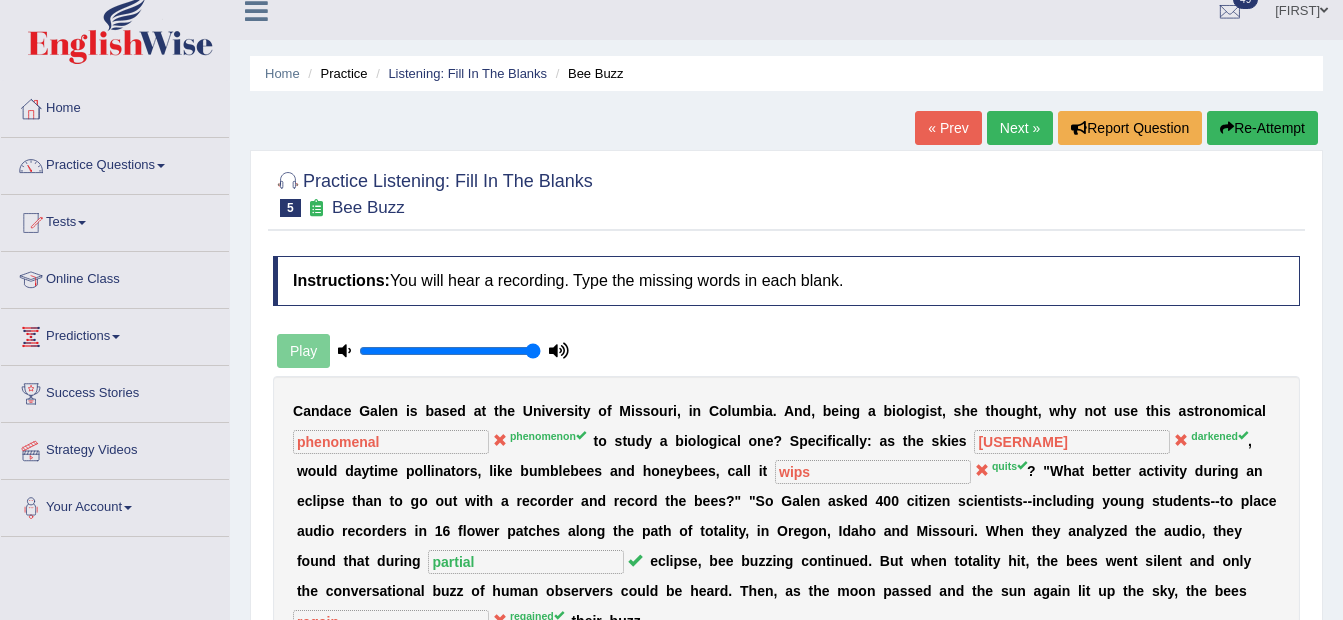 scroll, scrollTop: 0, scrollLeft: 0, axis: both 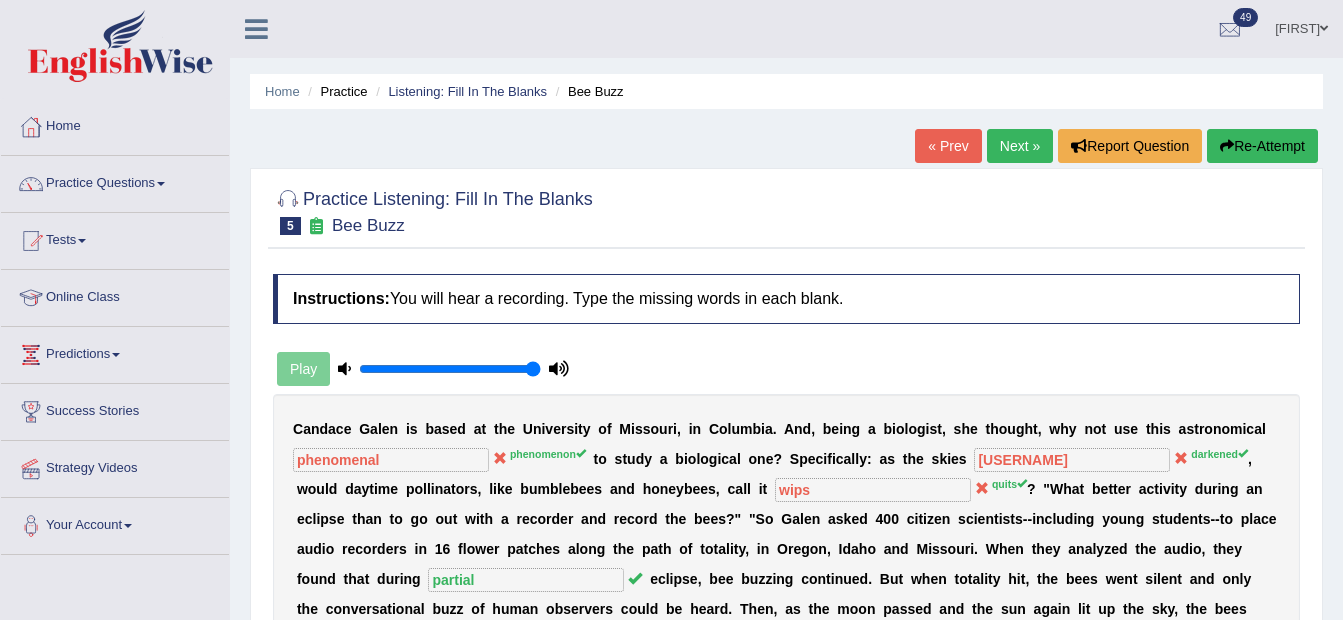 click on "Next »" at bounding box center [1020, 146] 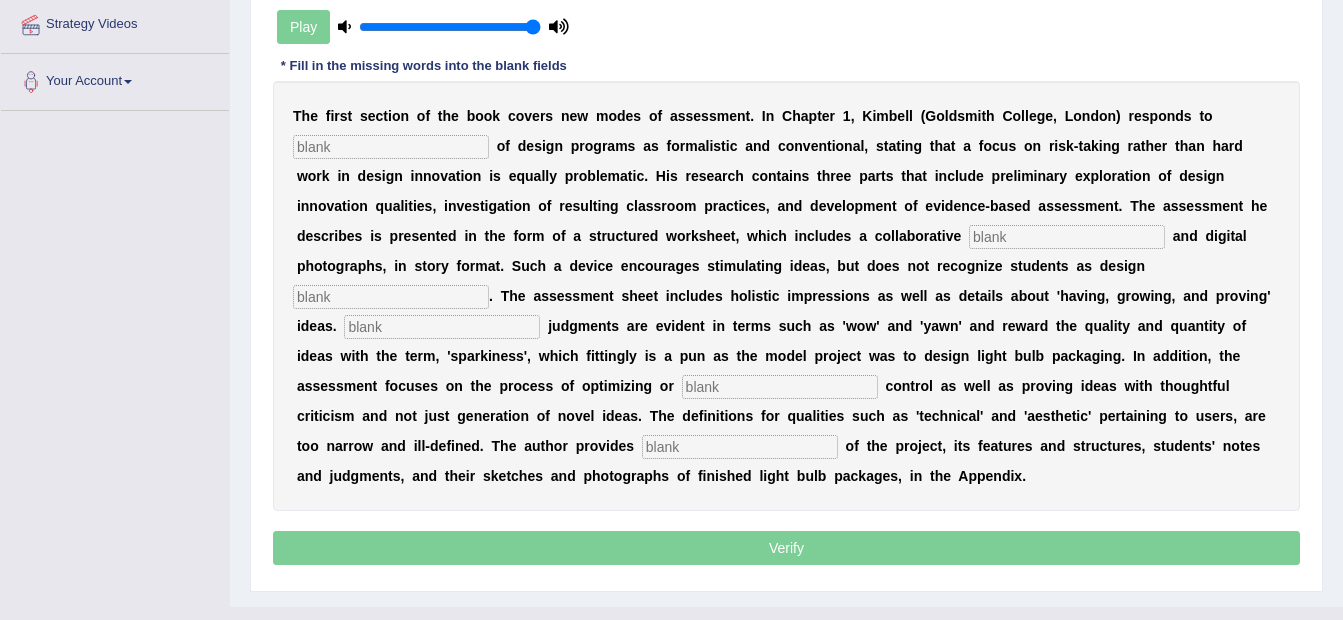 scroll, scrollTop: 444, scrollLeft: 0, axis: vertical 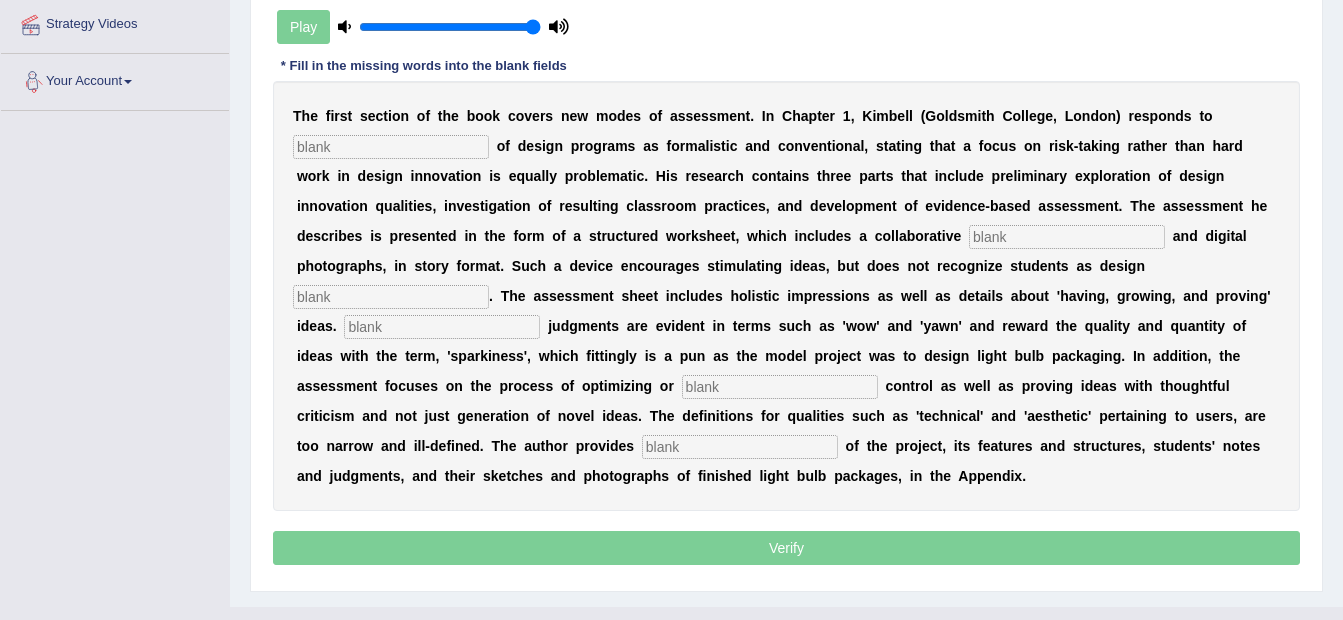 click at bounding box center (391, 147) 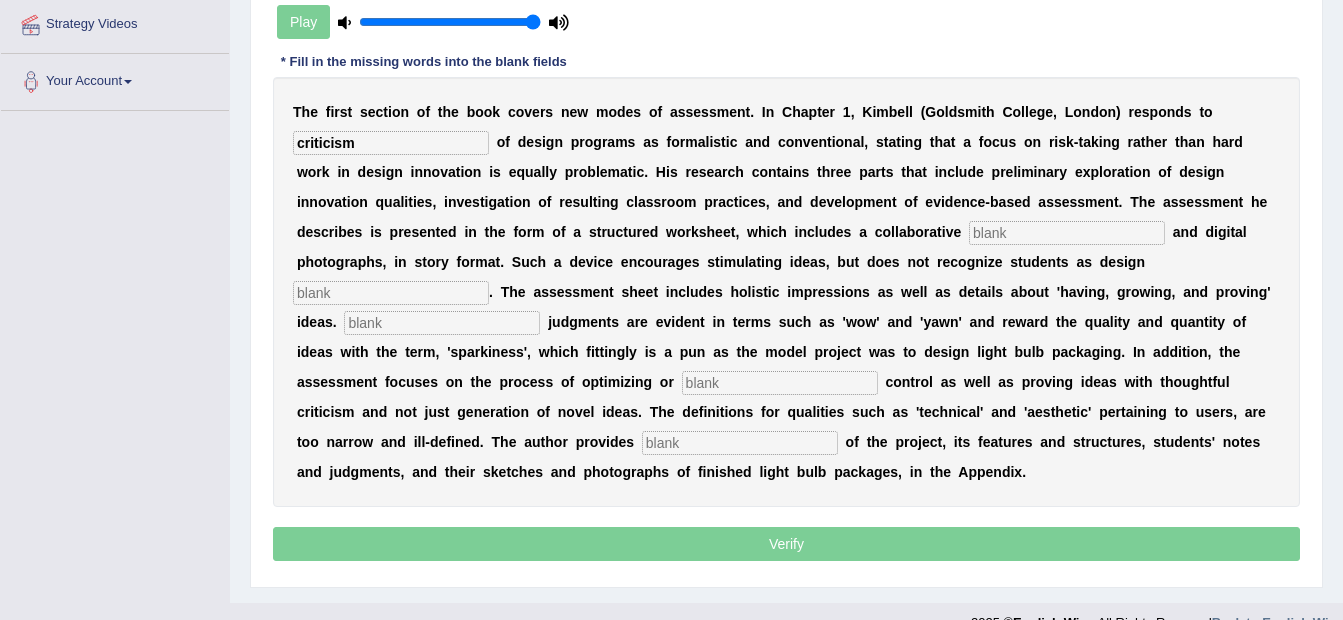 type on "criticism" 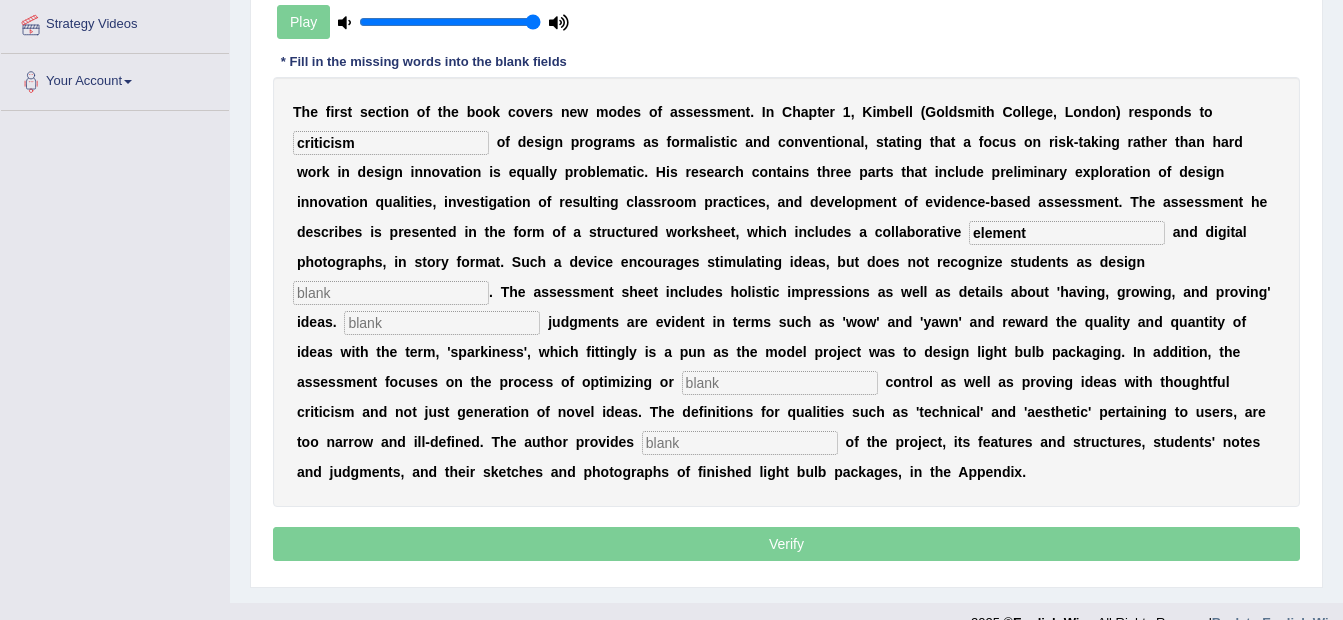 type on "element" 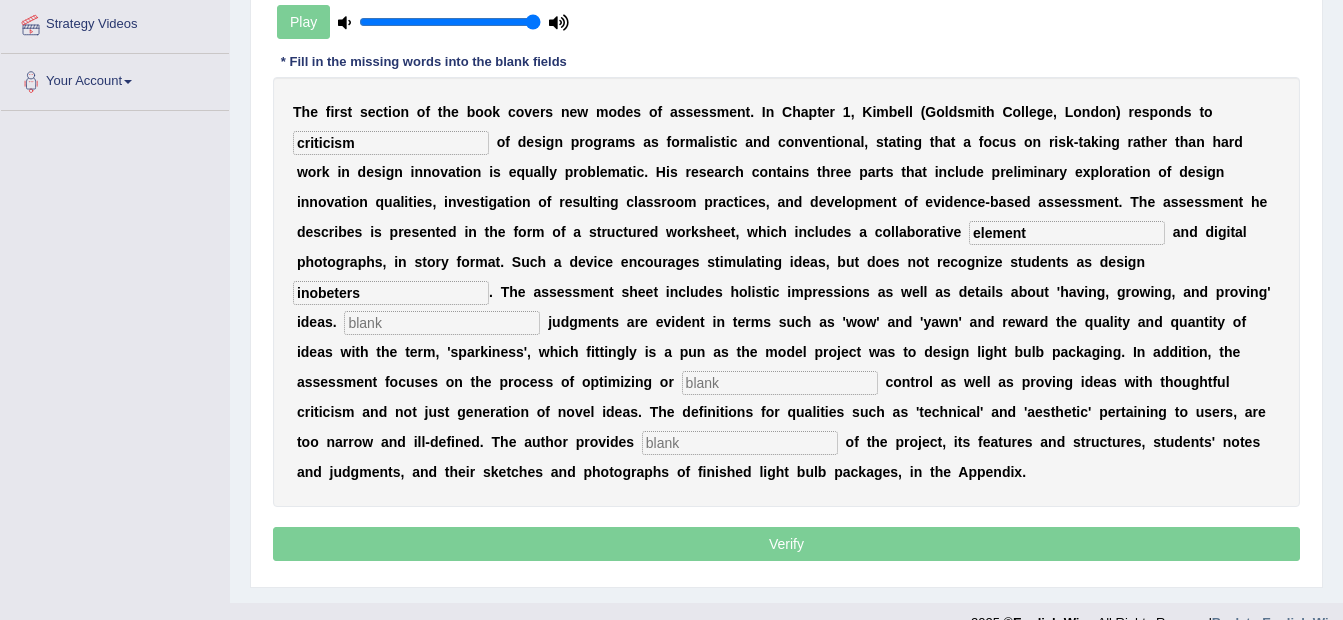 type on "inobeters" 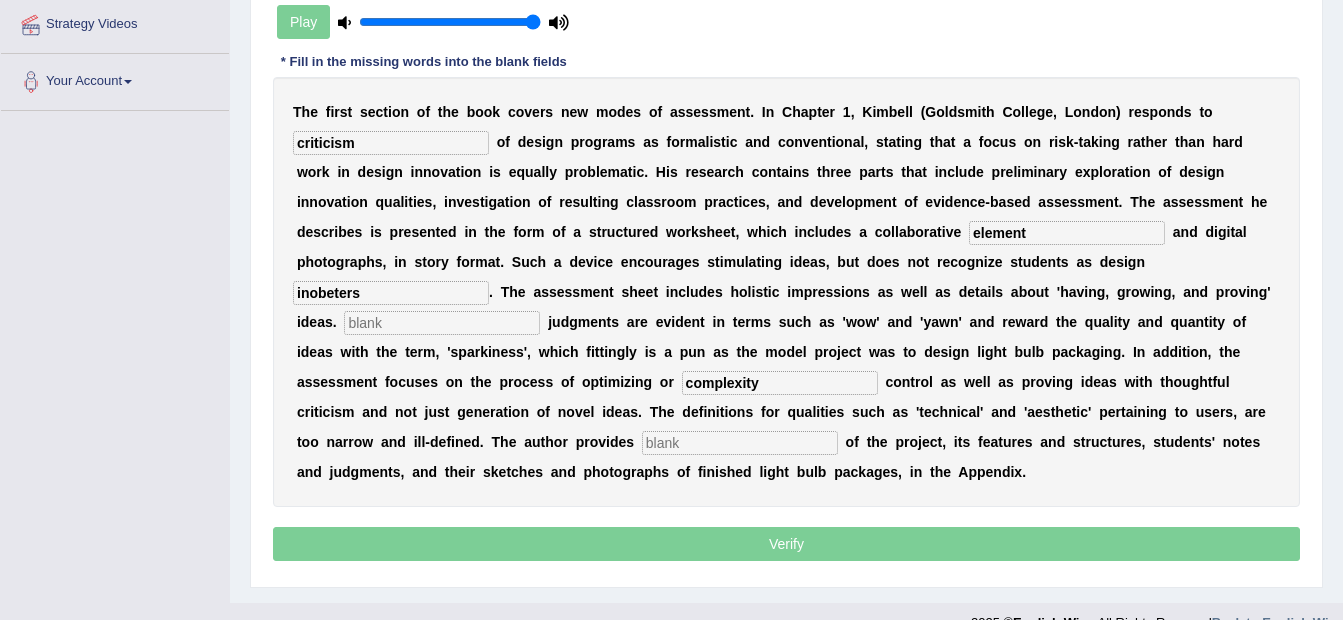 type on "complexity" 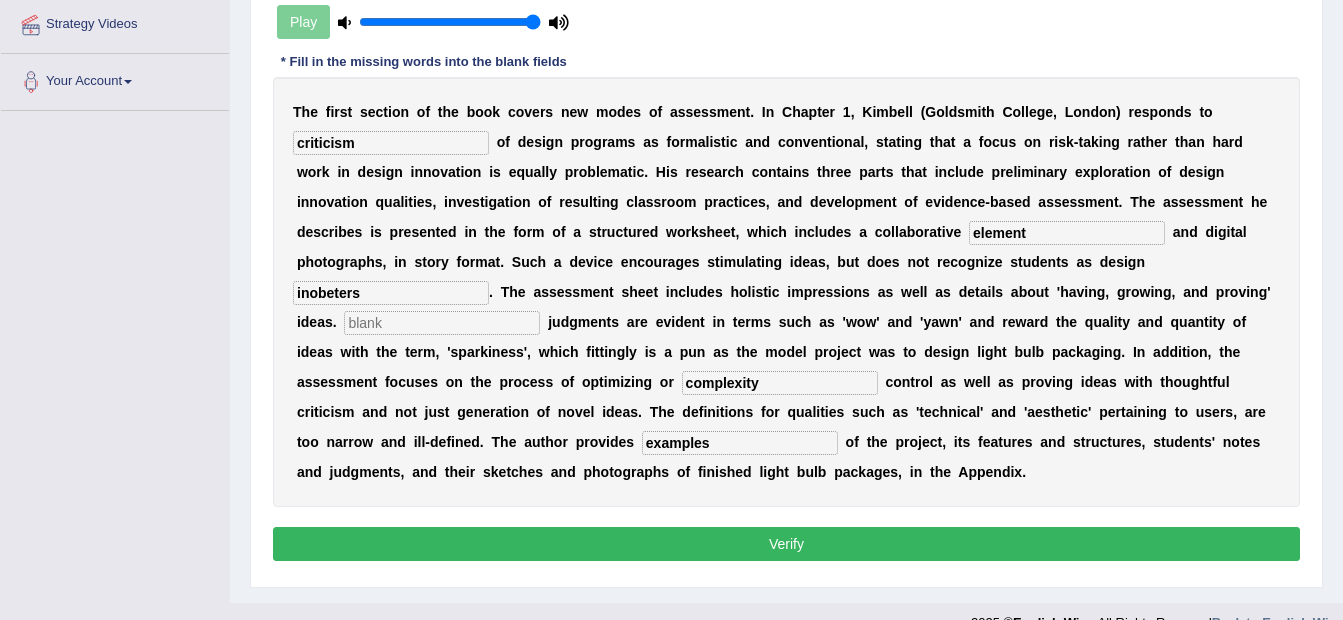 type on "examples" 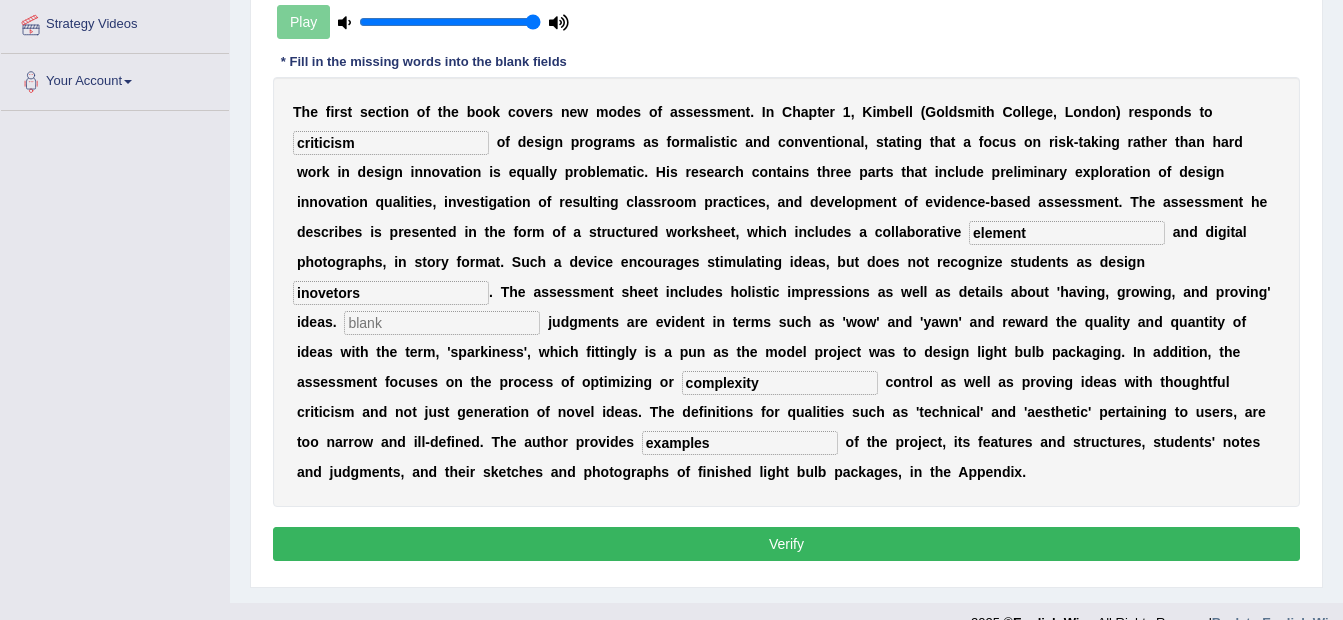 type on "inovetors" 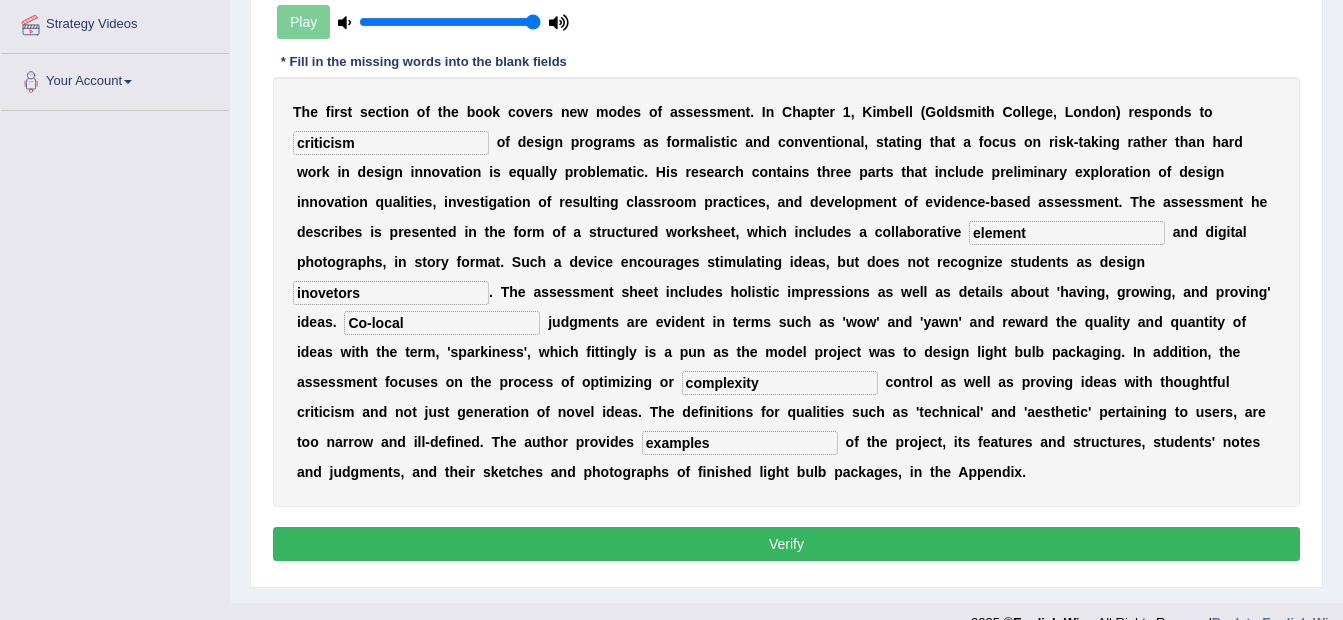 type on "Co-local" 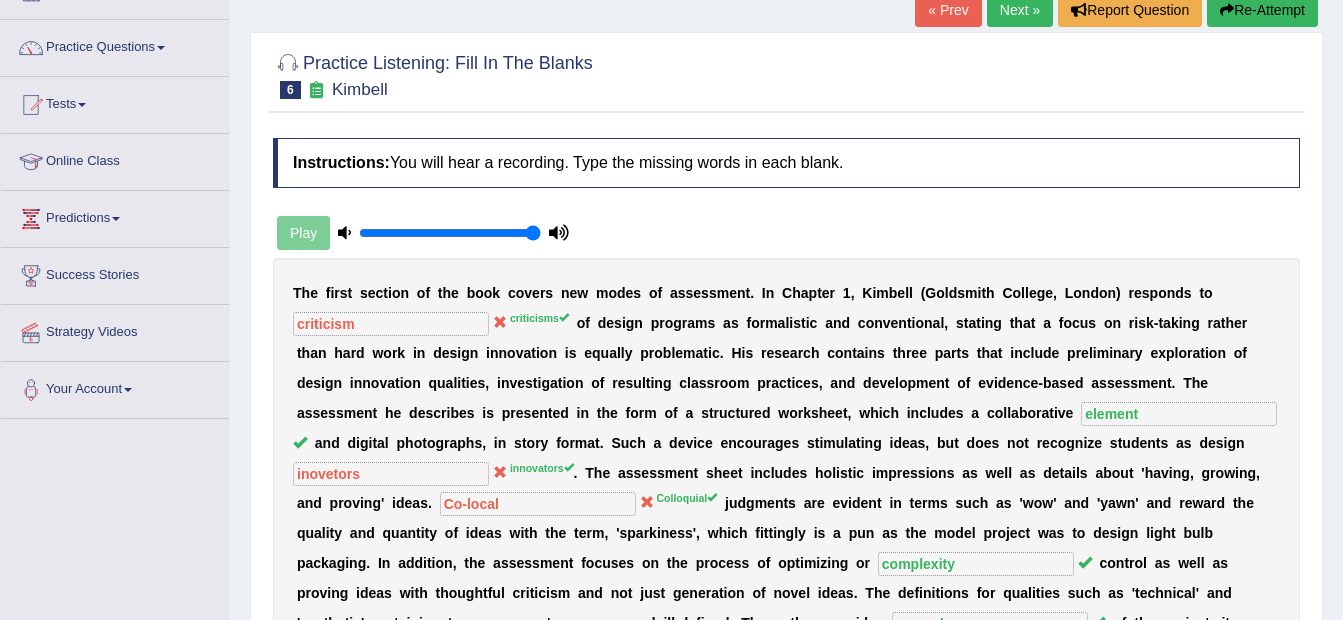 scroll, scrollTop: 130, scrollLeft: 0, axis: vertical 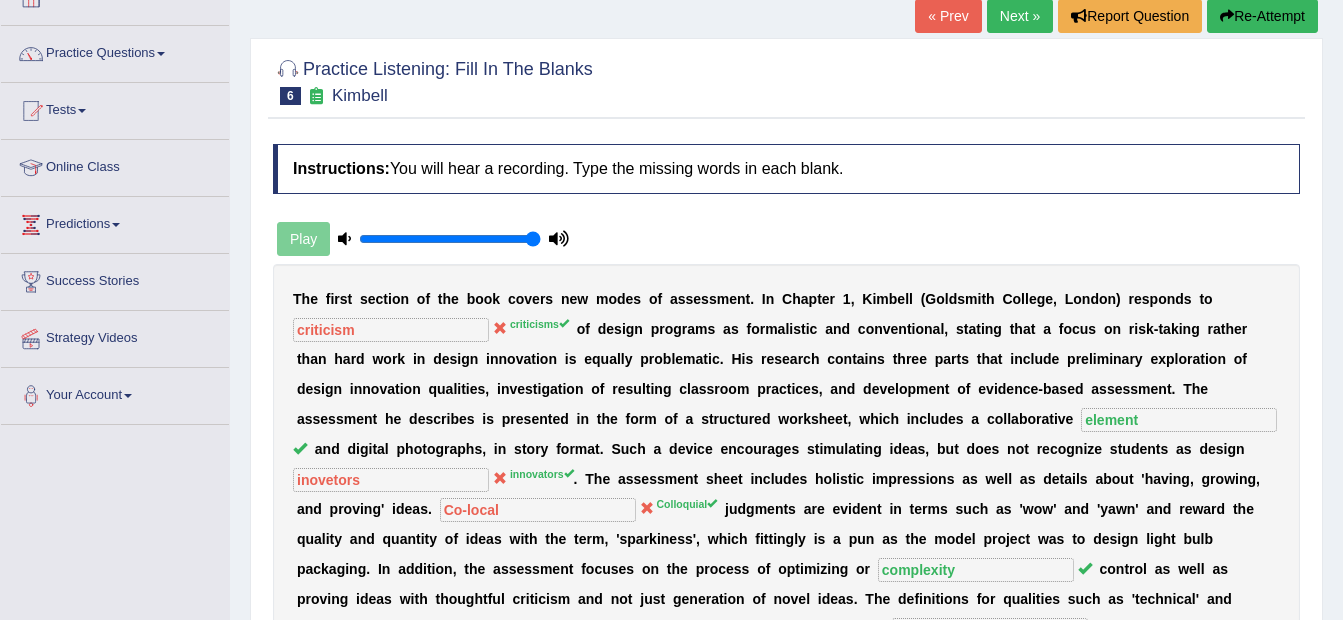 click on "Next »" at bounding box center [1020, 16] 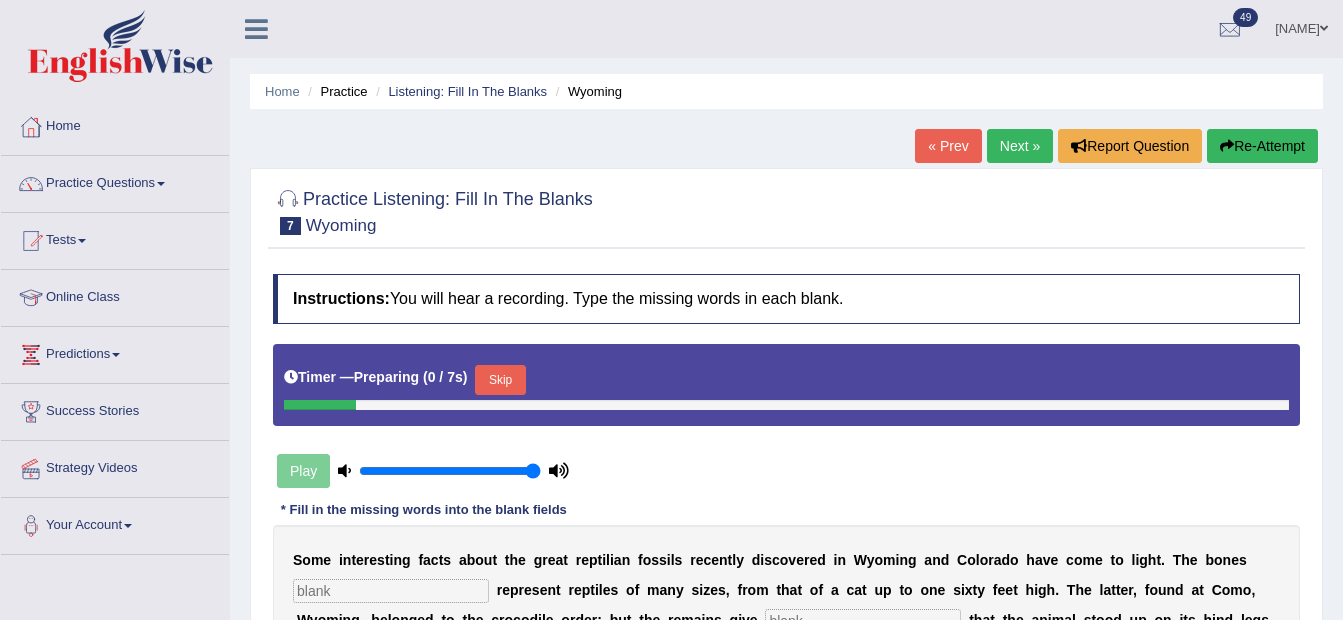 scroll, scrollTop: 326, scrollLeft: 0, axis: vertical 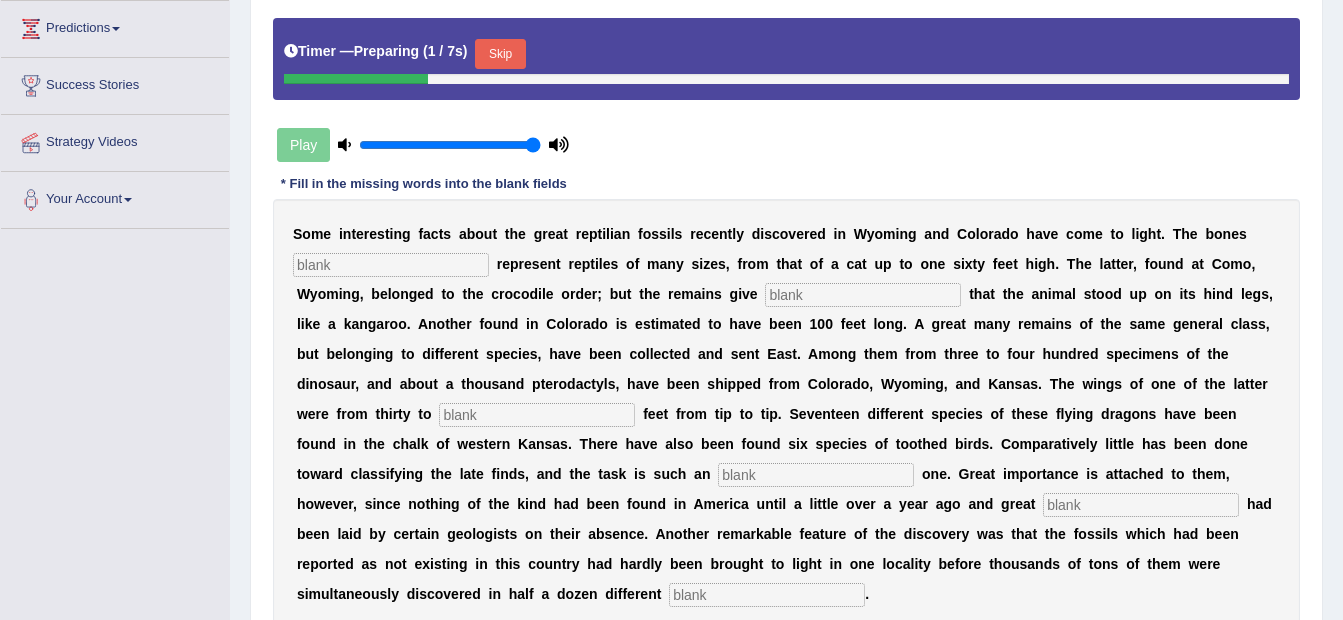 click at bounding box center [391, 265] 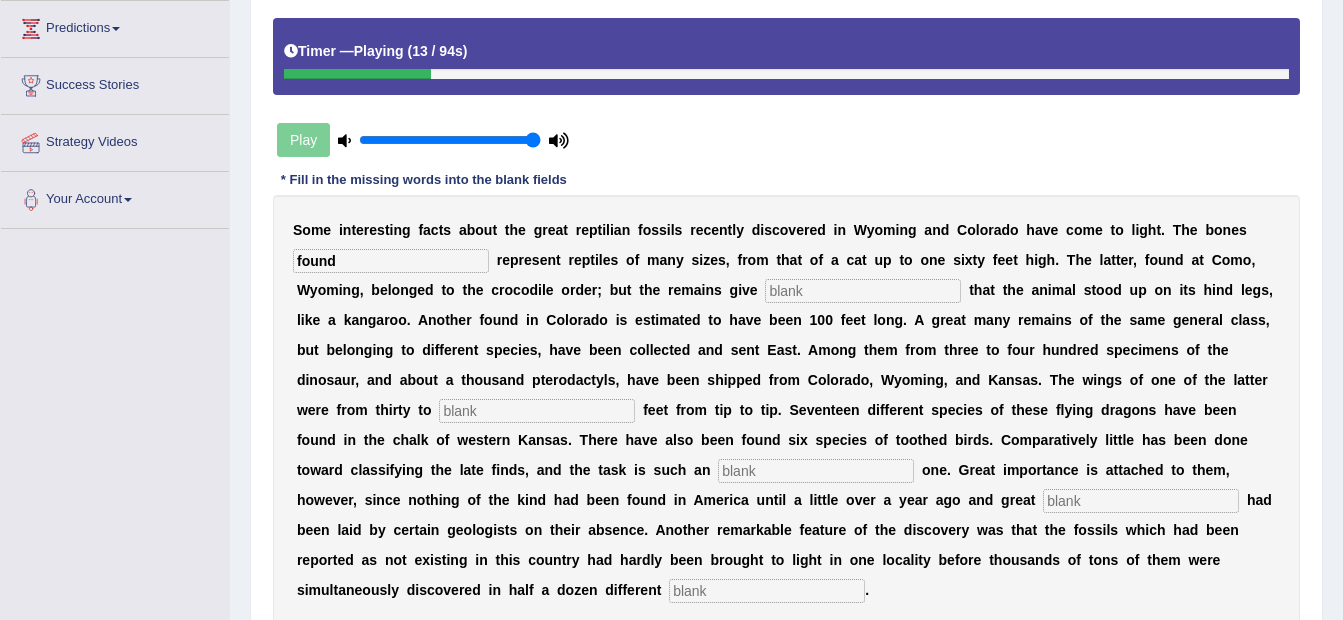 type on "found" 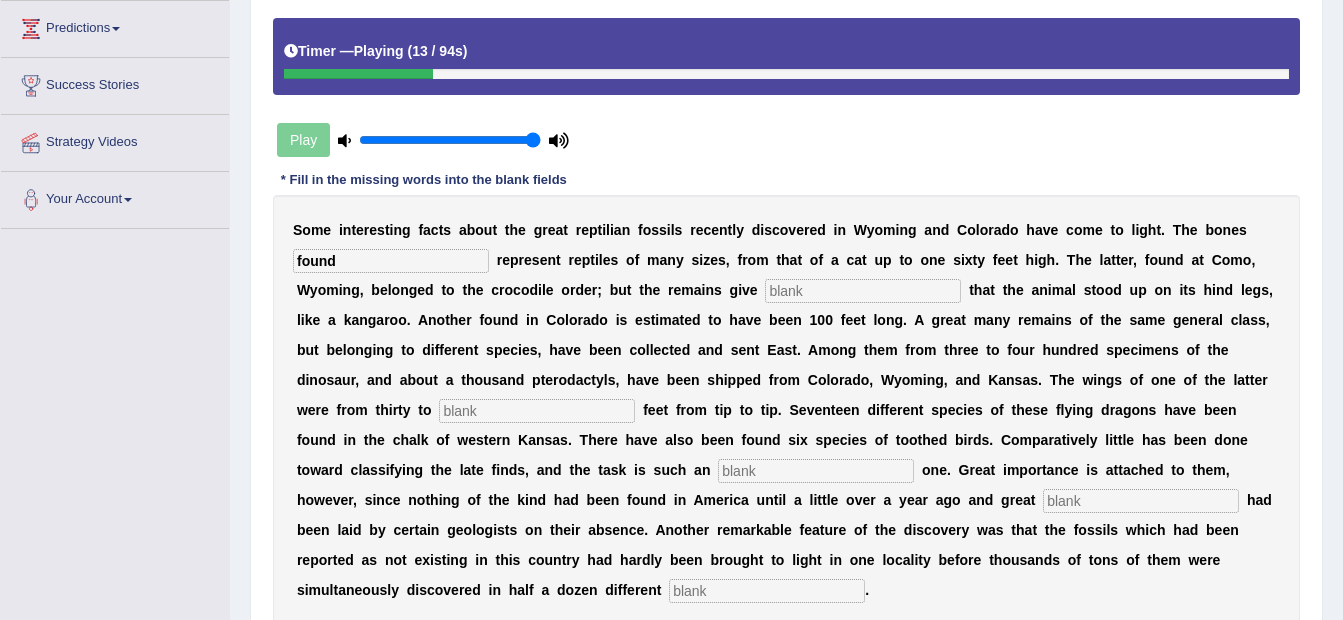 click at bounding box center [863, 291] 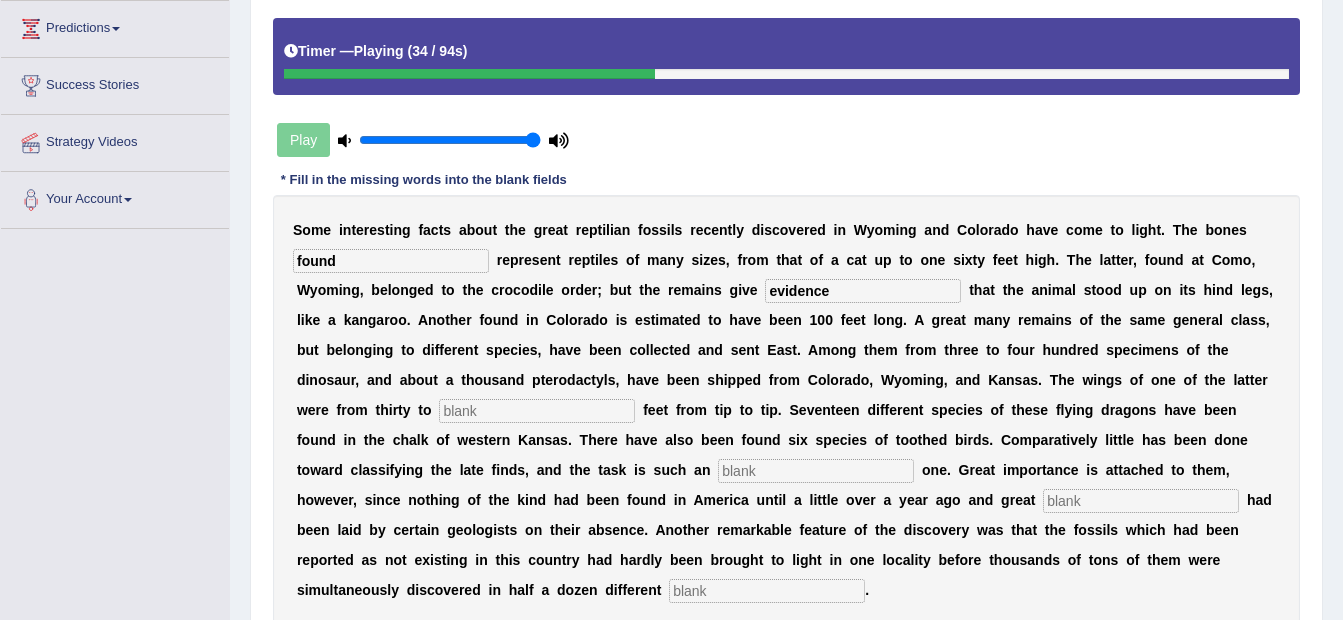 type on "evidence" 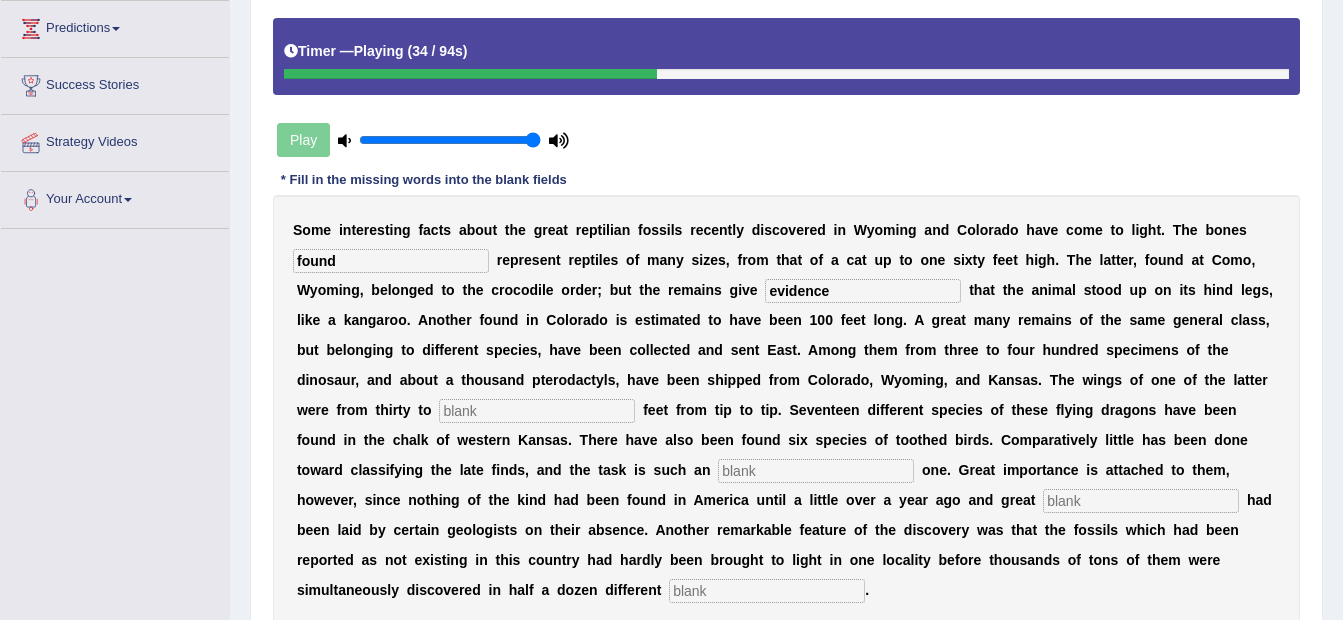 click at bounding box center [537, 411] 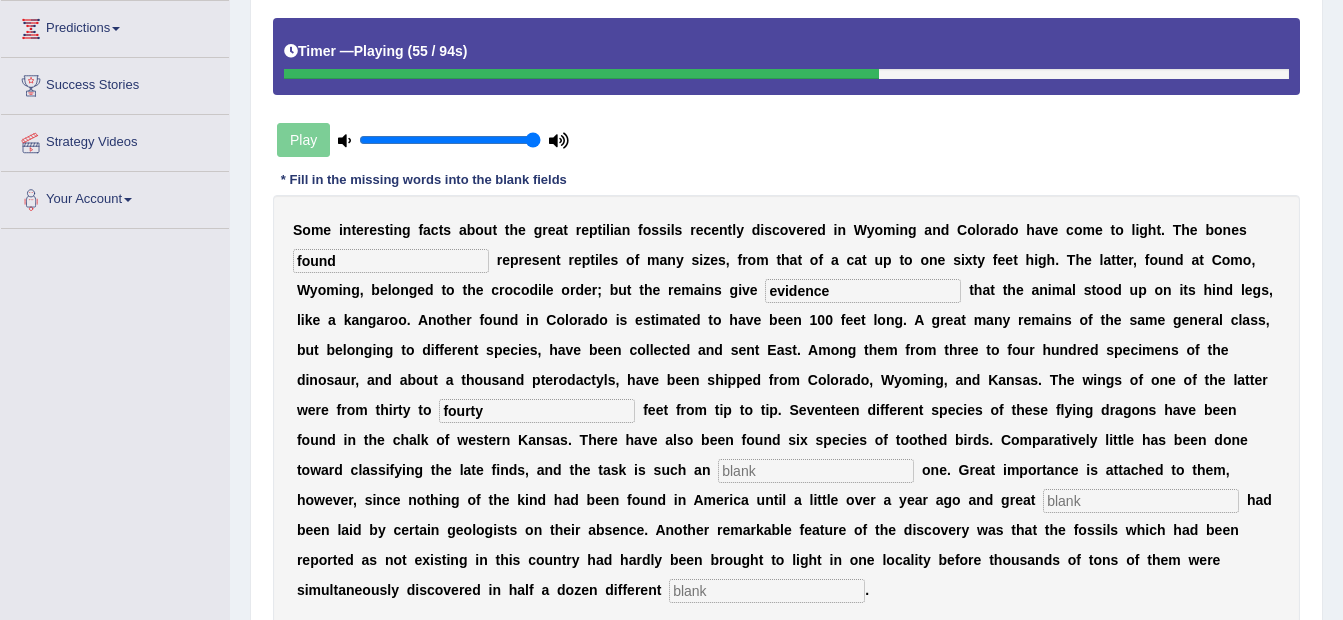 type on "fourty" 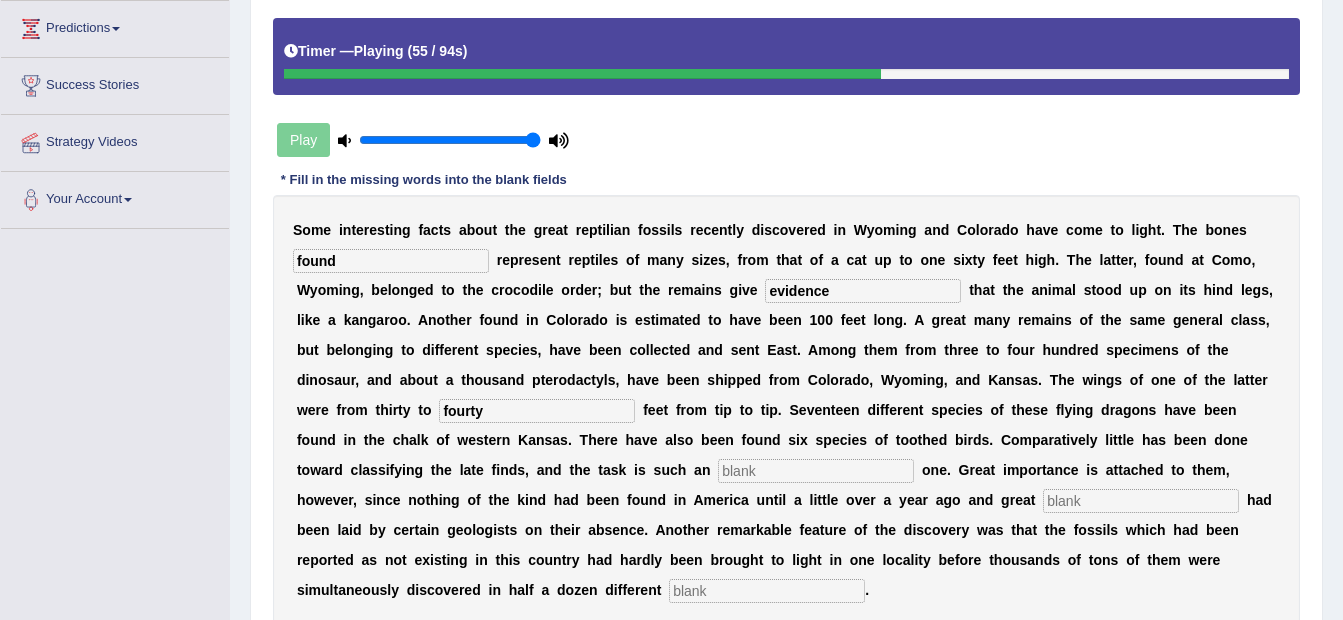 click at bounding box center (816, 471) 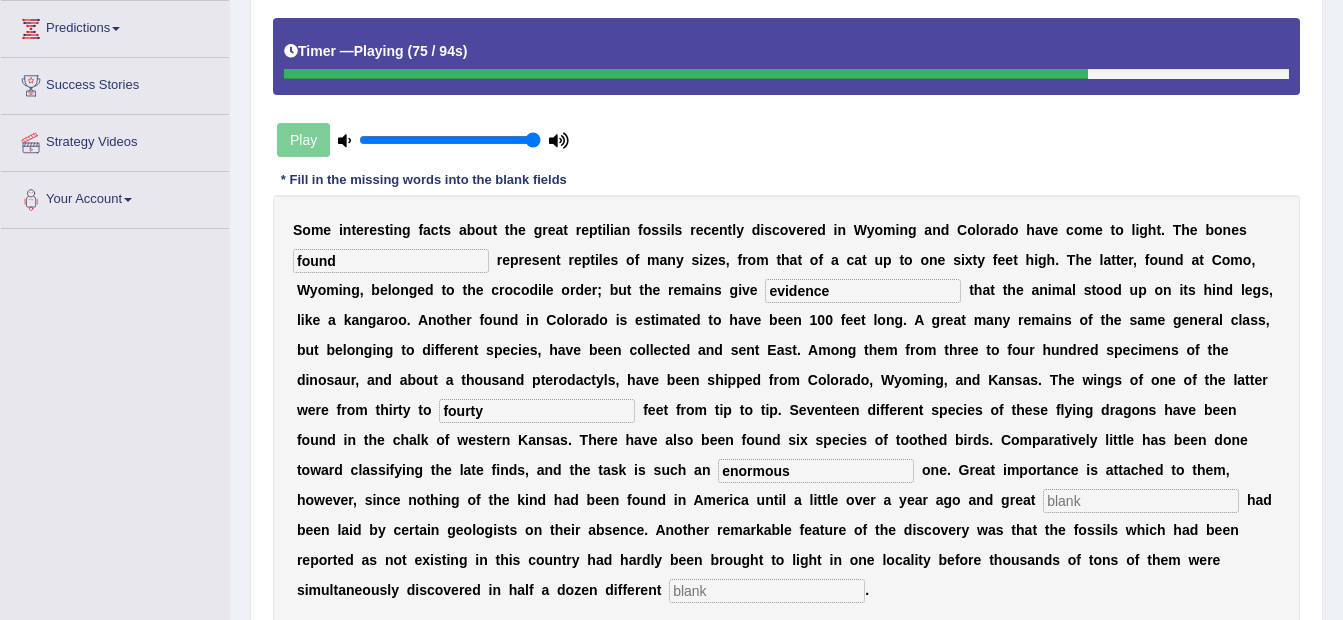 type on "enormous" 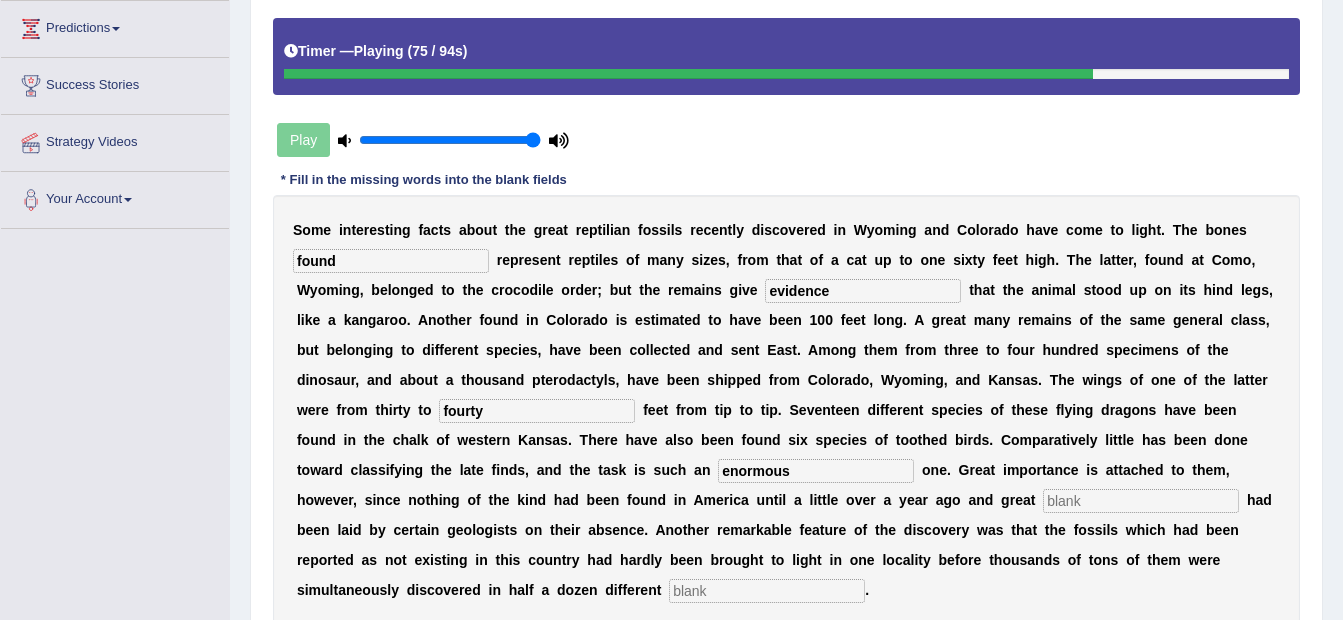 click at bounding box center (1141, 501) 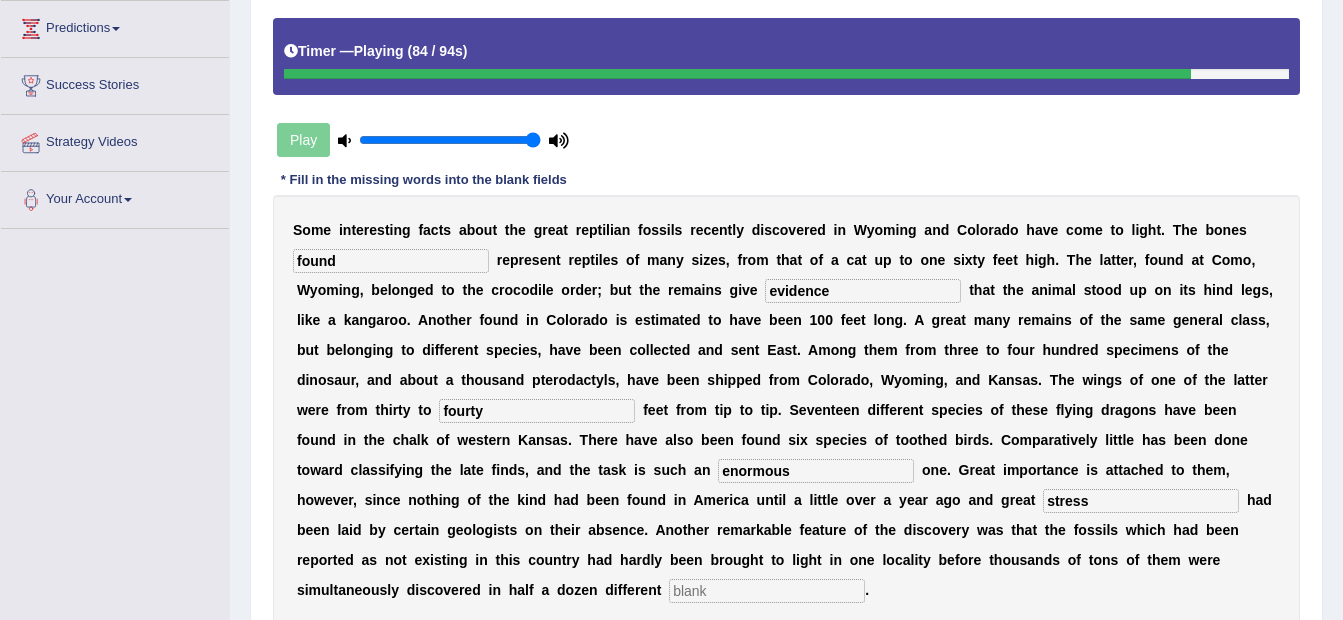 type on "stress" 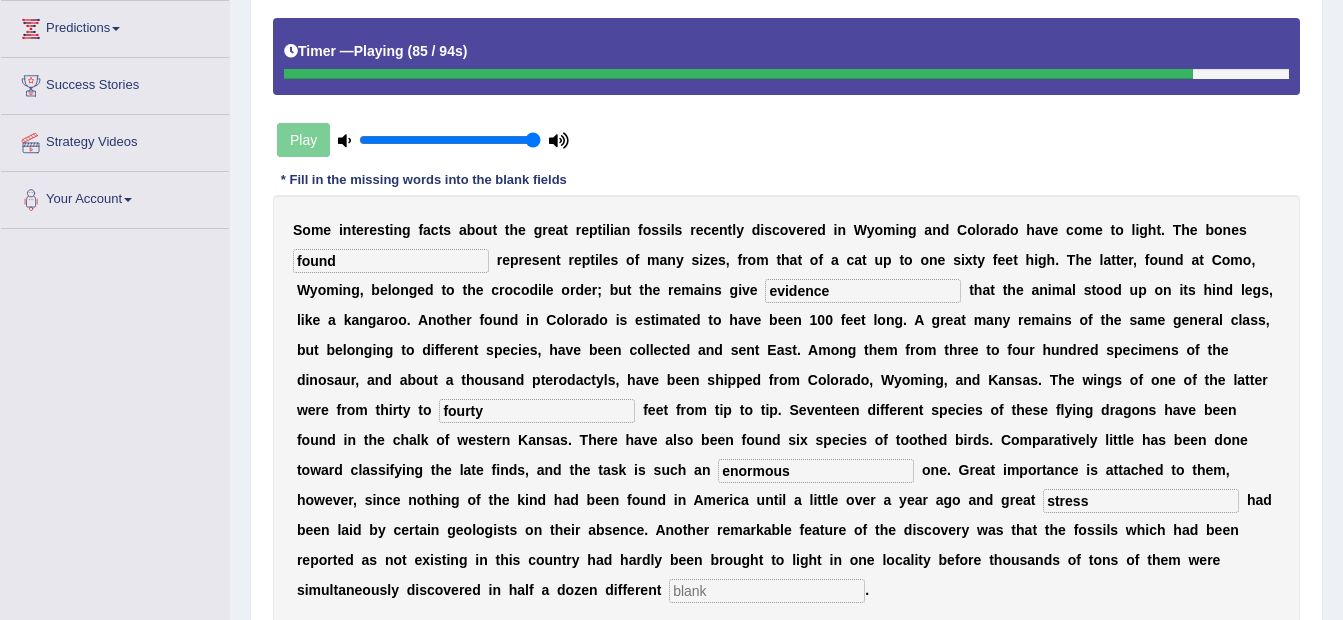 click at bounding box center [767, 591] 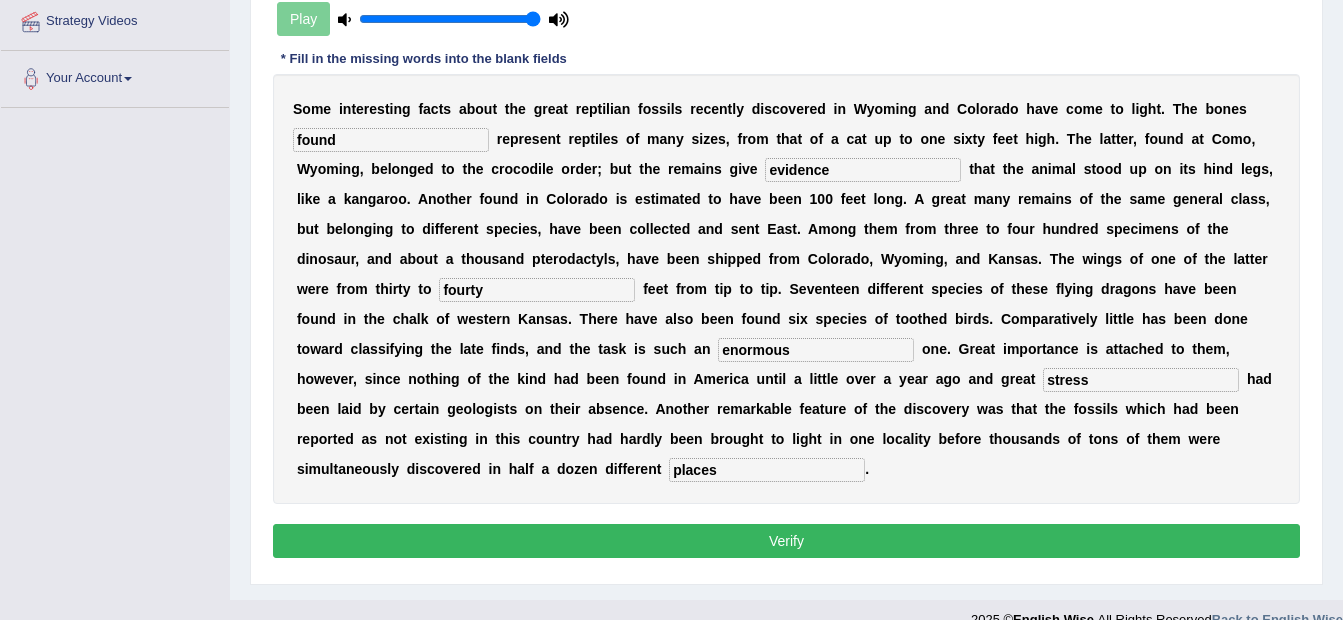 type on "places" 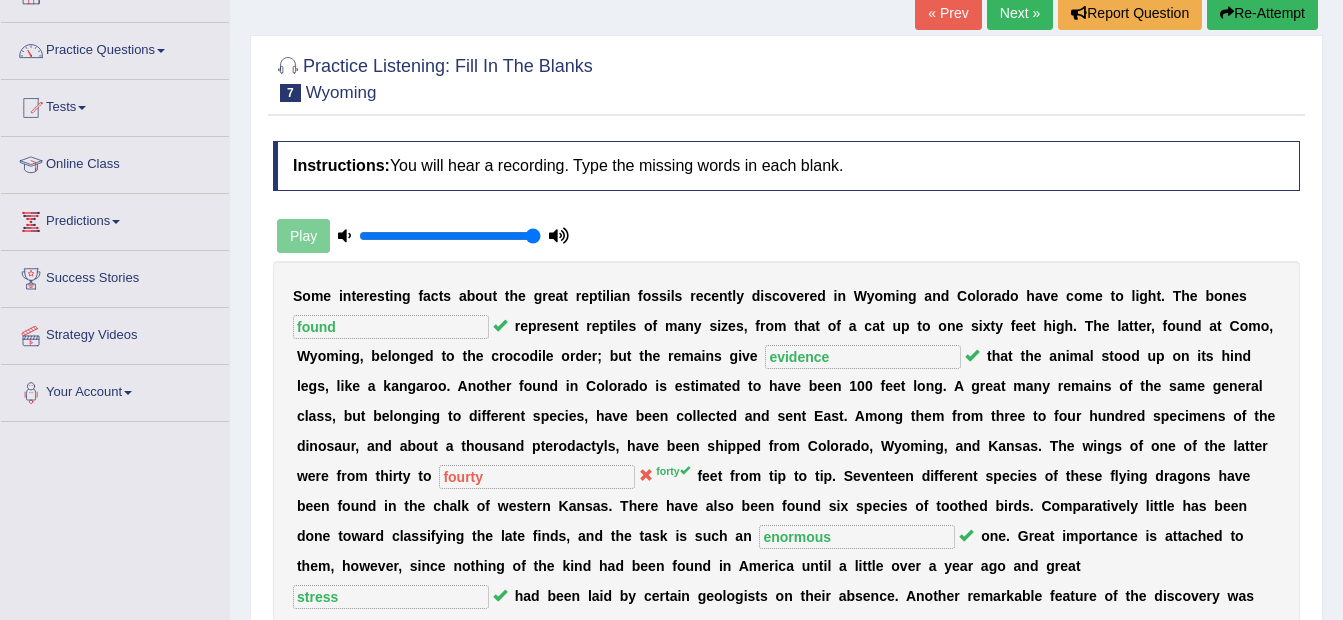 scroll, scrollTop: 130, scrollLeft: 0, axis: vertical 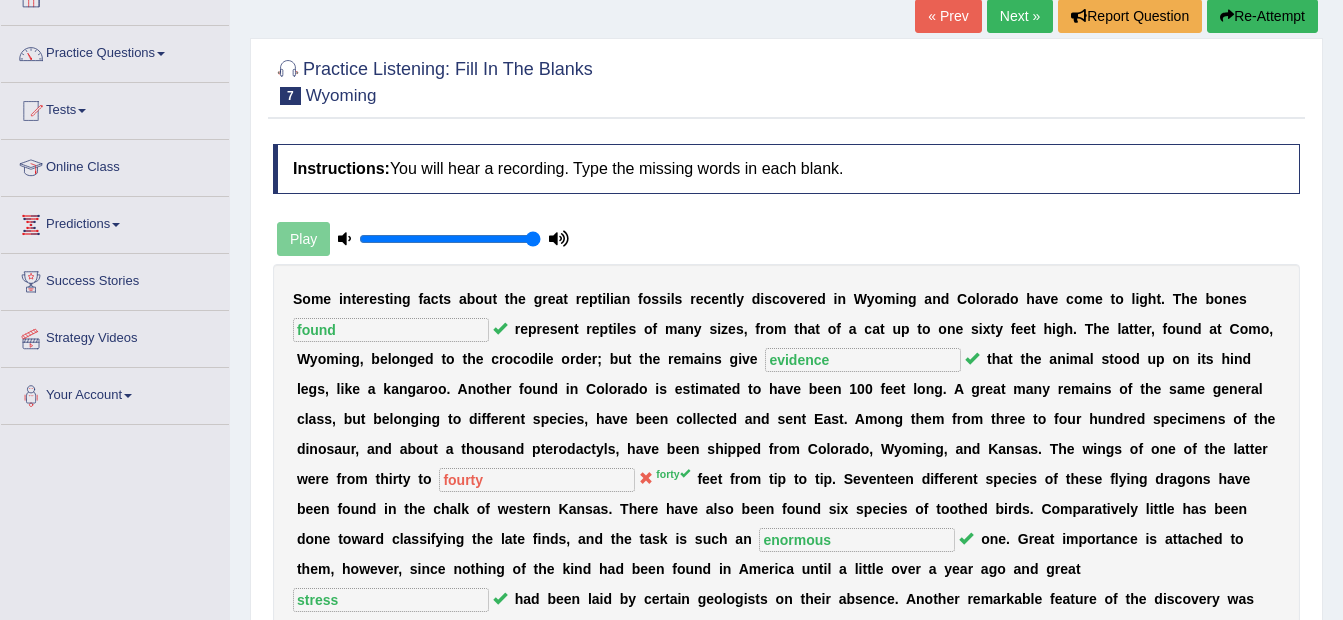 click on "Next »" at bounding box center [1020, 16] 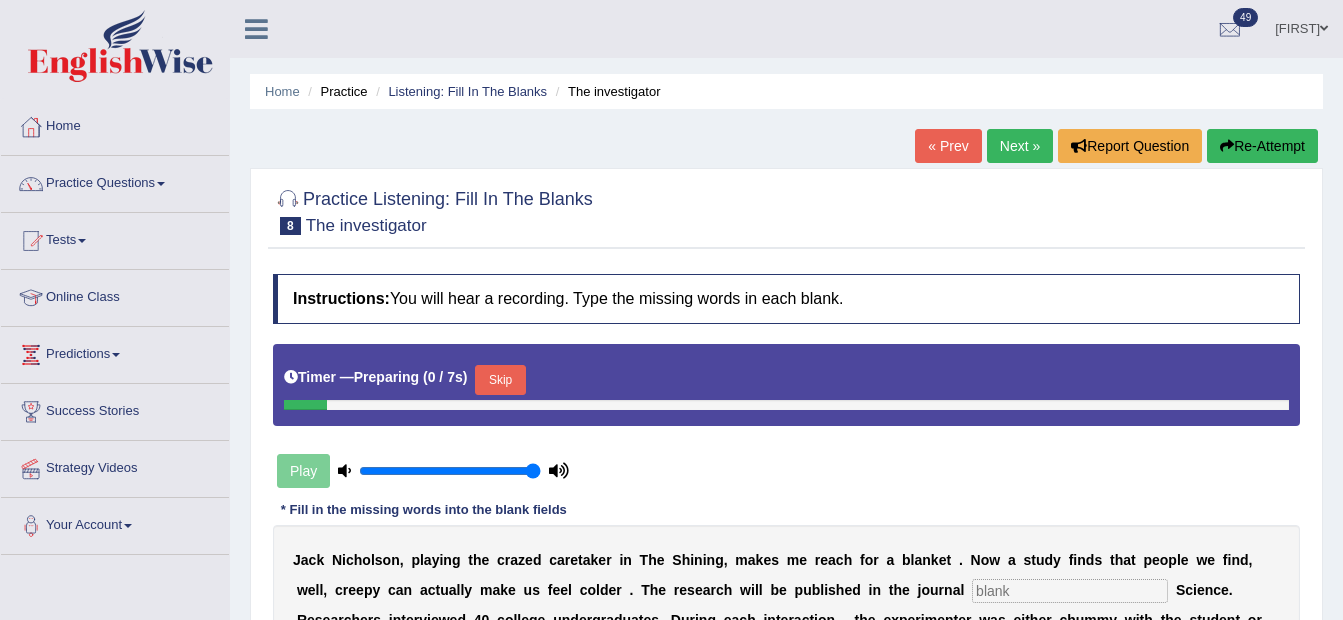 scroll, scrollTop: 300, scrollLeft: 0, axis: vertical 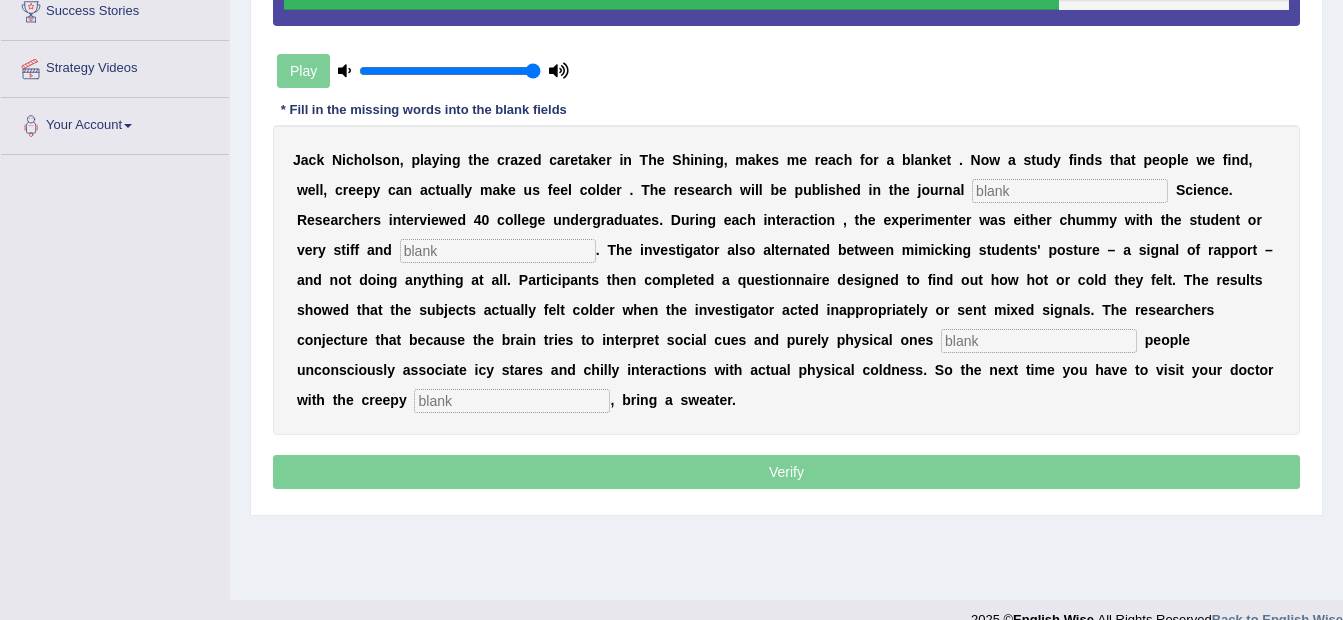 click at bounding box center (1070, 191) 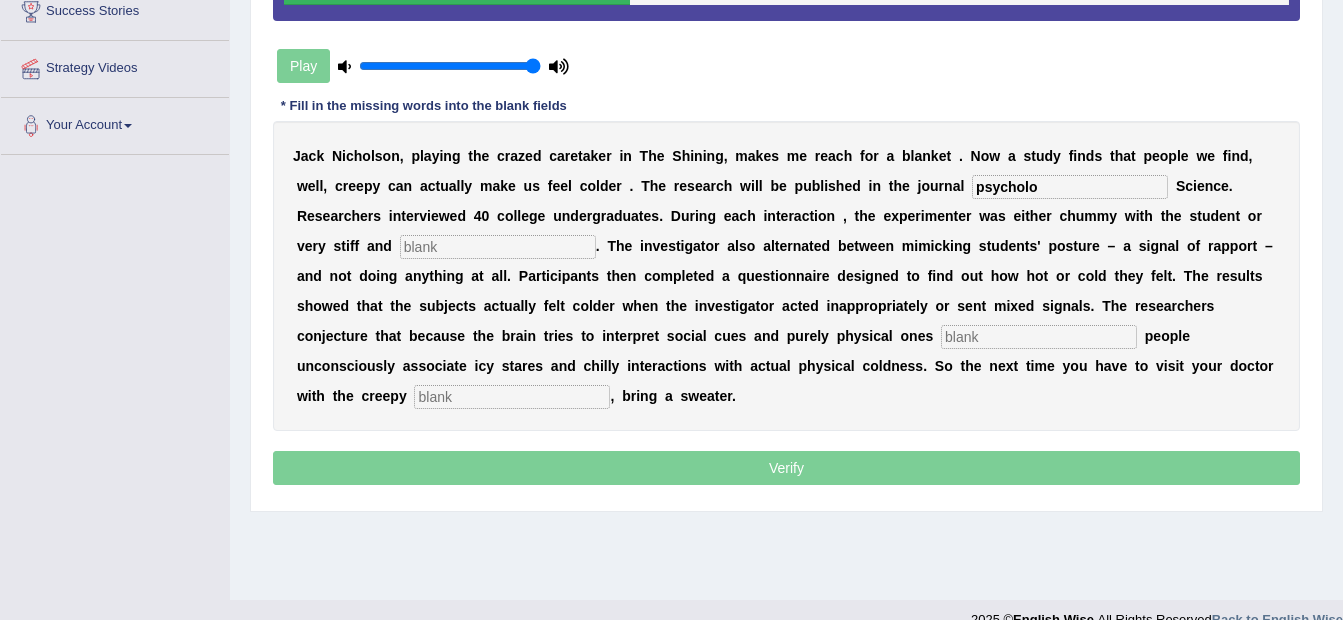 type on "psycholo" 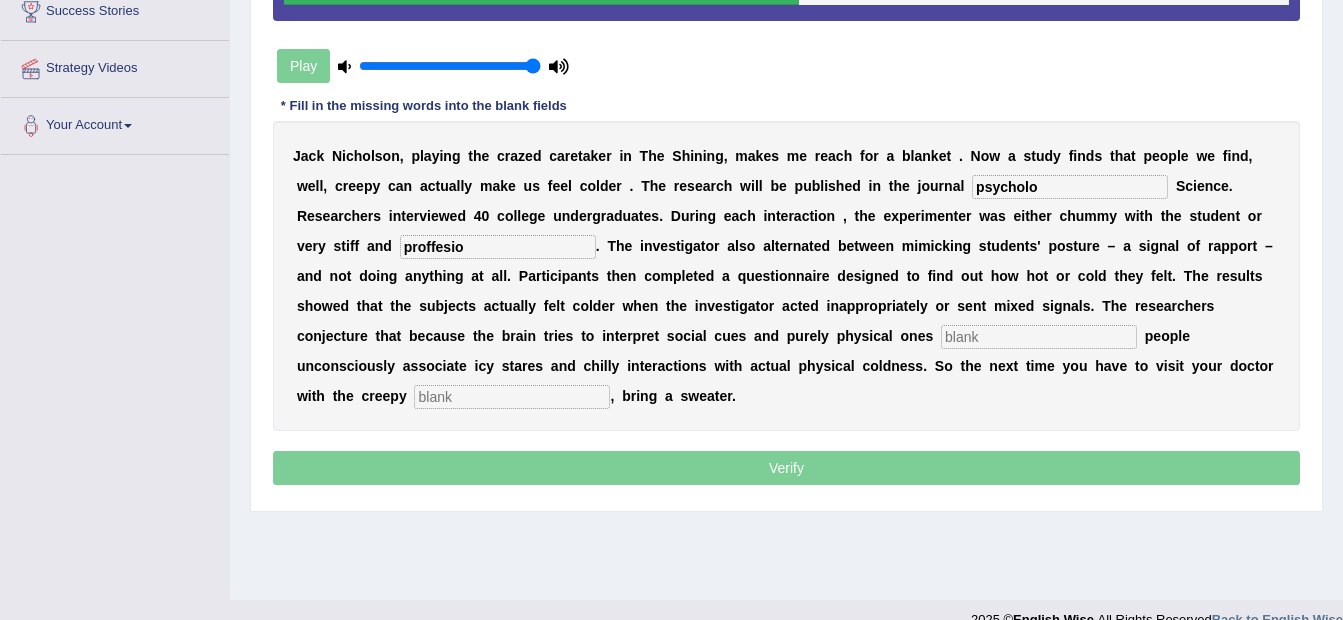 type on "proffesio" 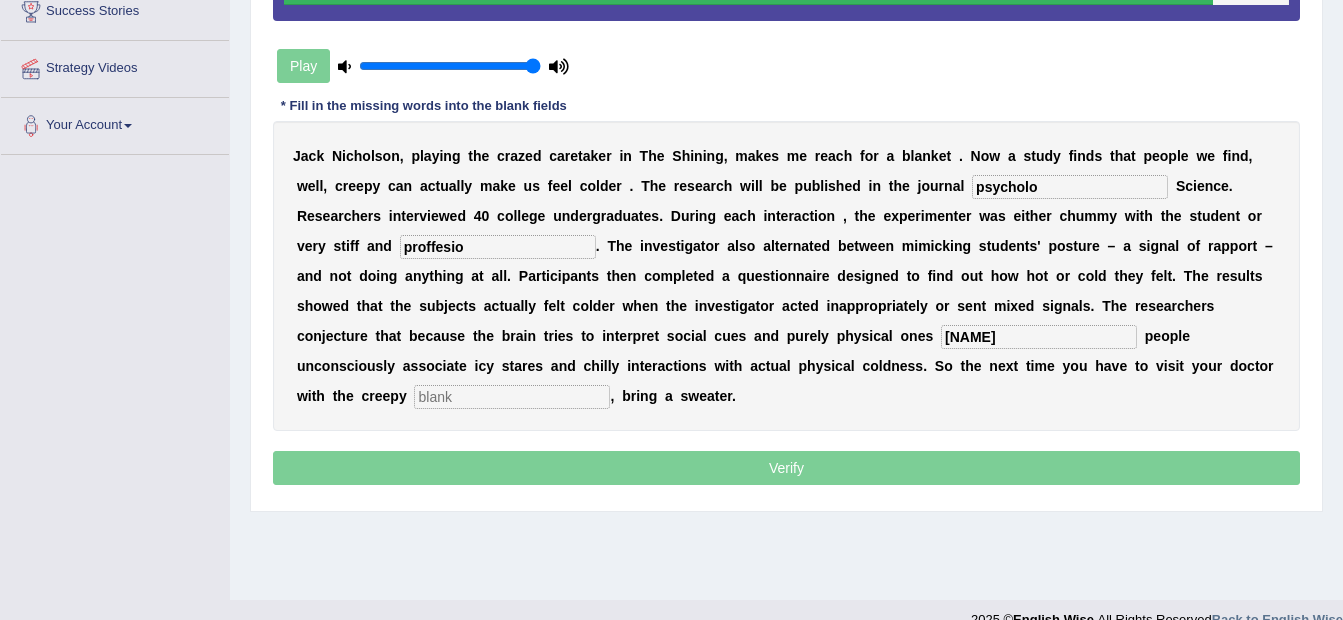 type on "simomon" 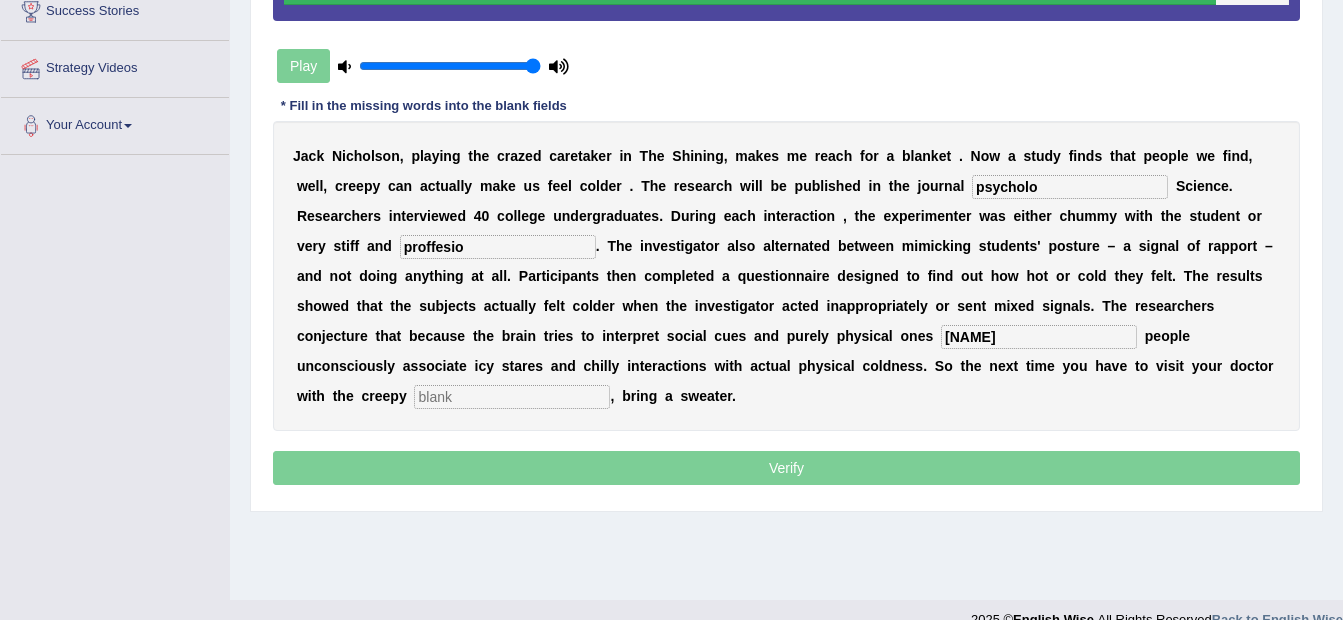 click at bounding box center (512, 397) 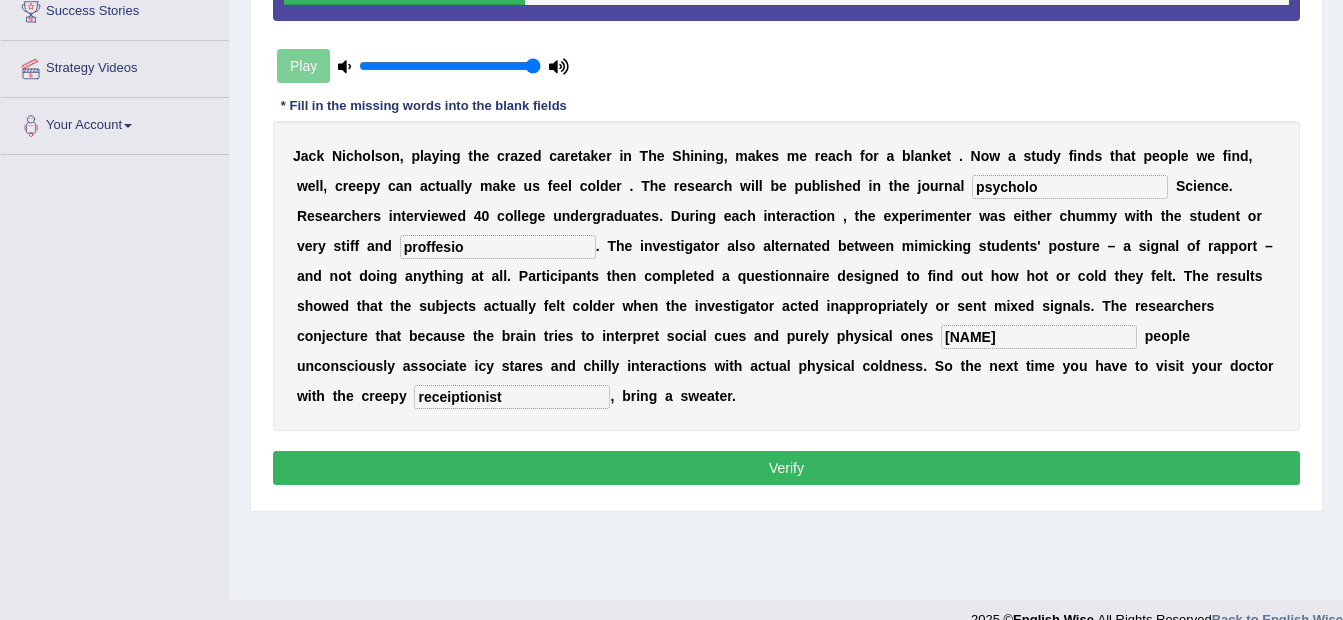 type on "receiptionist" 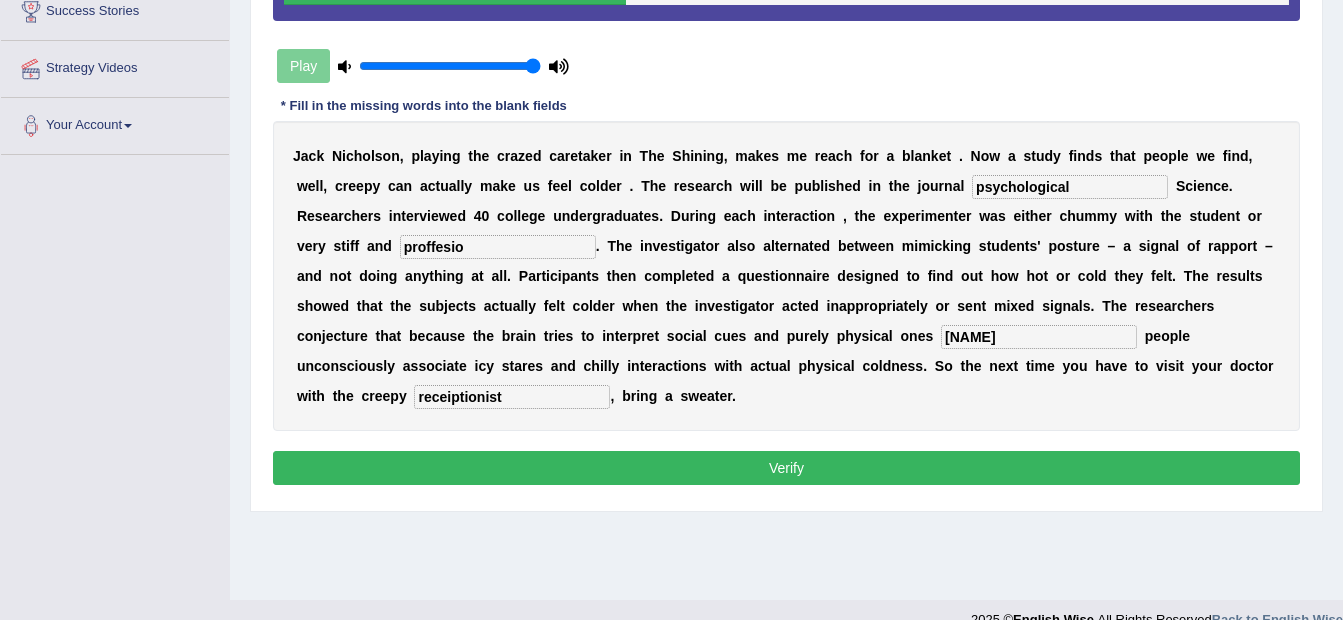 type on "psychological" 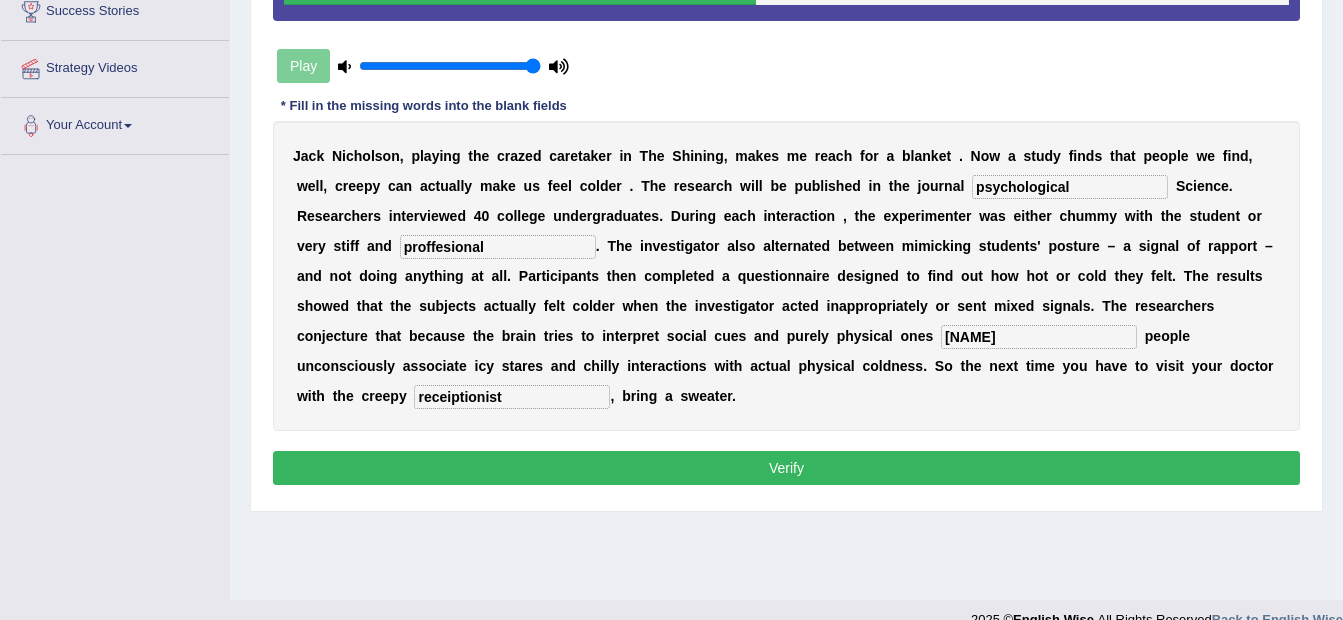 type on "proffesional" 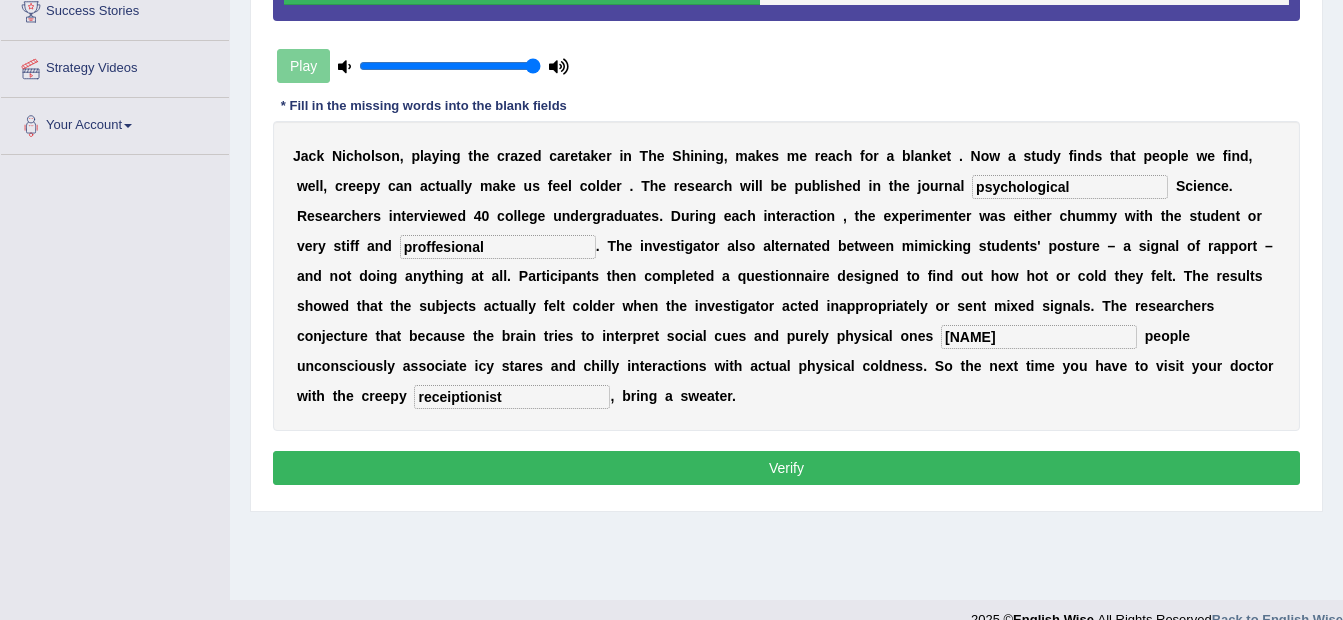 click on "simomon" at bounding box center [1039, 337] 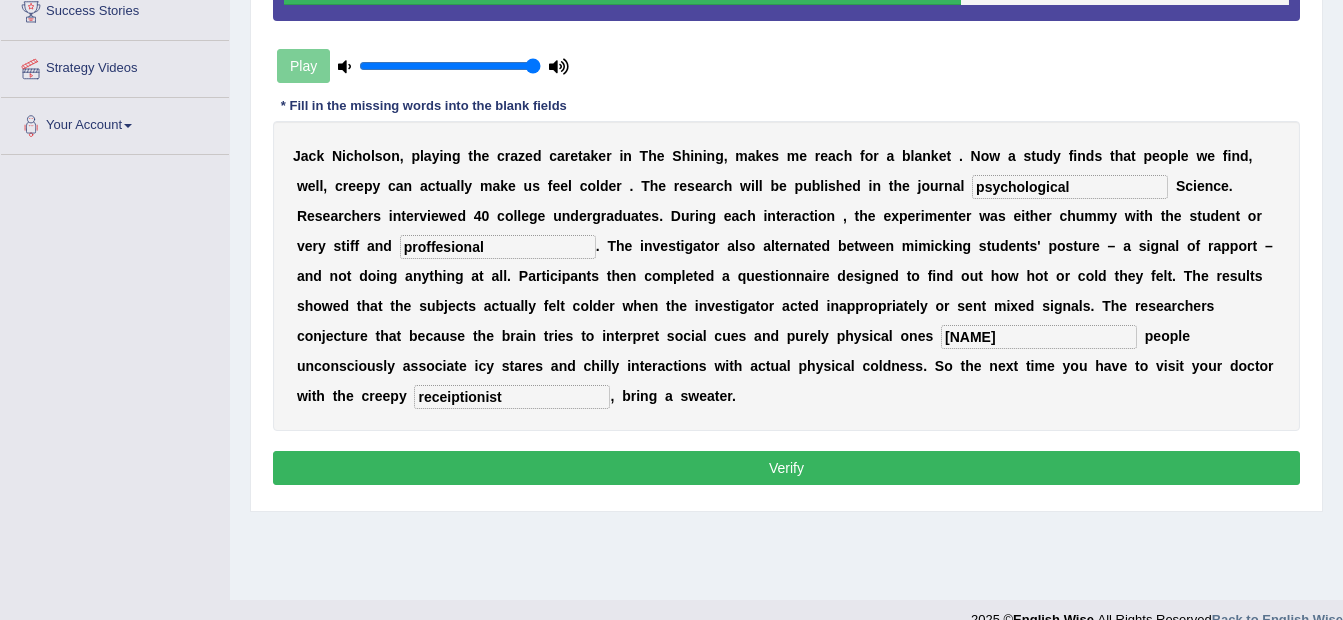 type on "simonteously" 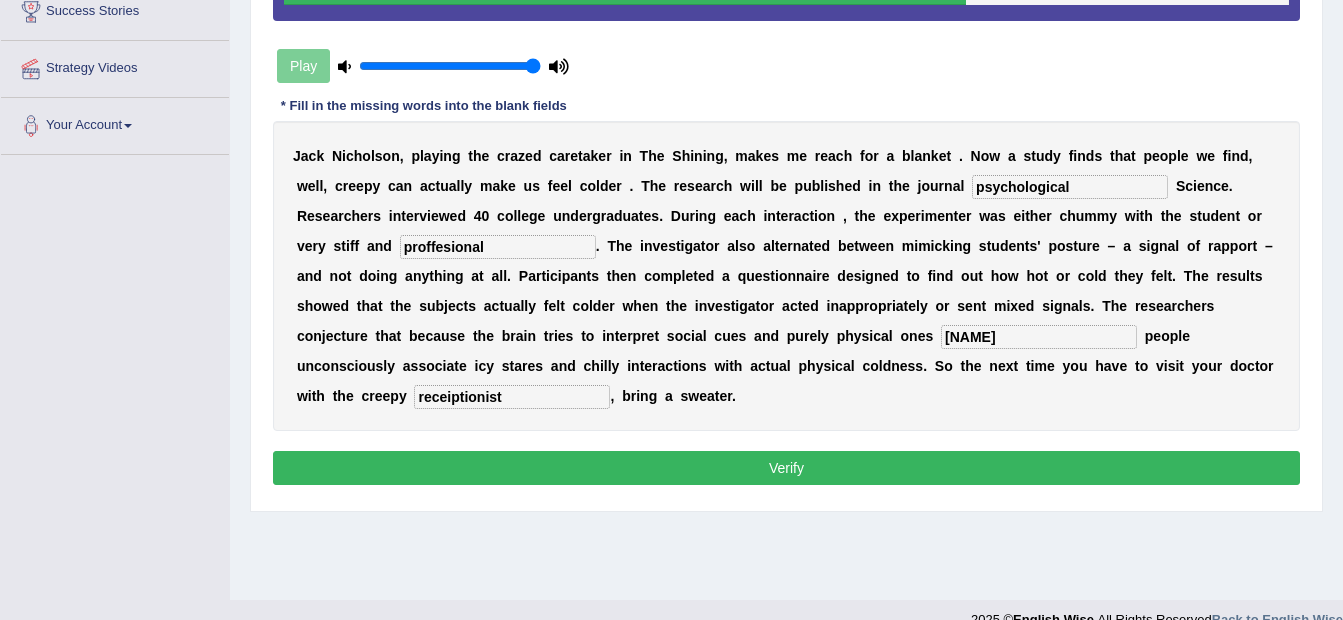 click on "Verify" at bounding box center [786, 468] 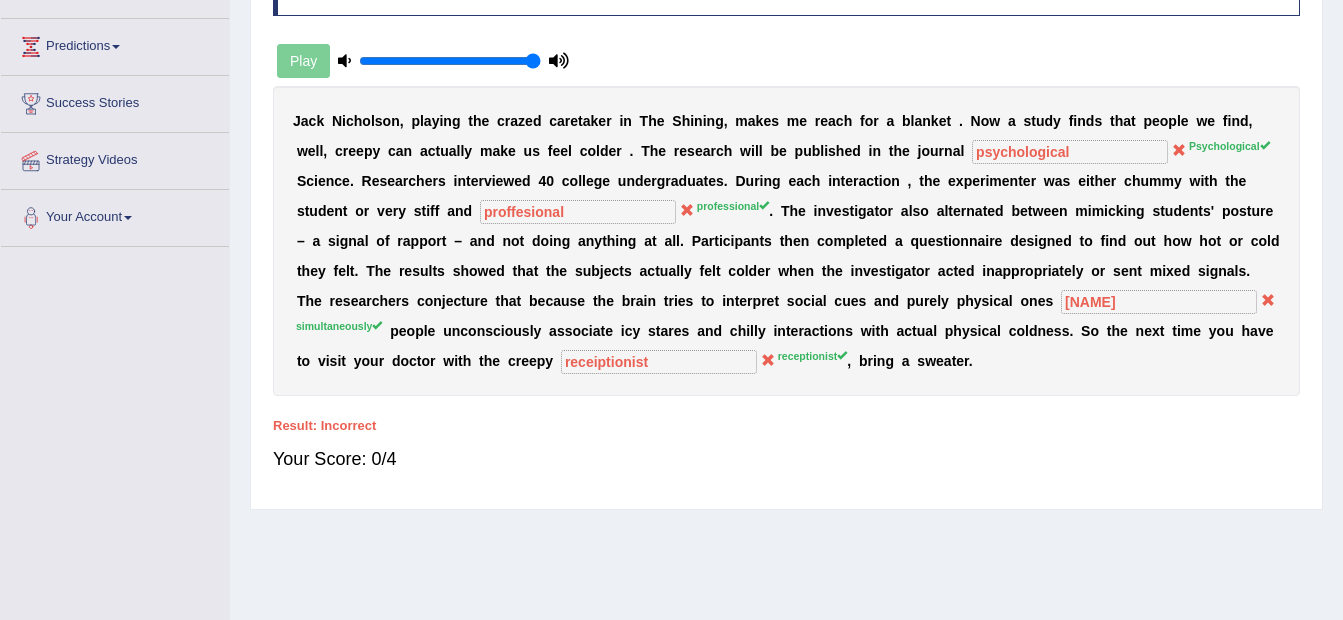 scroll, scrollTop: 0, scrollLeft: 0, axis: both 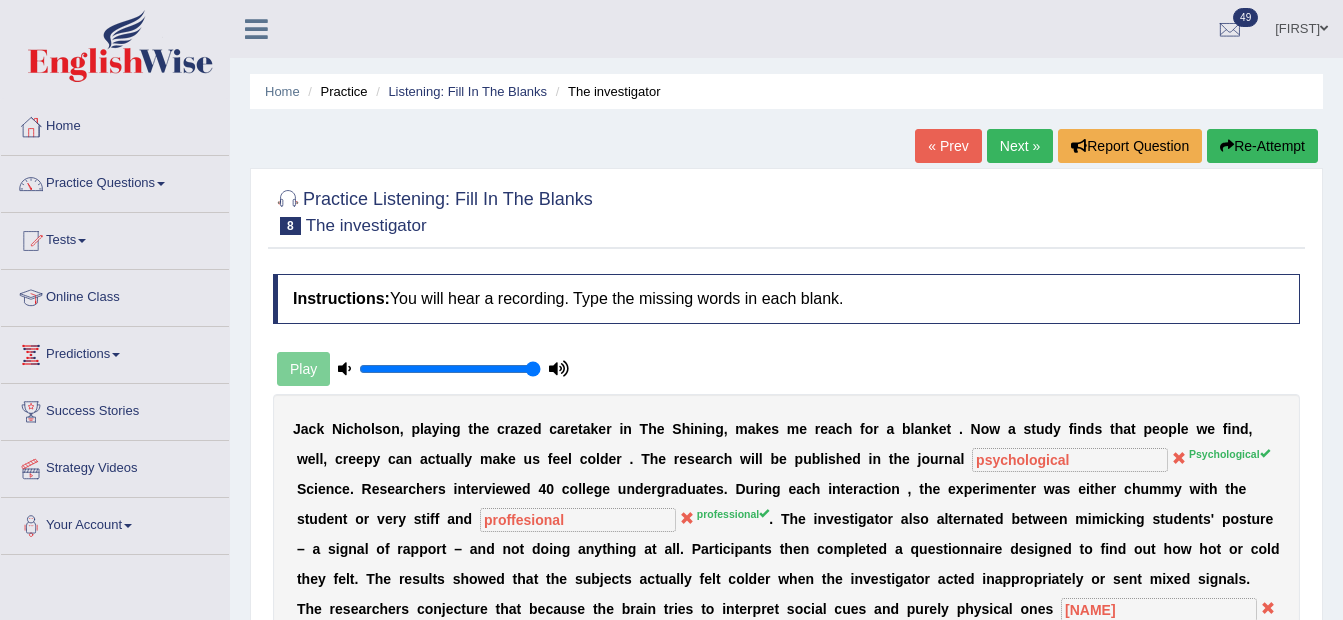 click on "Next »" at bounding box center (1020, 146) 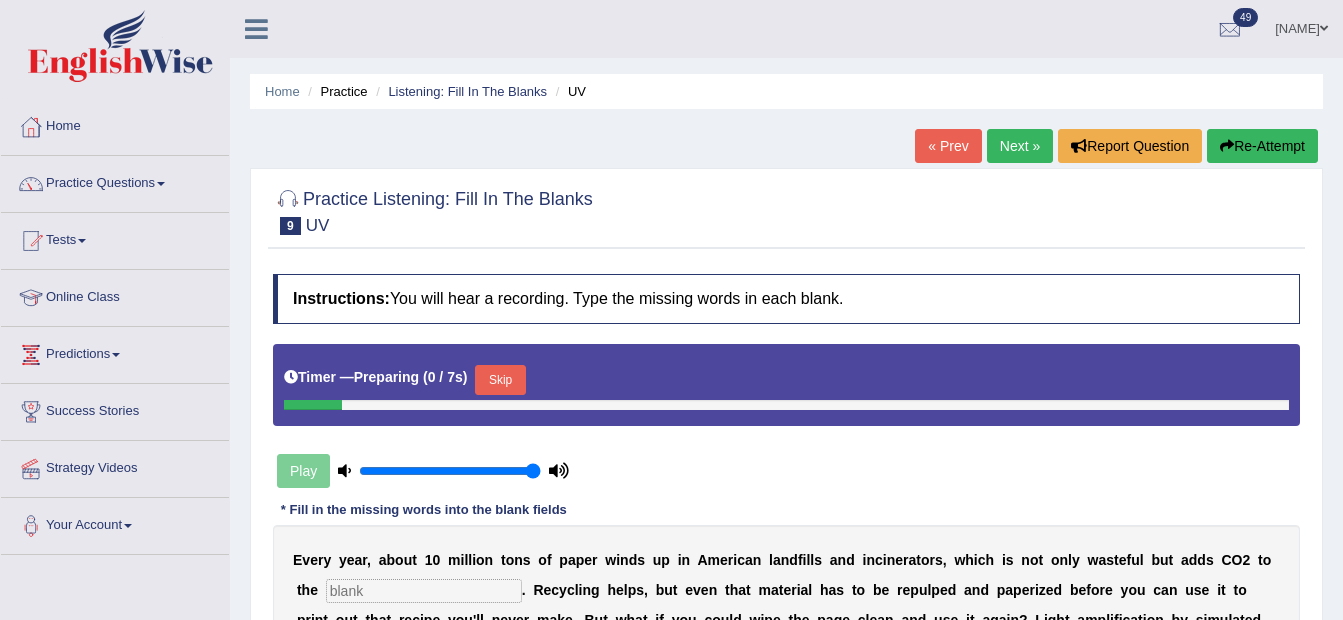 scroll, scrollTop: 300, scrollLeft: 0, axis: vertical 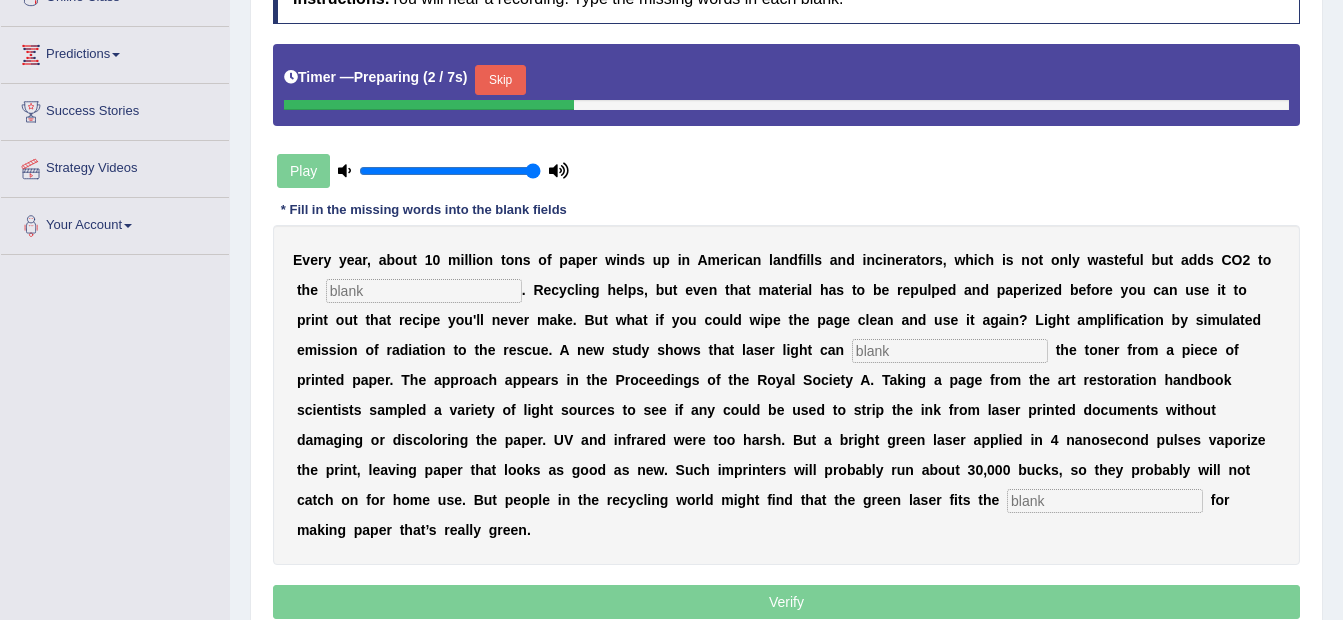 click at bounding box center [424, 291] 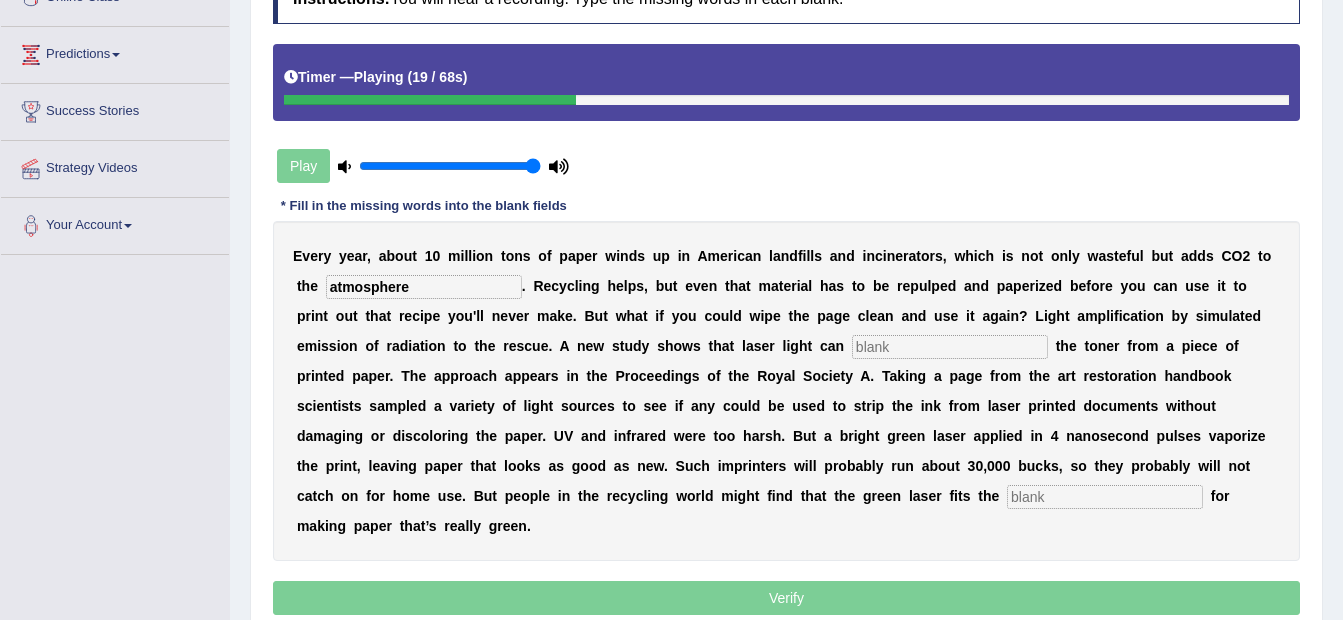 type on "atmosphere" 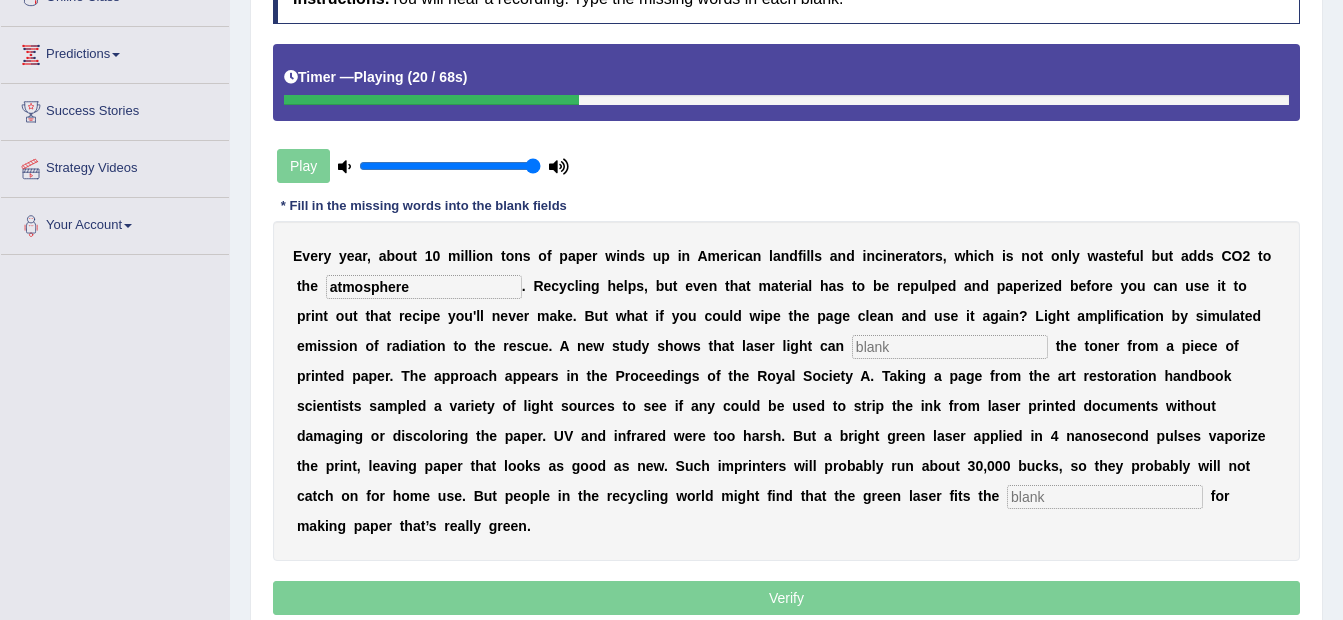 click at bounding box center (950, 347) 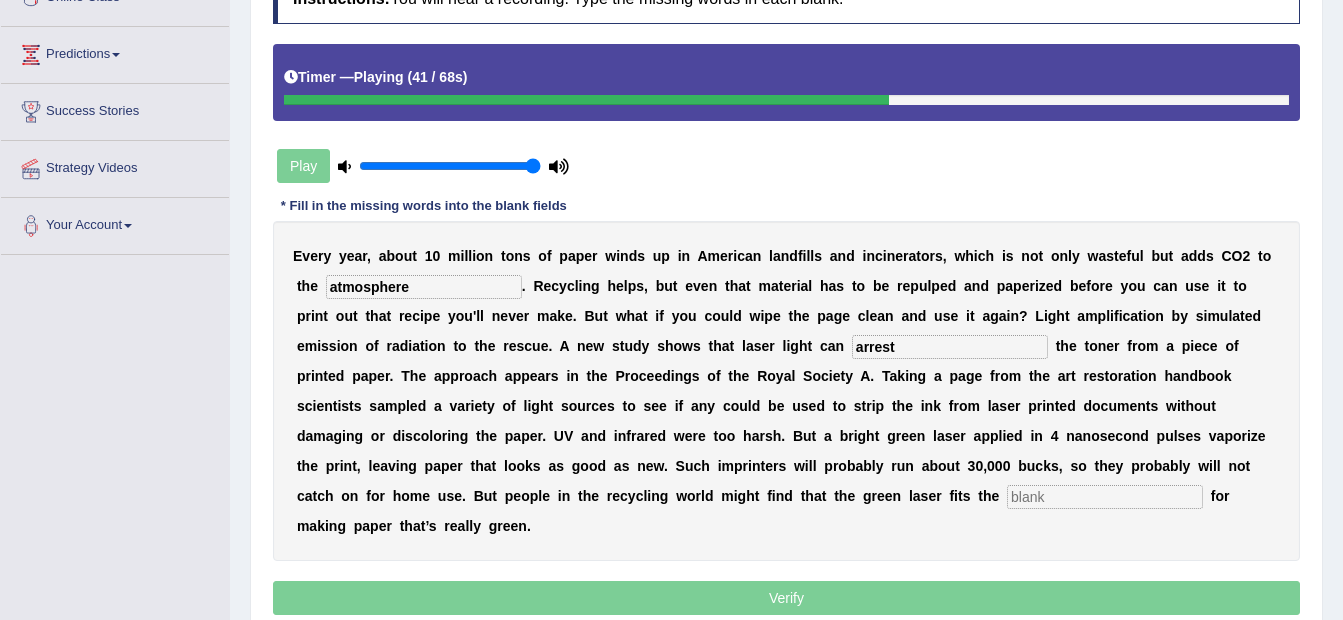 click at bounding box center [1105, 497] 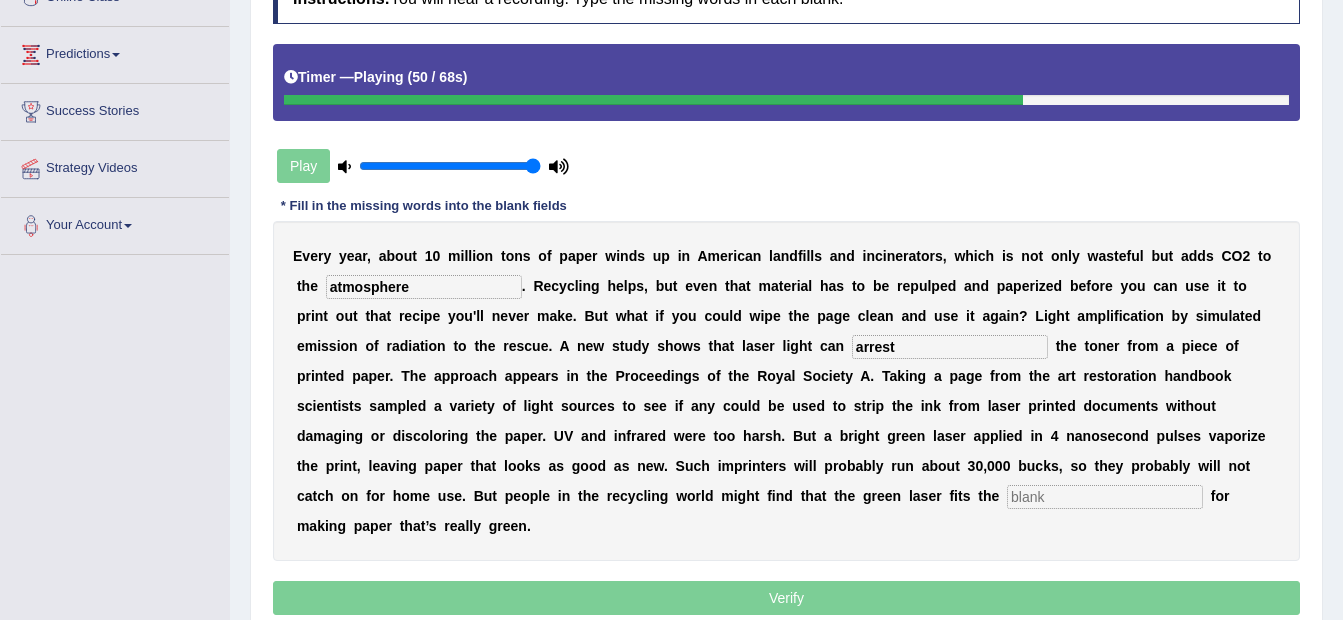 click on "arrest" at bounding box center (950, 347) 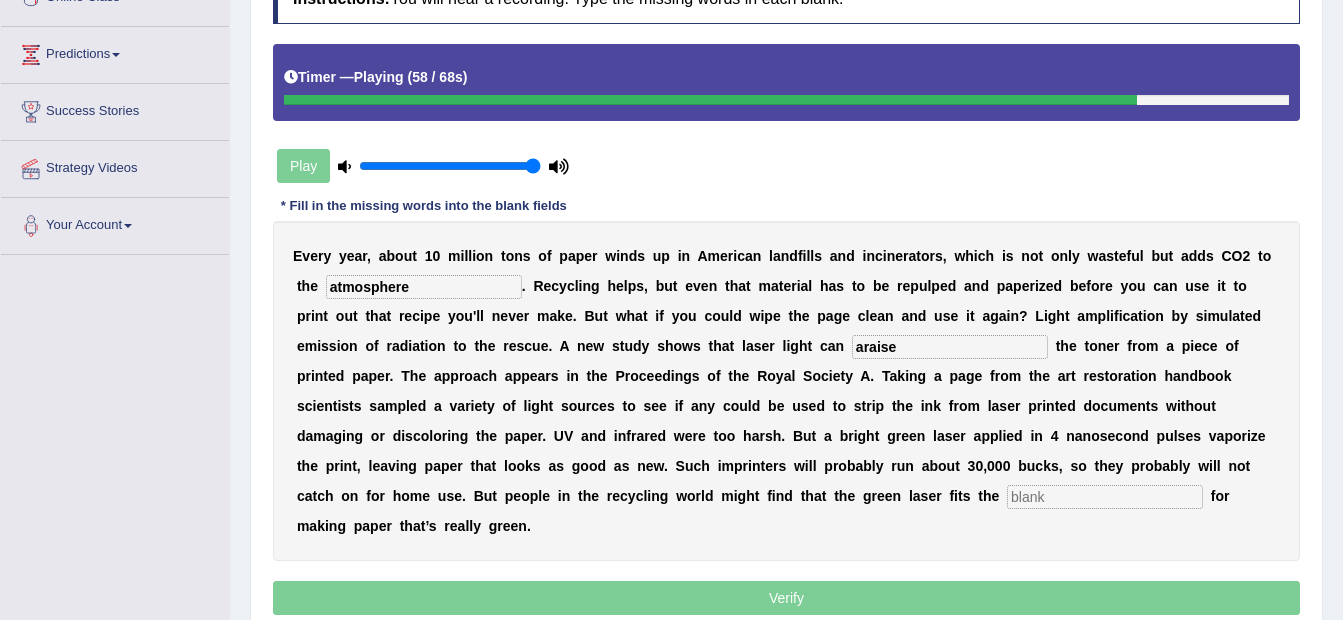 type on "araise" 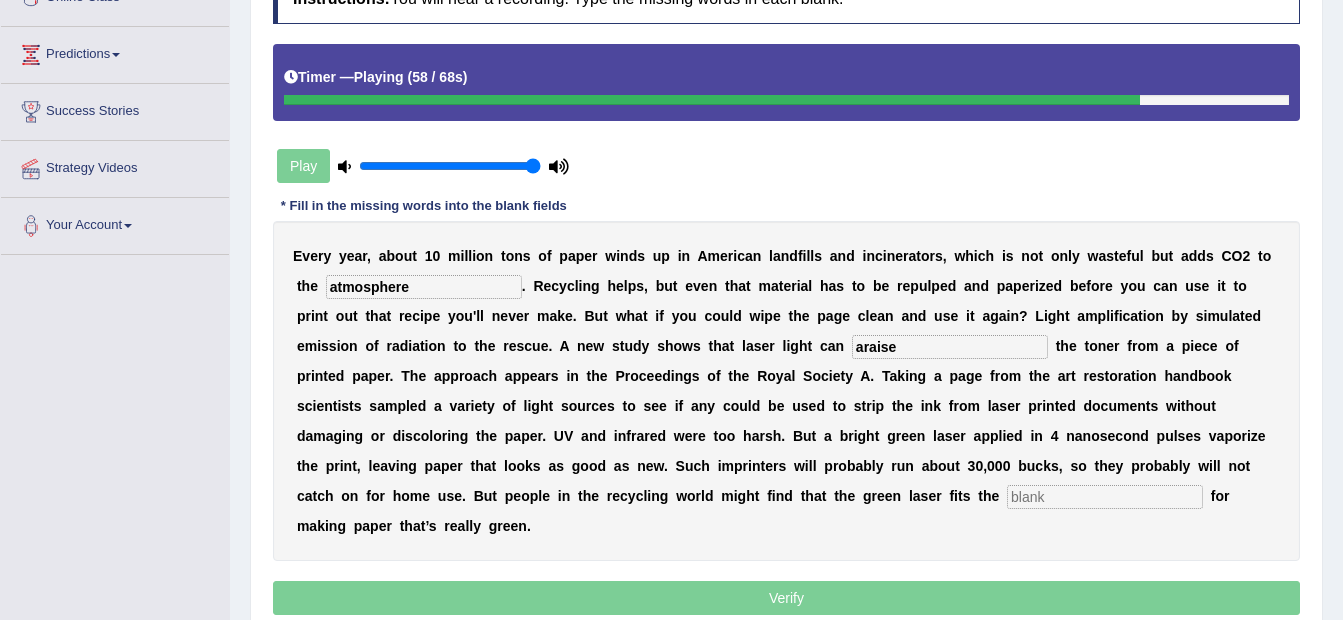 click at bounding box center (1105, 497) 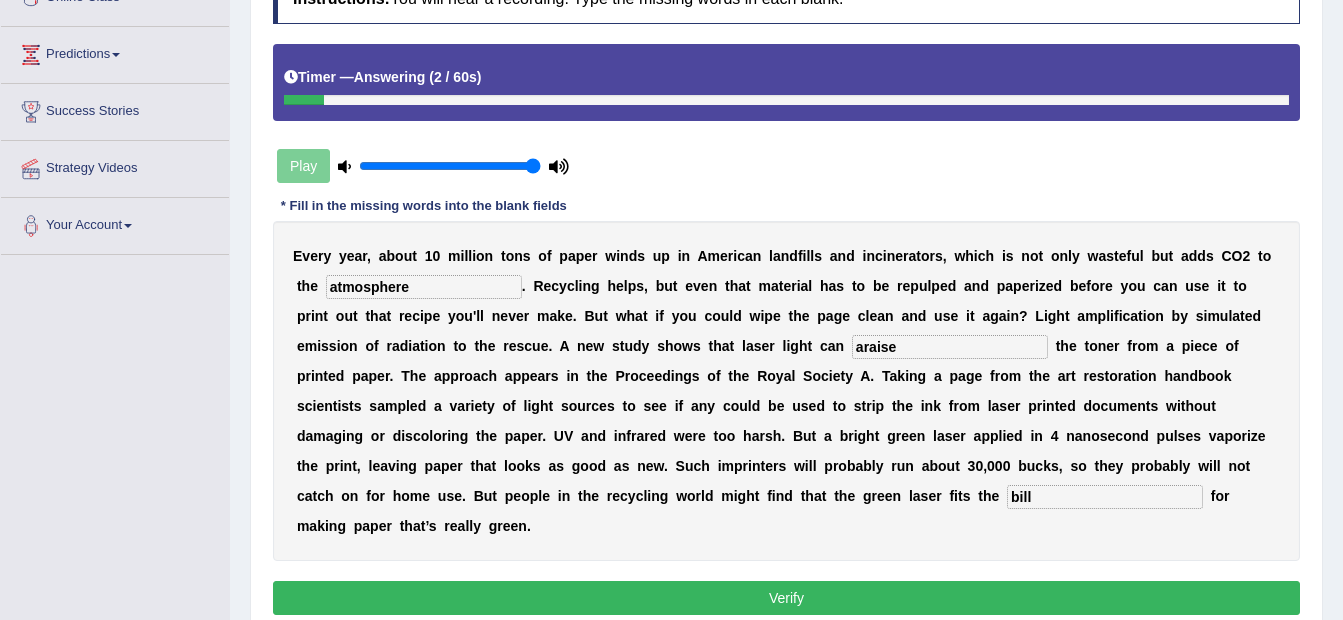 type on "bill" 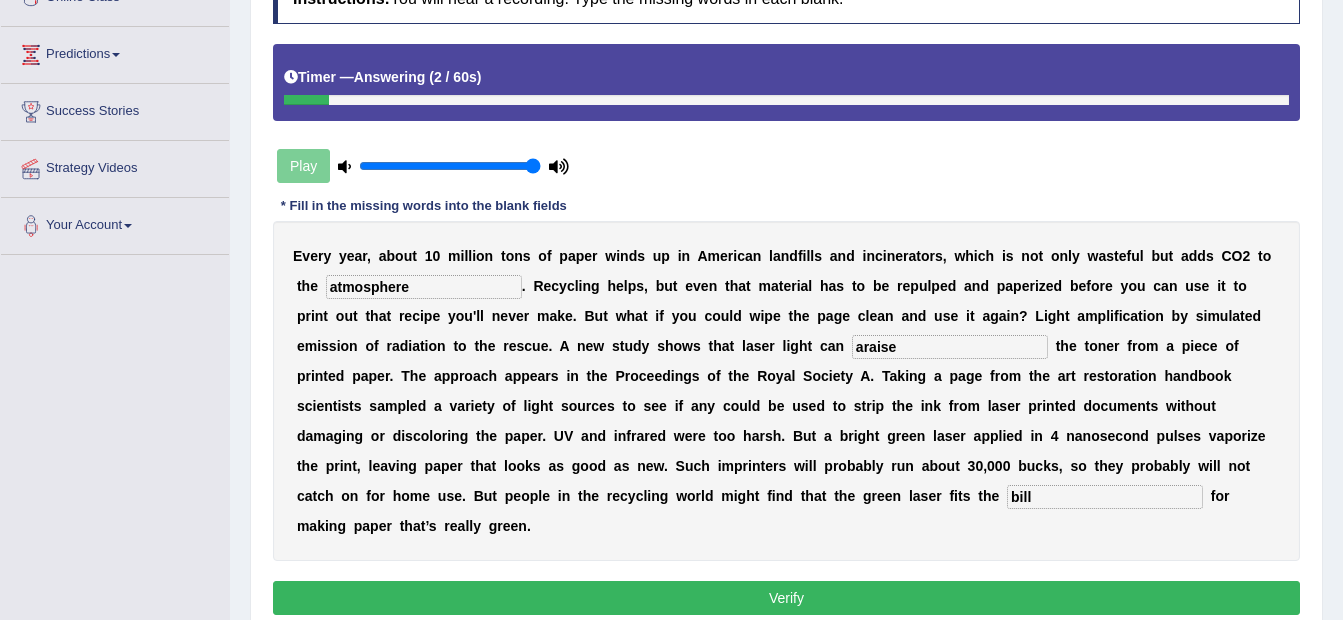 click on "Verify" at bounding box center [786, 598] 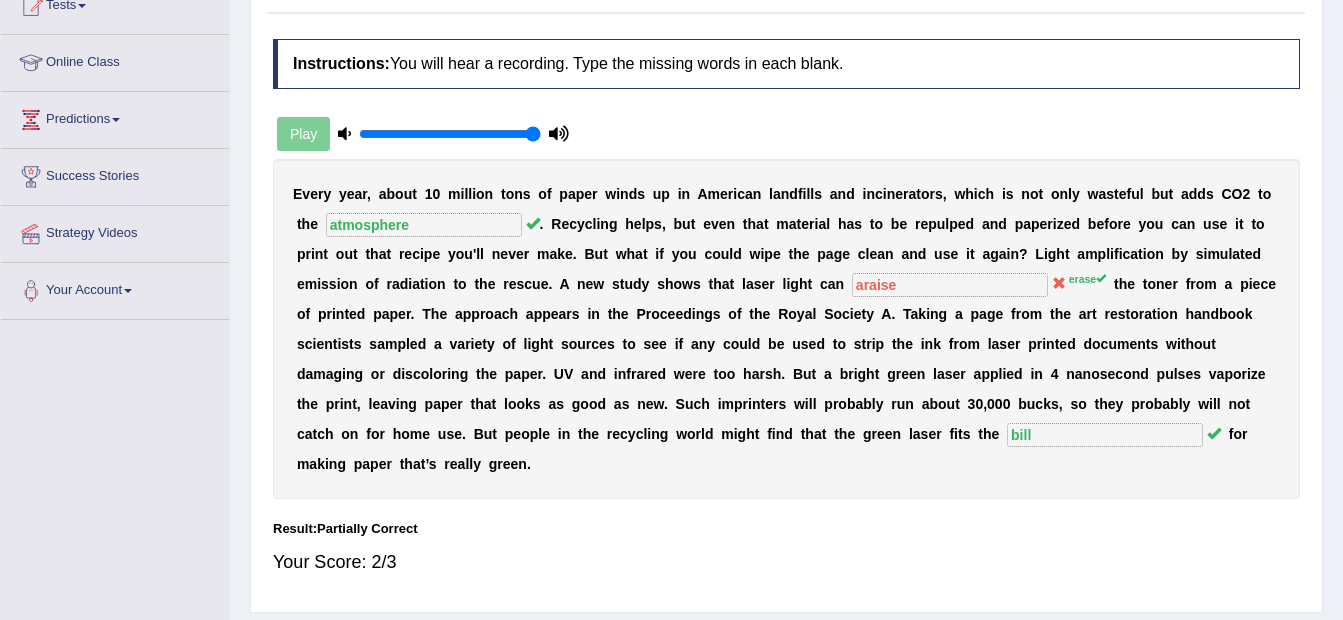 scroll, scrollTop: 200, scrollLeft: 0, axis: vertical 